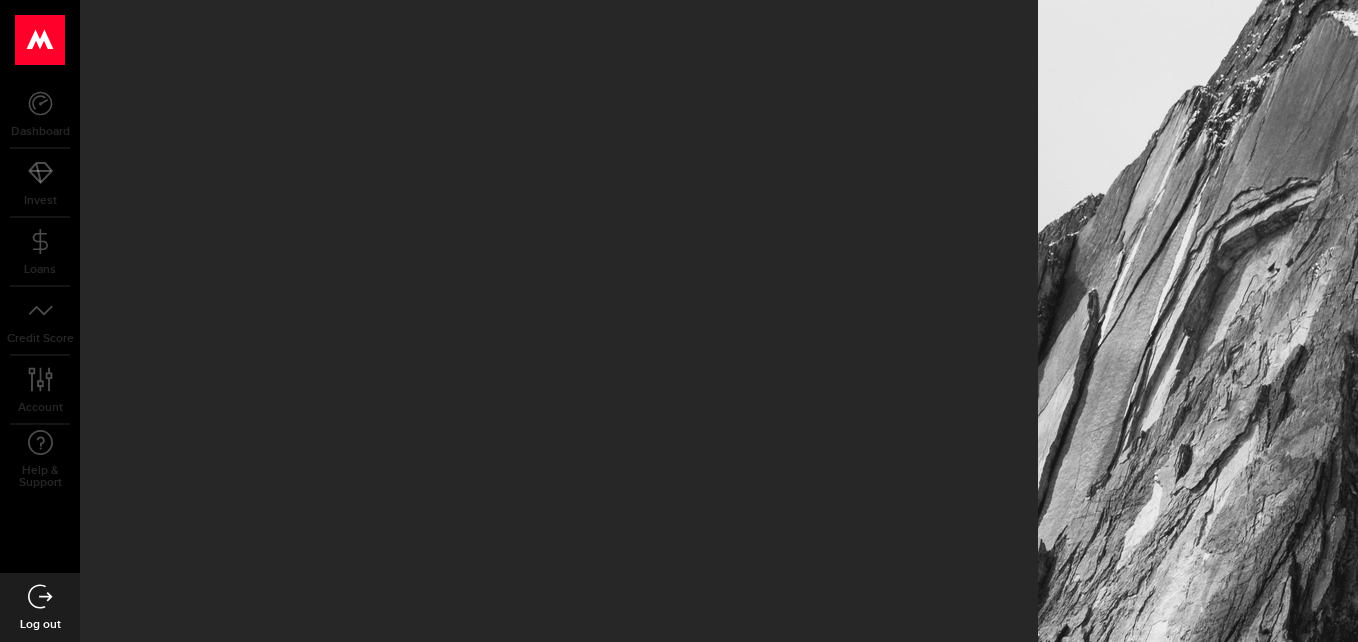 scroll, scrollTop: 0, scrollLeft: 0, axis: both 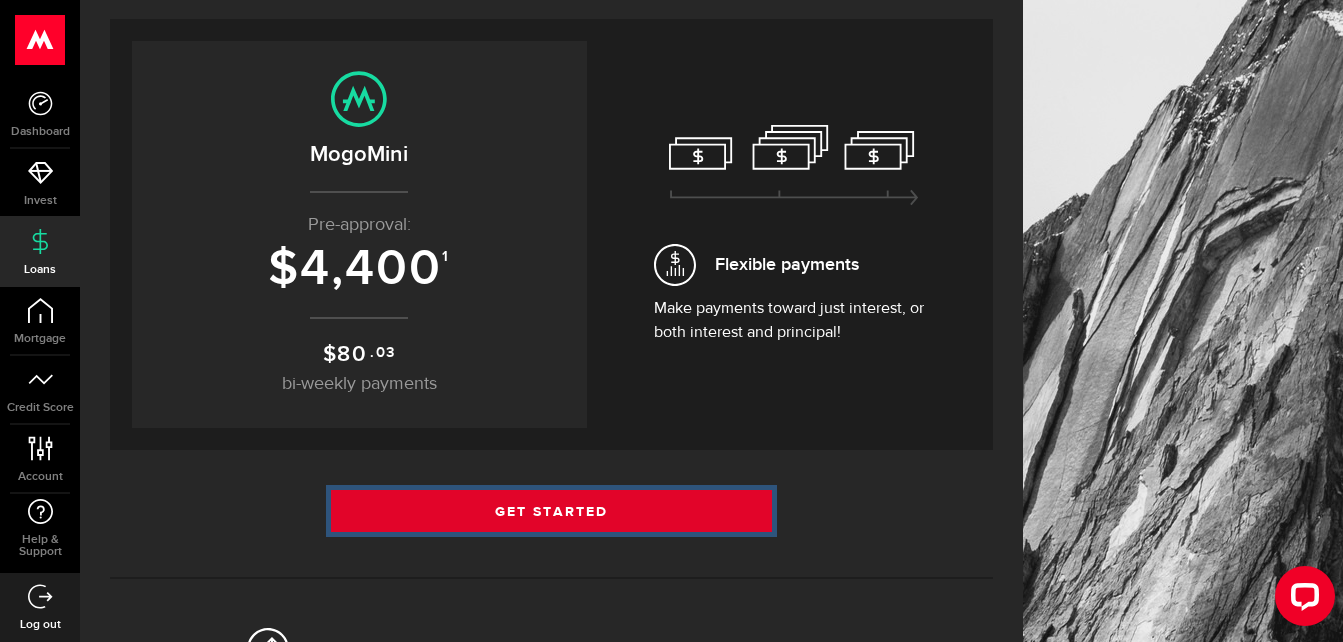 click on "Get Started" at bounding box center (552, 511) 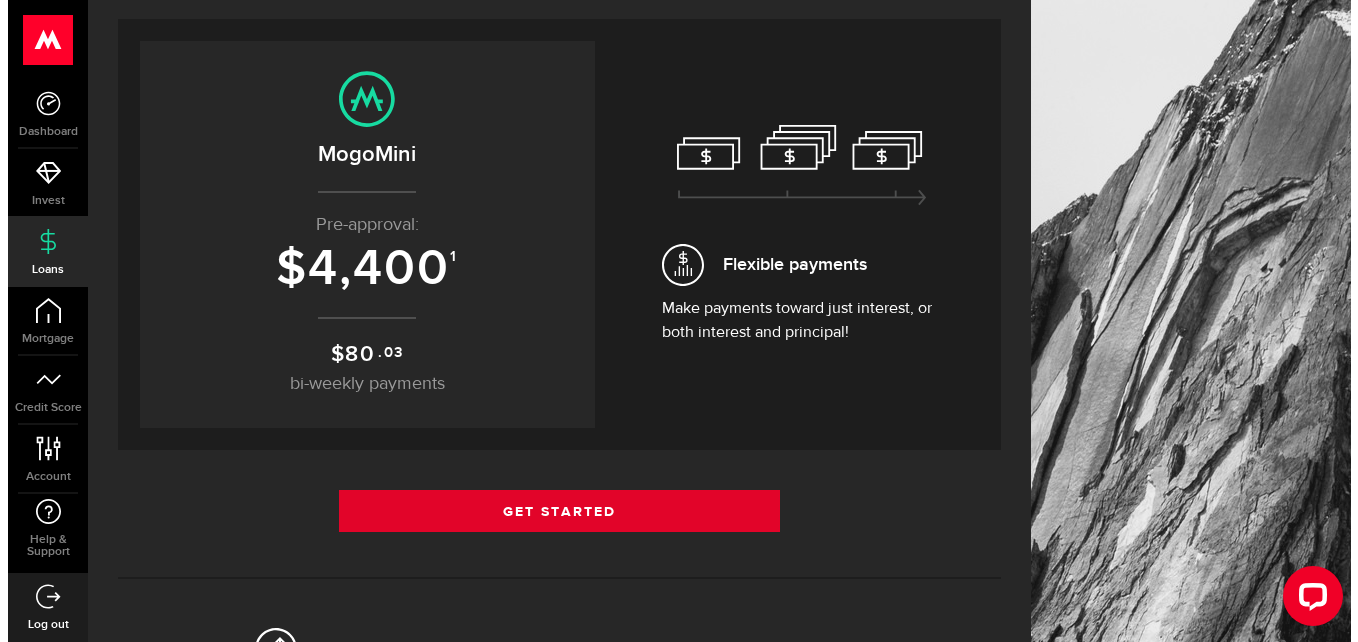 scroll, scrollTop: 0, scrollLeft: 0, axis: both 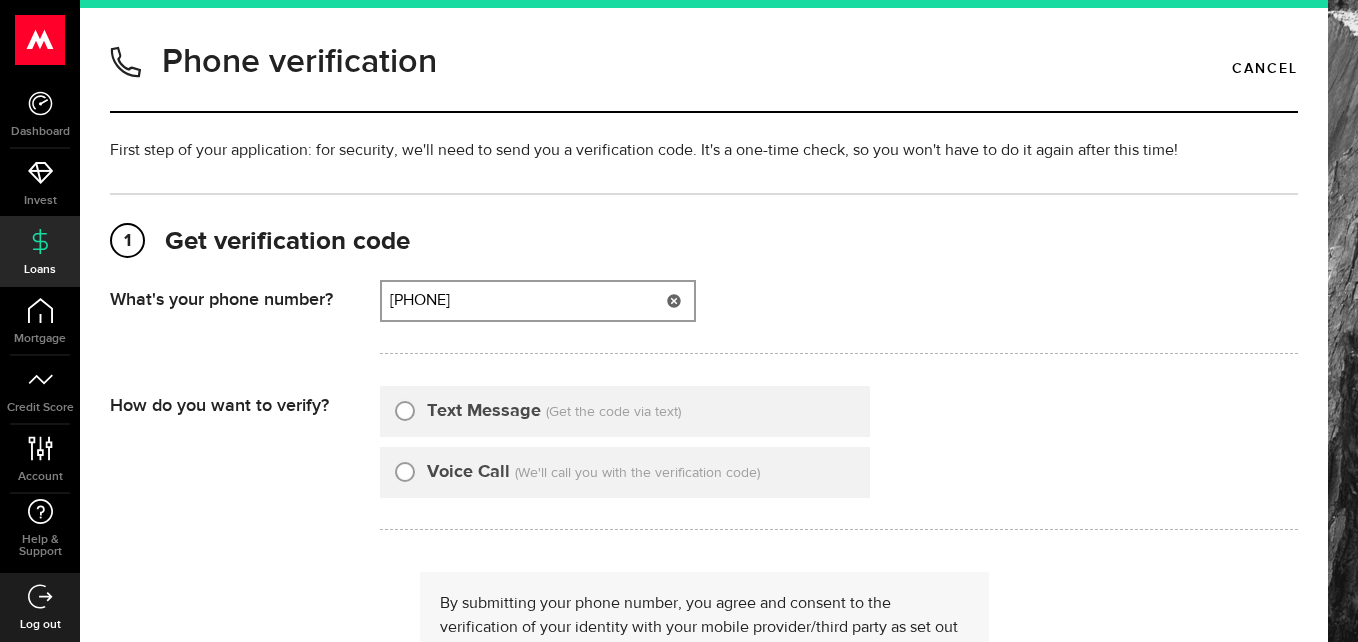 type on "9025994103" 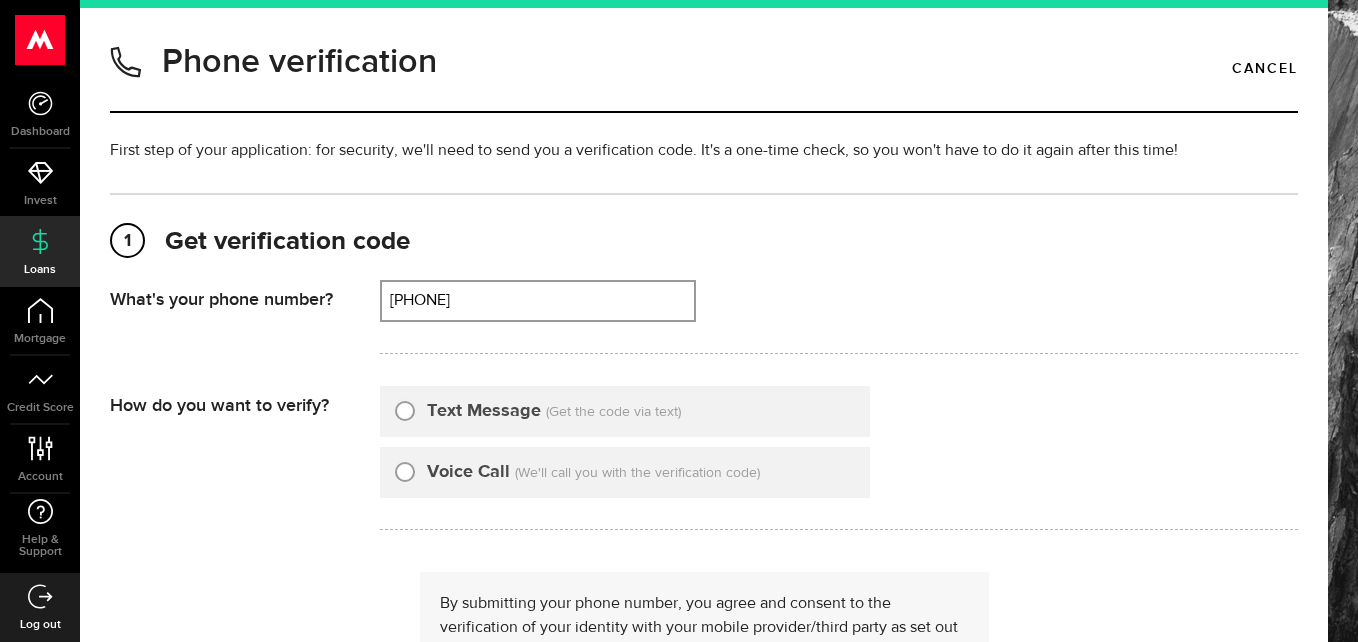 click on "Text Message" at bounding box center [405, 408] 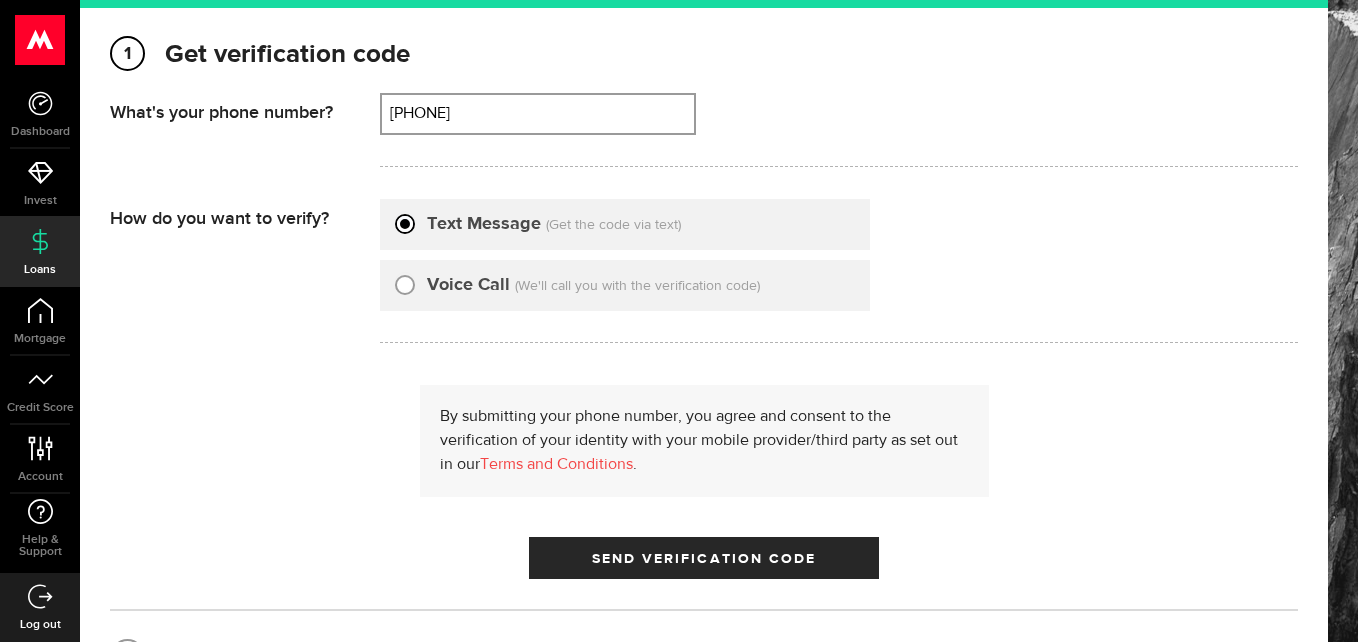 scroll, scrollTop: 200, scrollLeft: 0, axis: vertical 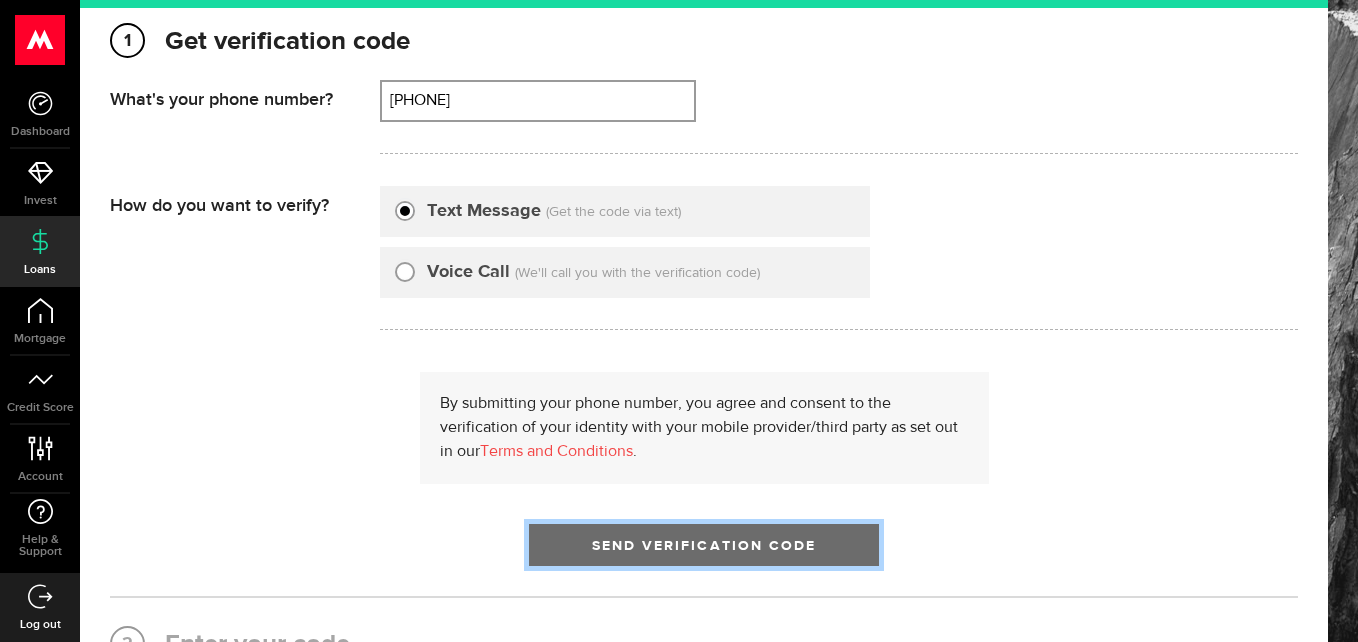 click at bounding box center [704, 550] 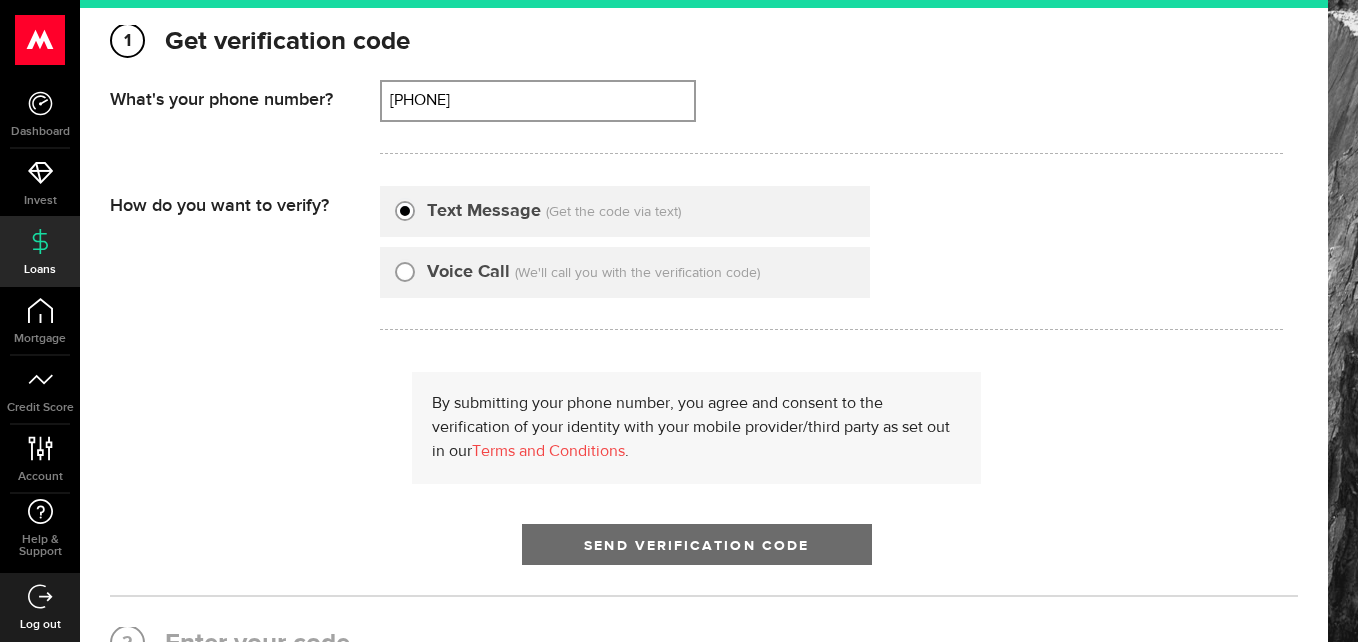 scroll, scrollTop: 0, scrollLeft: 0, axis: both 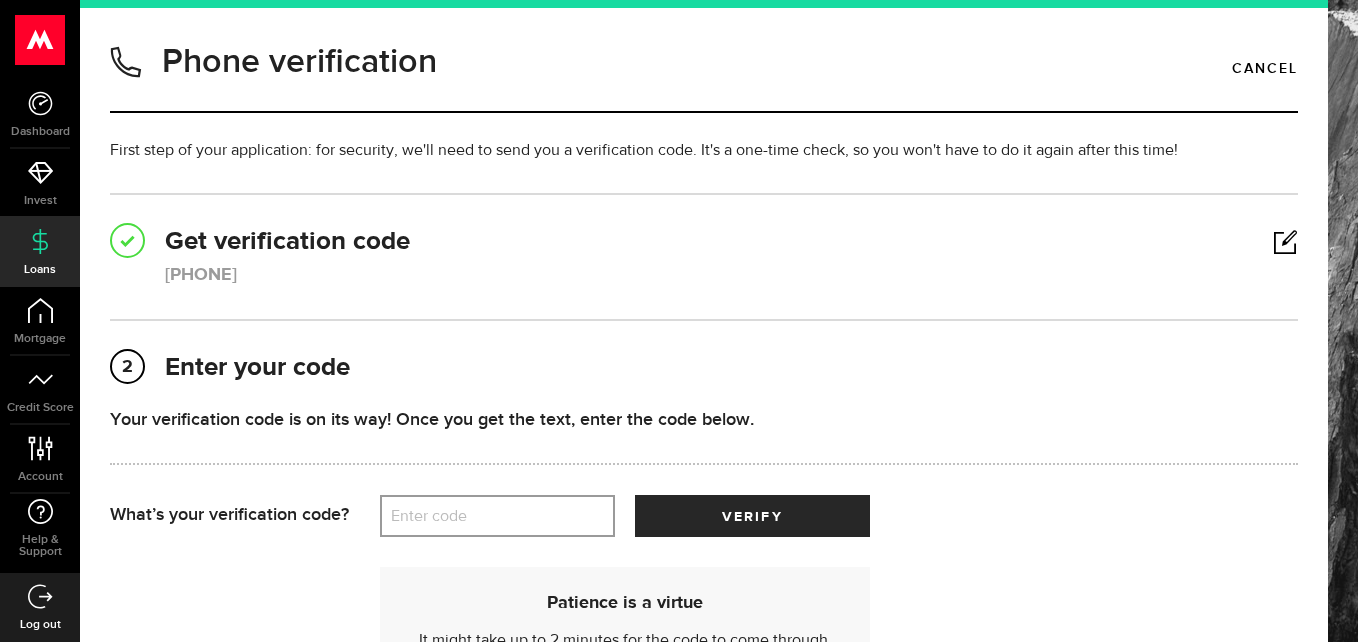 click on "Enter code" at bounding box center [497, 516] 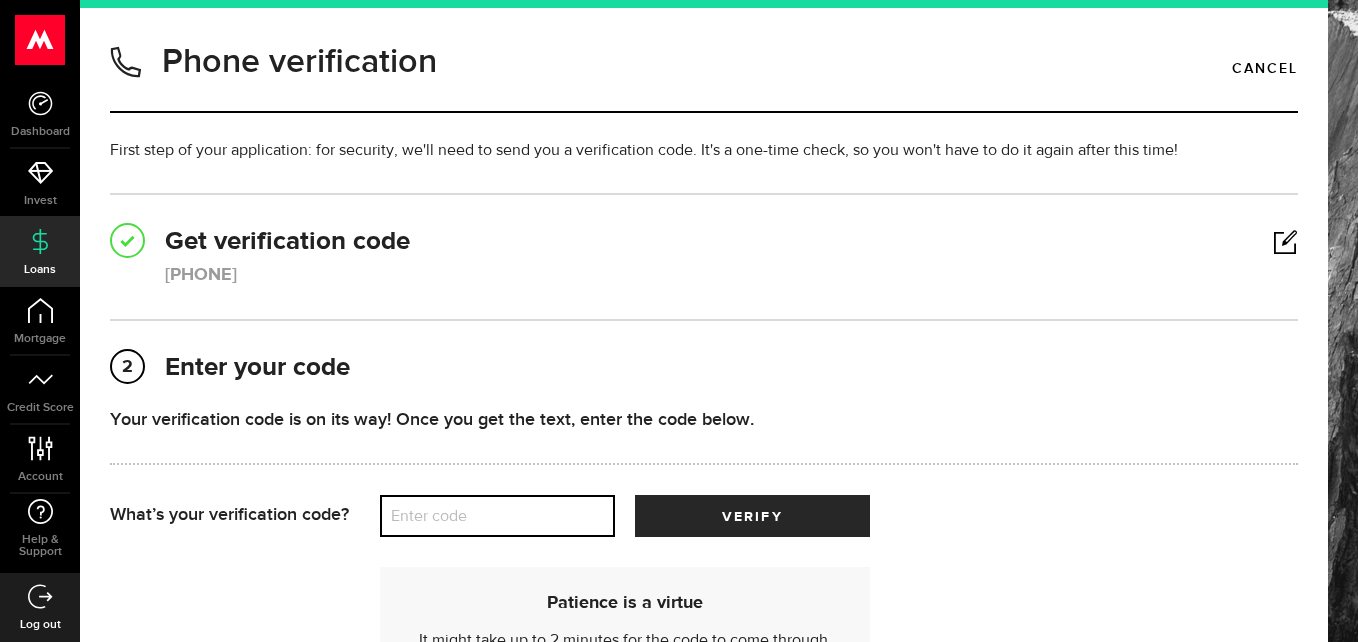 click on "Enter code" at bounding box center (497, 516) 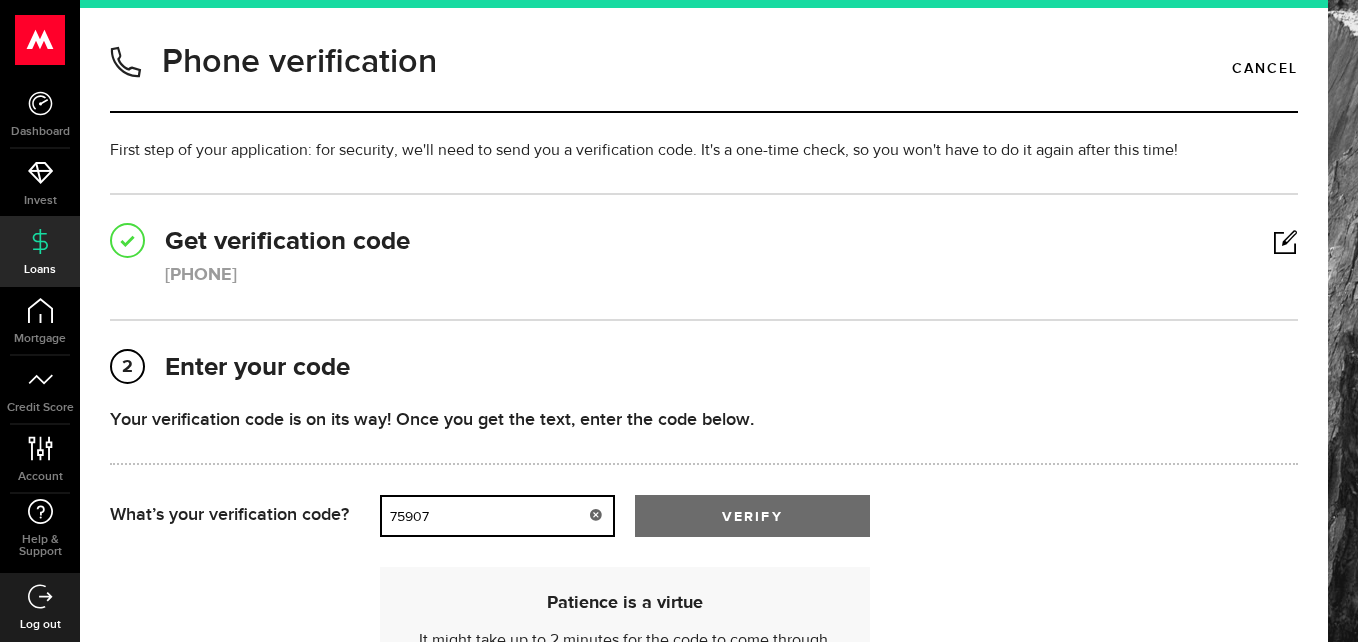 type on "75907" 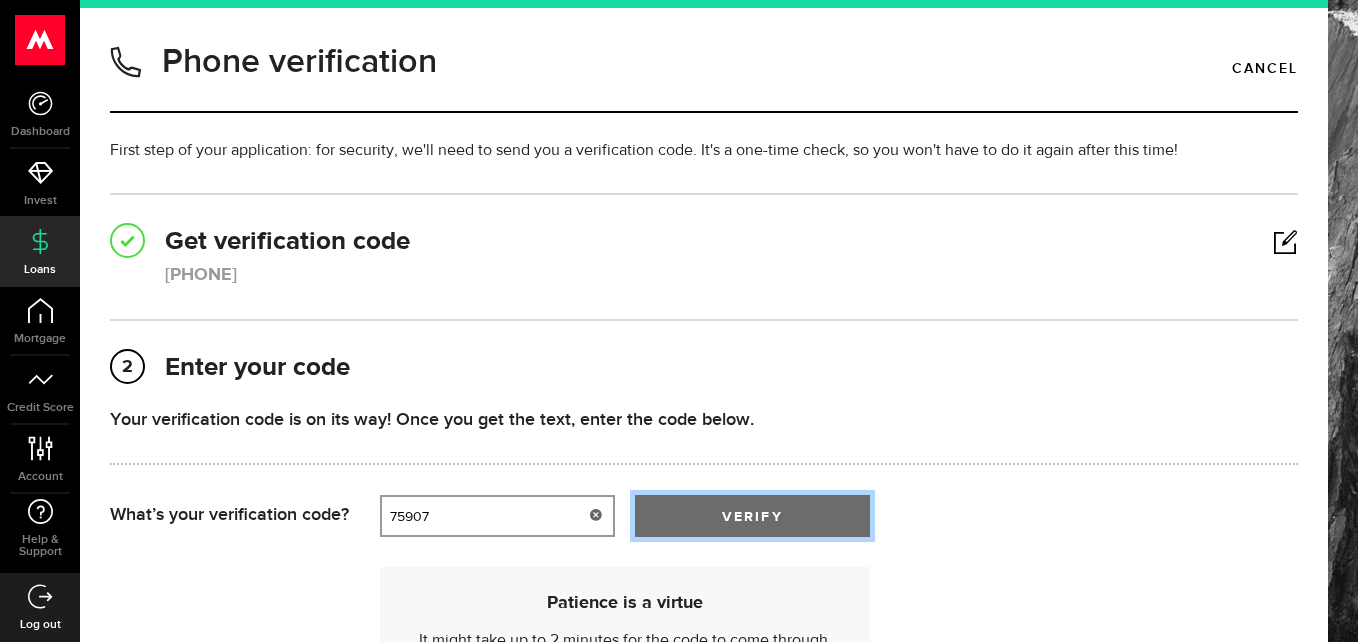 click at bounding box center [752, 521] 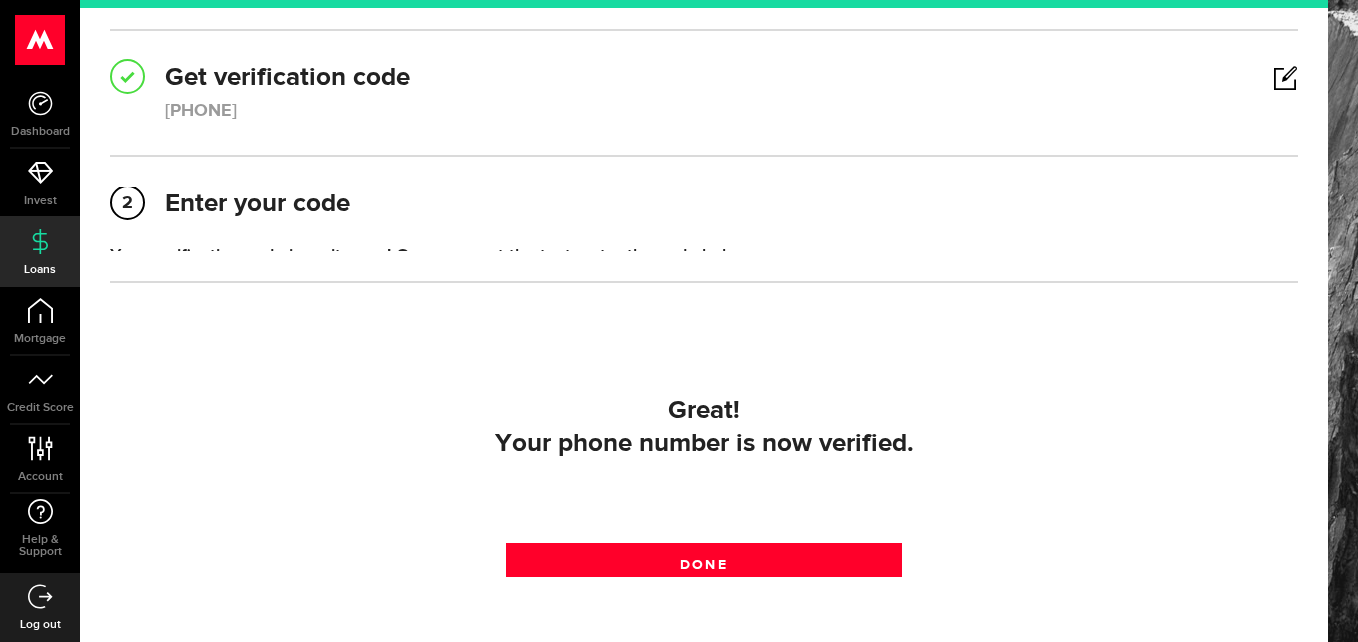 scroll, scrollTop: 200, scrollLeft: 0, axis: vertical 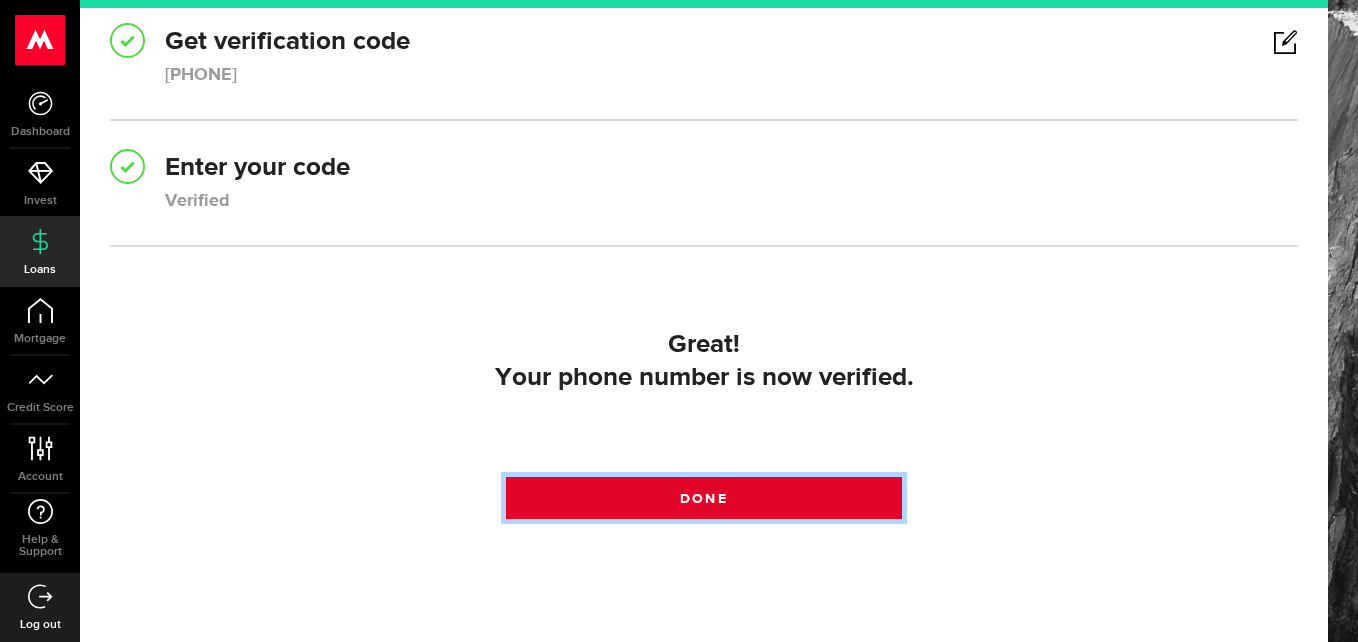 click on "Done" at bounding box center (704, 498) 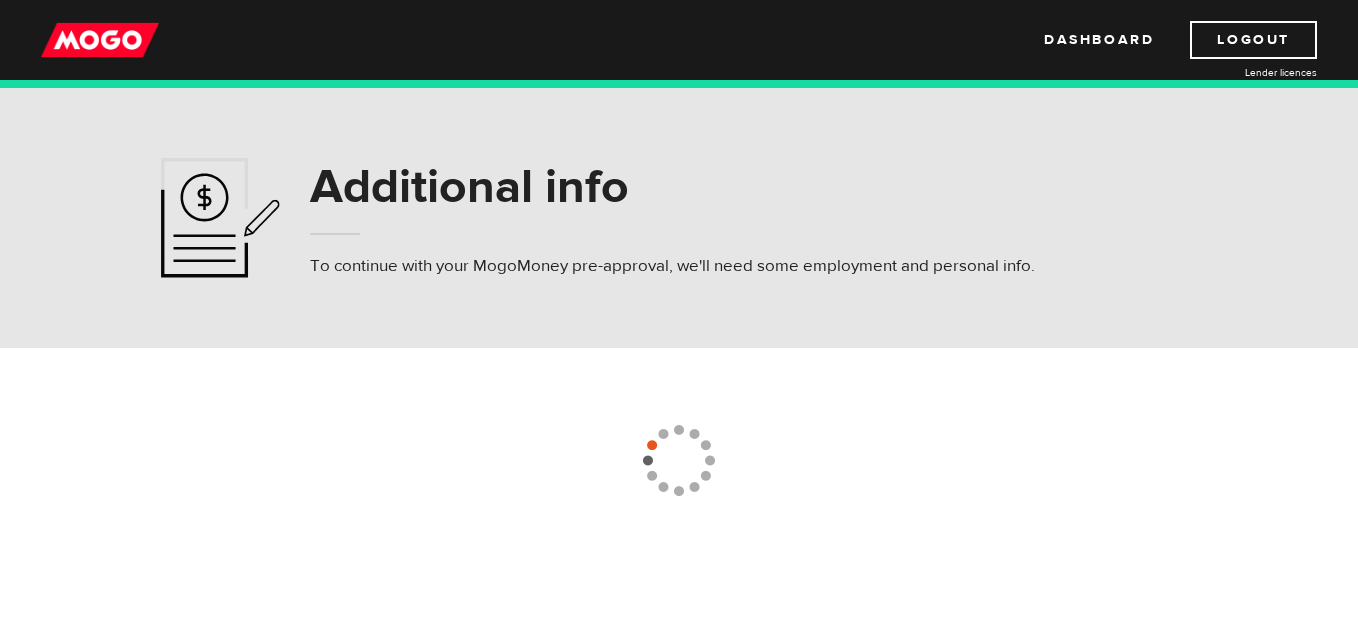 scroll, scrollTop: 0, scrollLeft: 0, axis: both 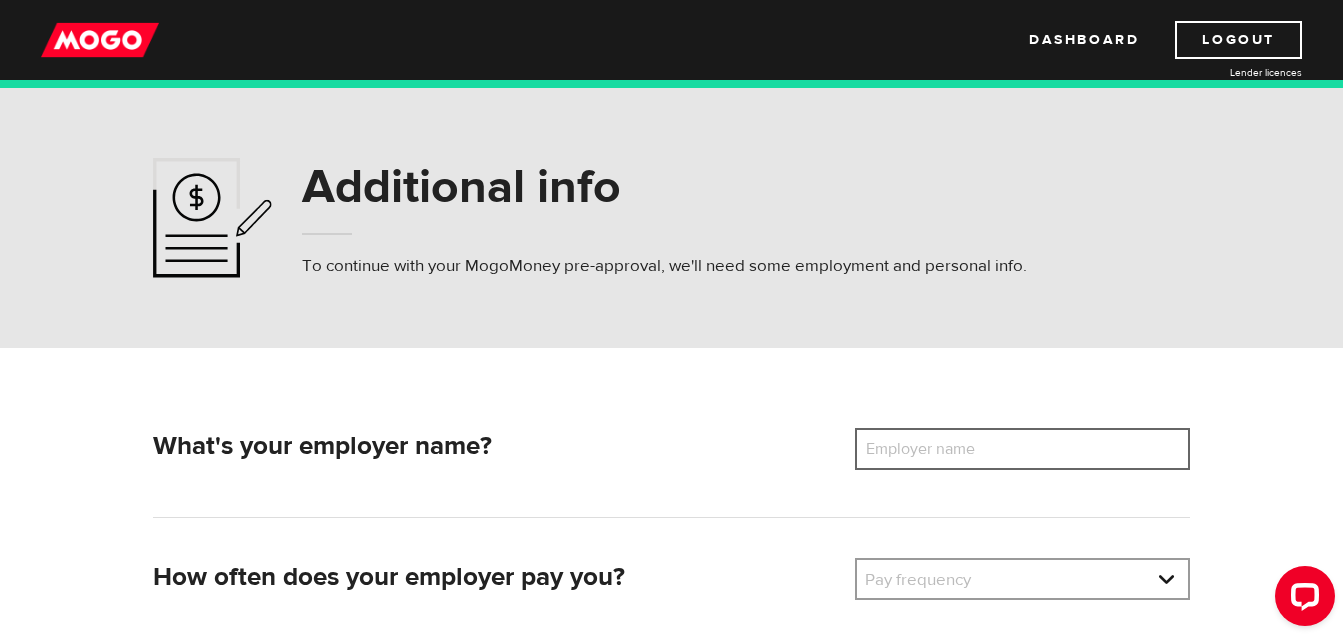 click on "Employer name" at bounding box center (1022, 449) 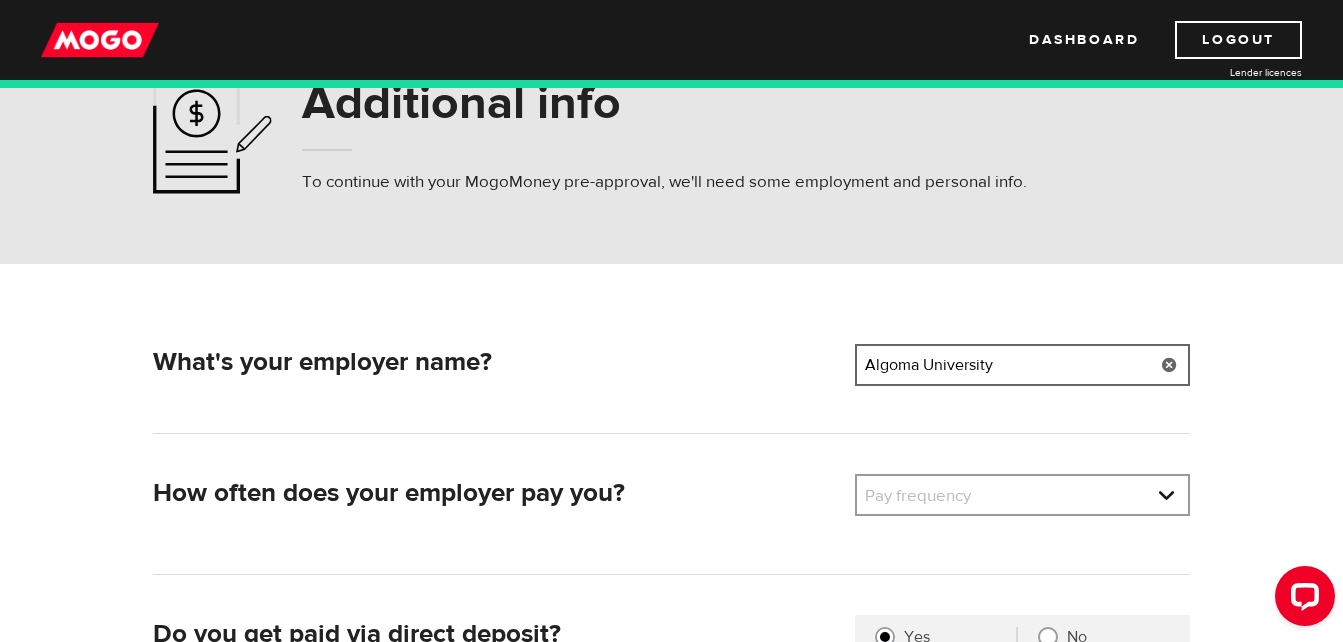 scroll, scrollTop: 200, scrollLeft: 0, axis: vertical 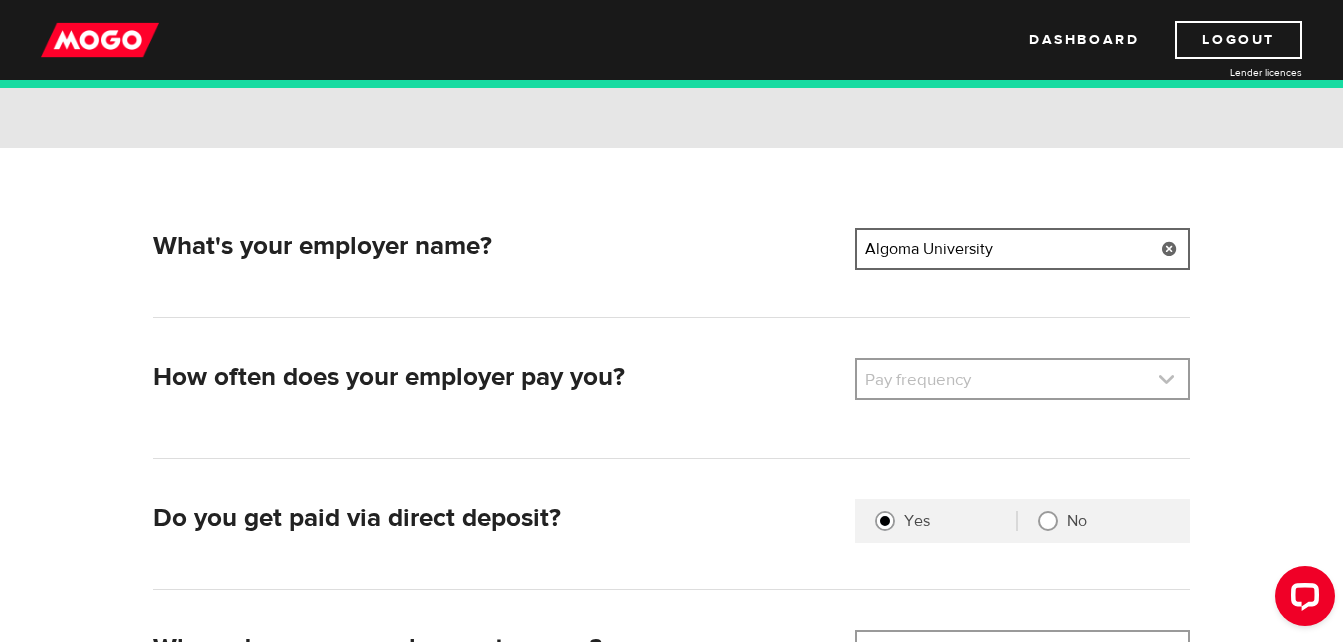 type on "Algoma University" 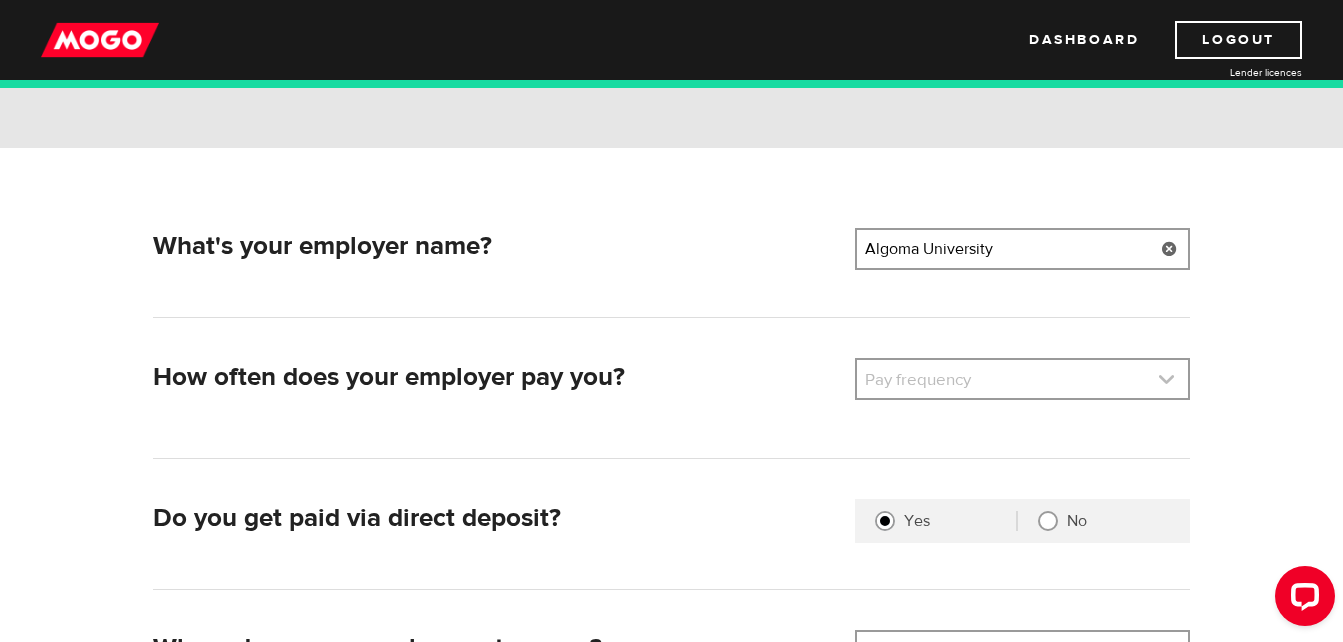 click at bounding box center (1022, 379) 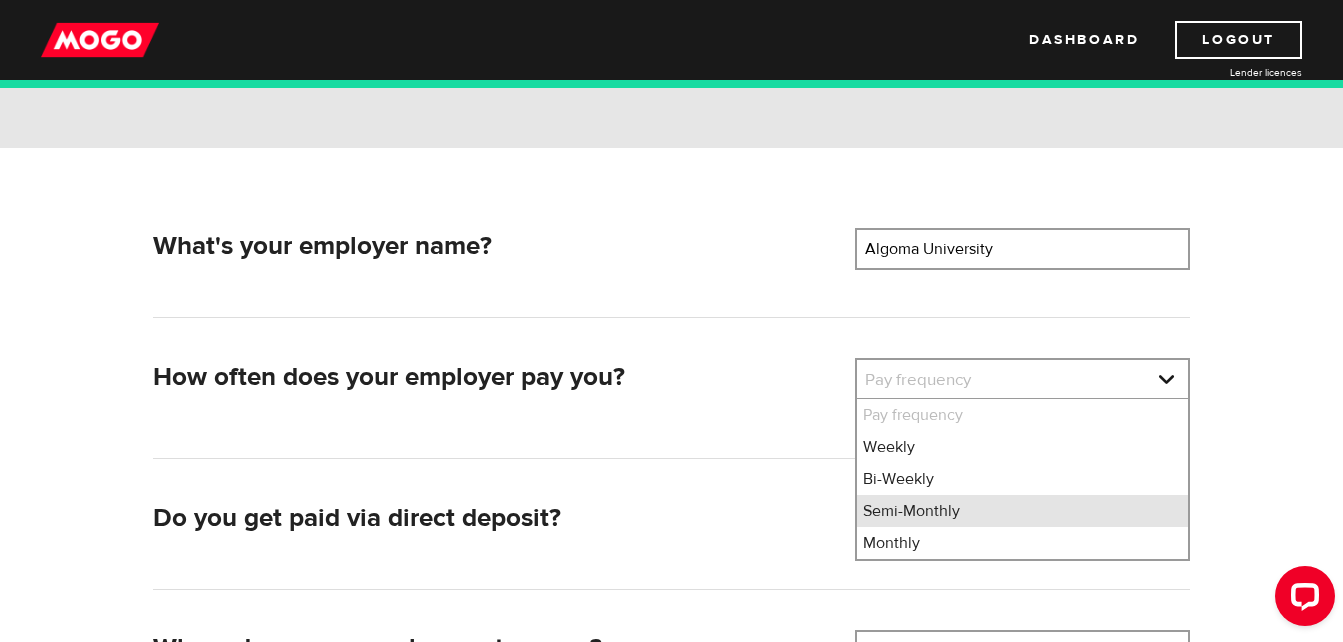click on "Semi-Monthly" at bounding box center [1022, 511] 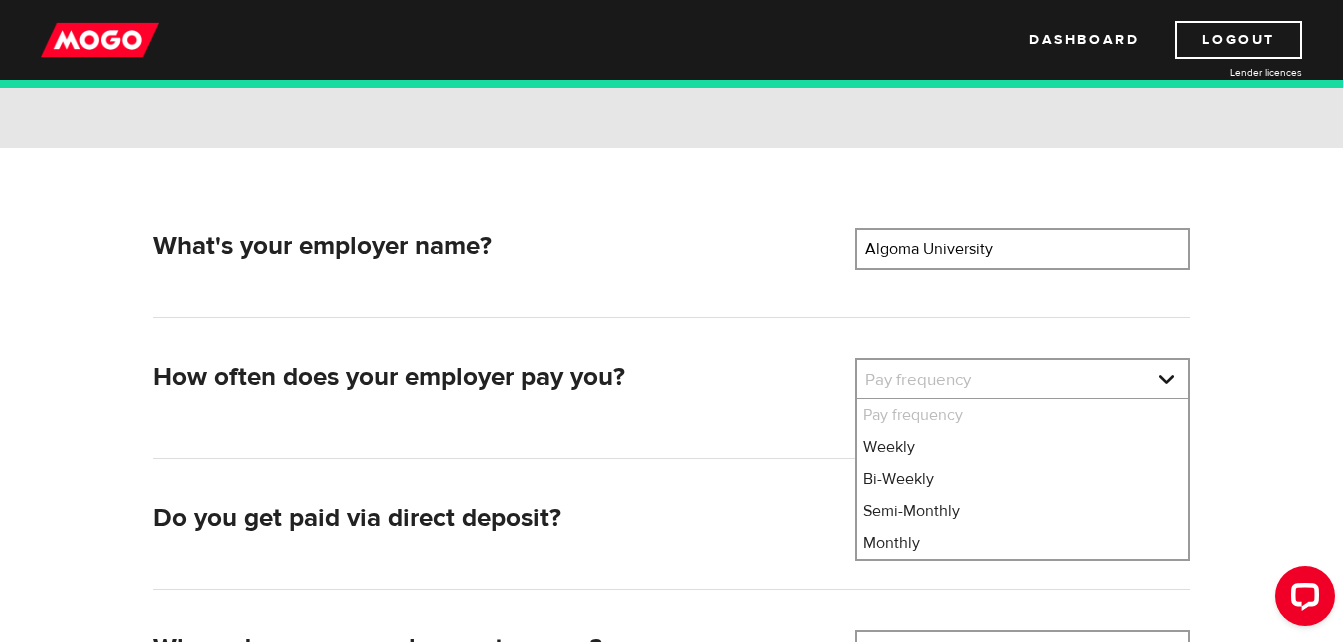 select on "3" 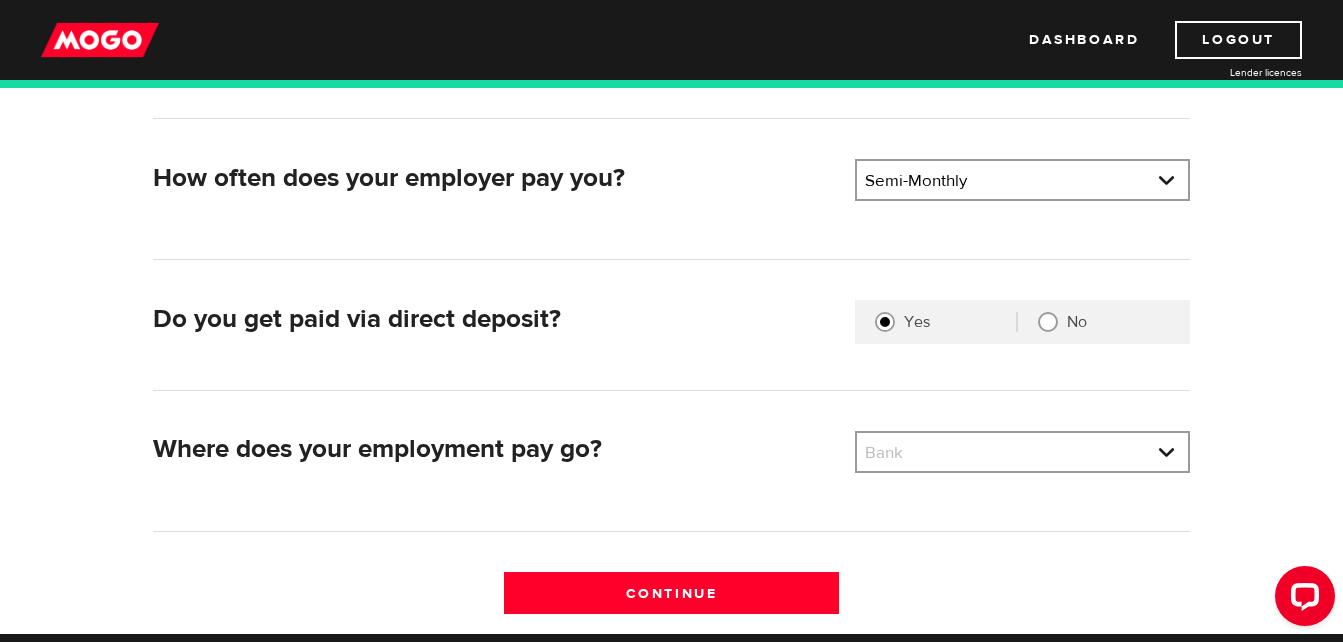 scroll, scrollTop: 400, scrollLeft: 0, axis: vertical 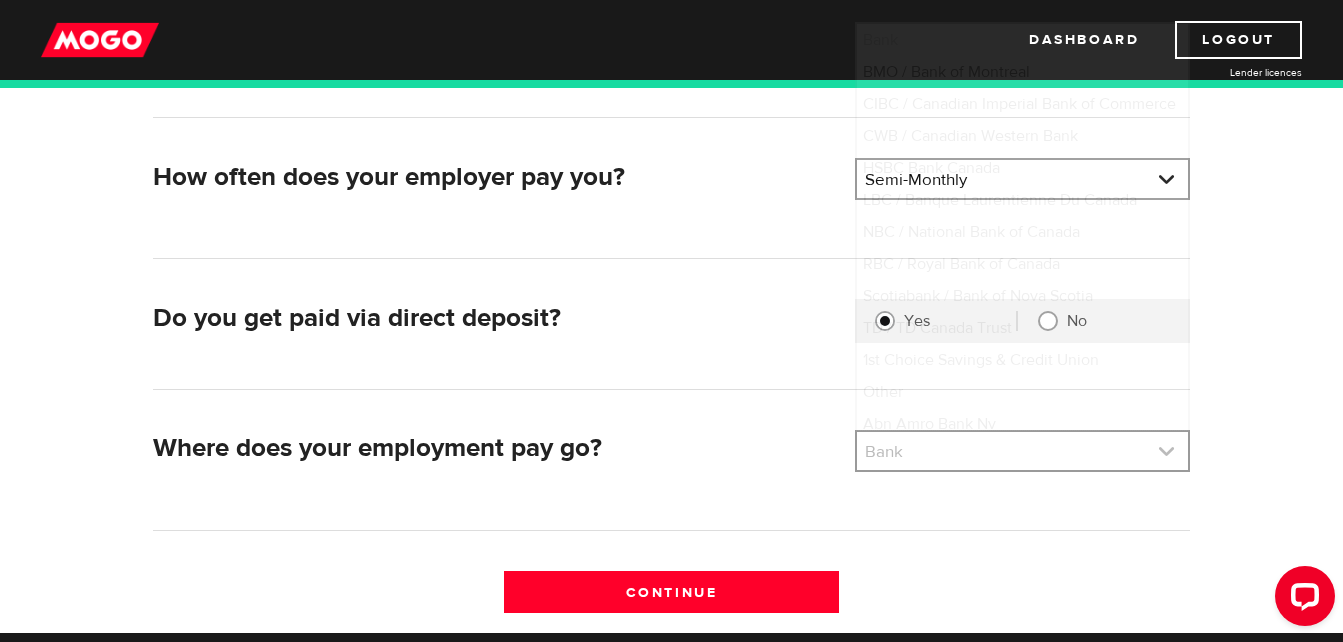 click at bounding box center (1022, 451) 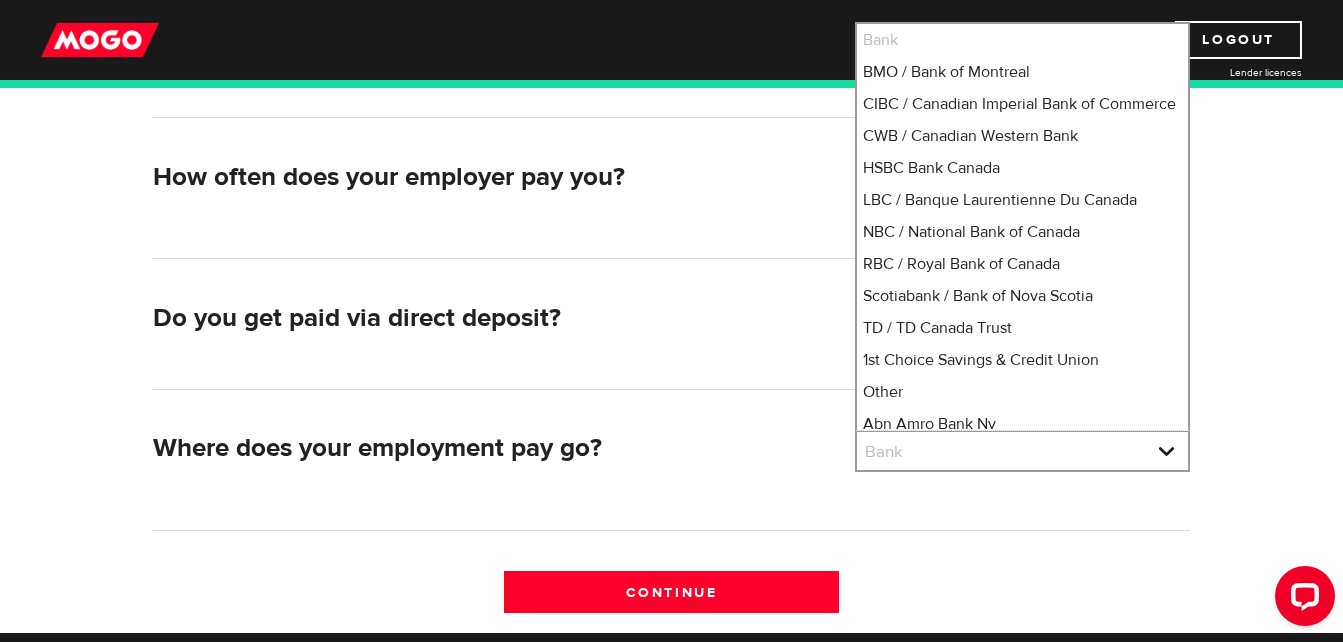 scroll, scrollTop: 226, scrollLeft: 0, axis: vertical 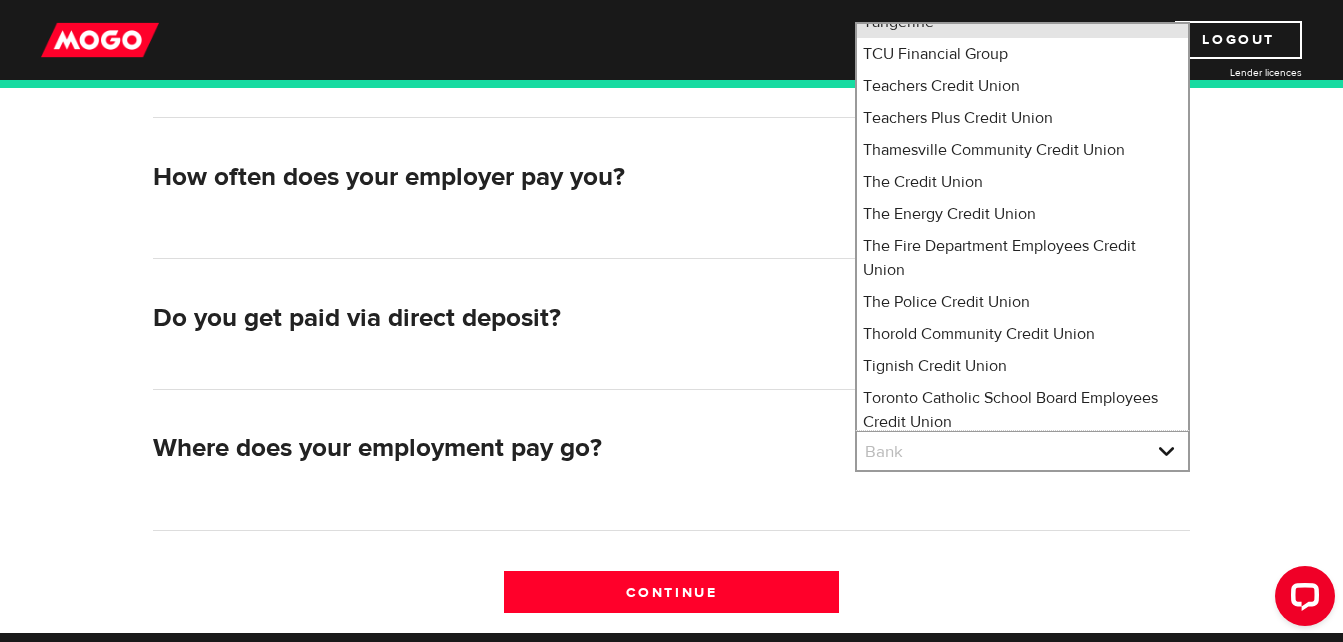 click on "Tangerine" at bounding box center (1022, 22) 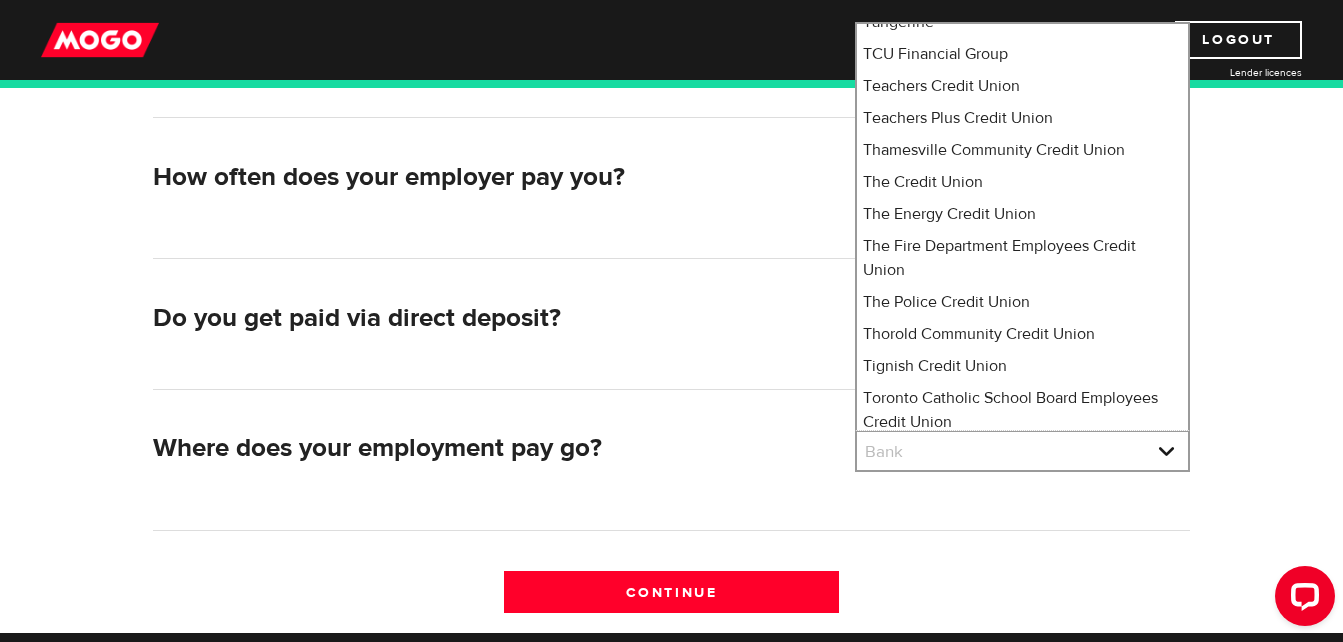 select on "235" 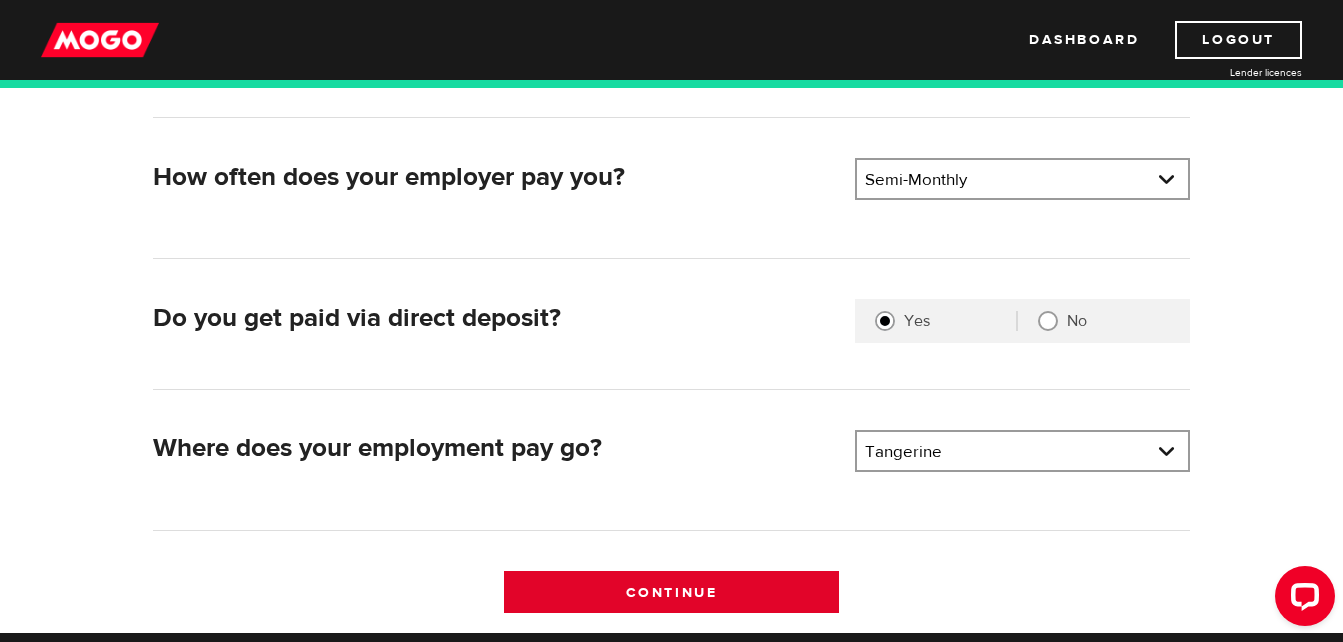 click on "Continue" at bounding box center (671, 592) 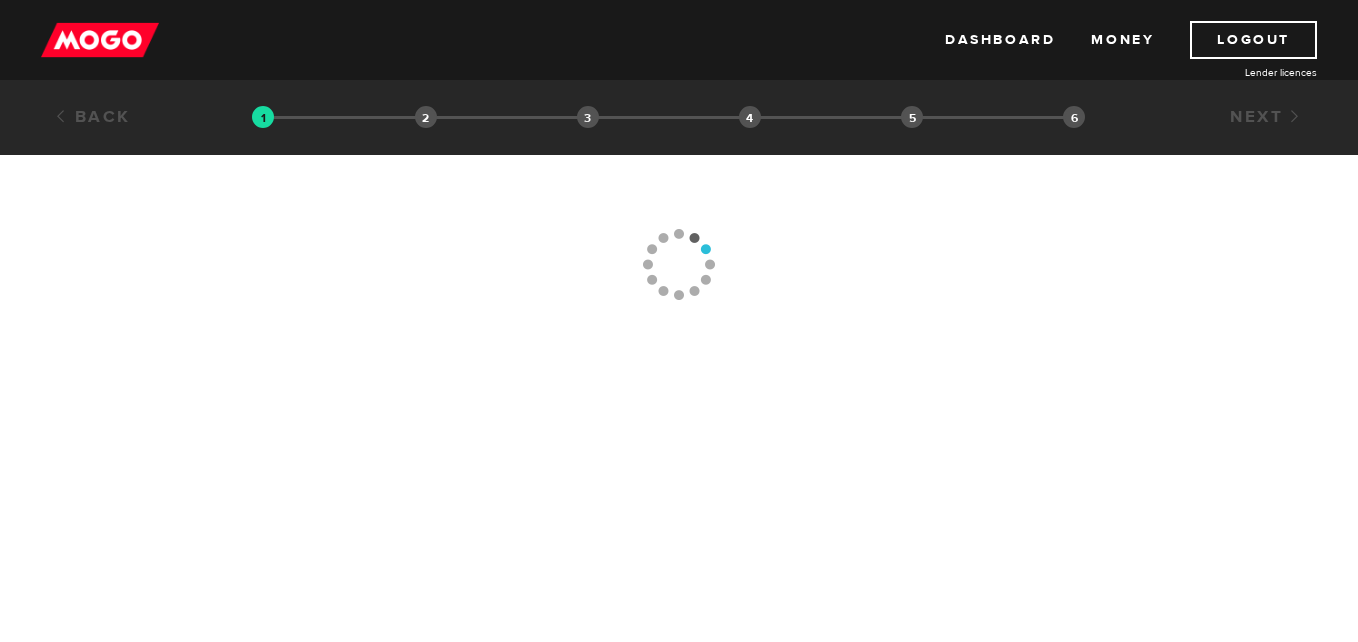scroll, scrollTop: 0, scrollLeft: 0, axis: both 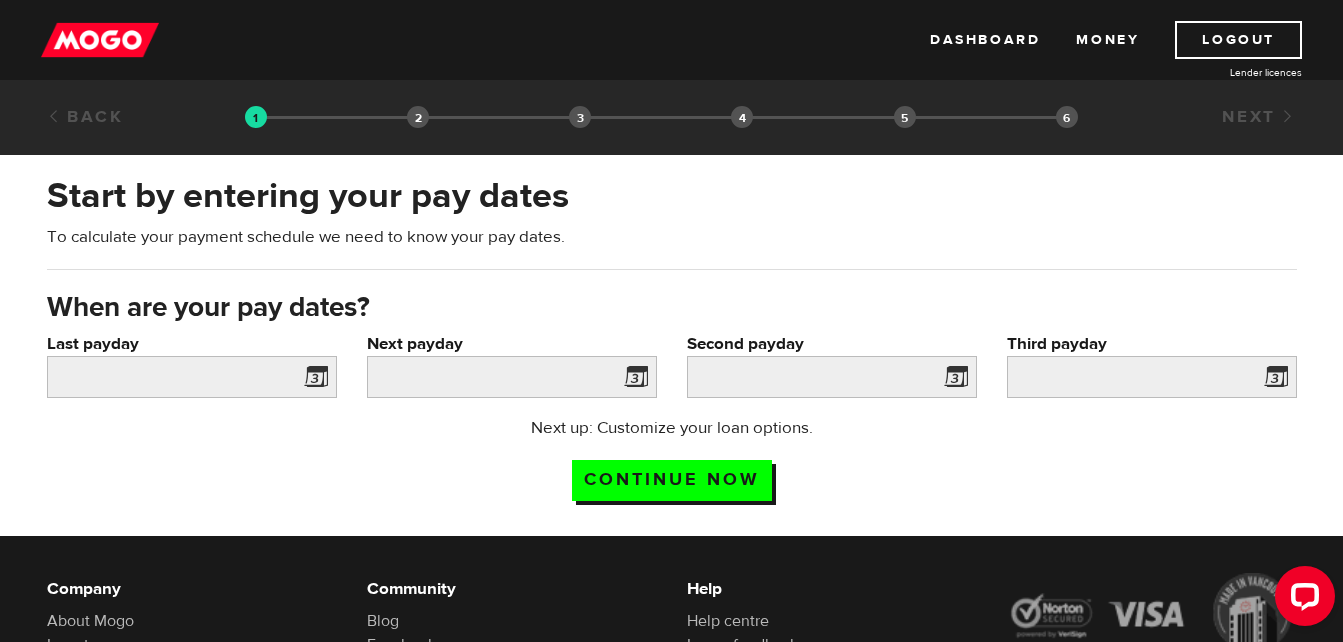 click at bounding box center (312, 380) 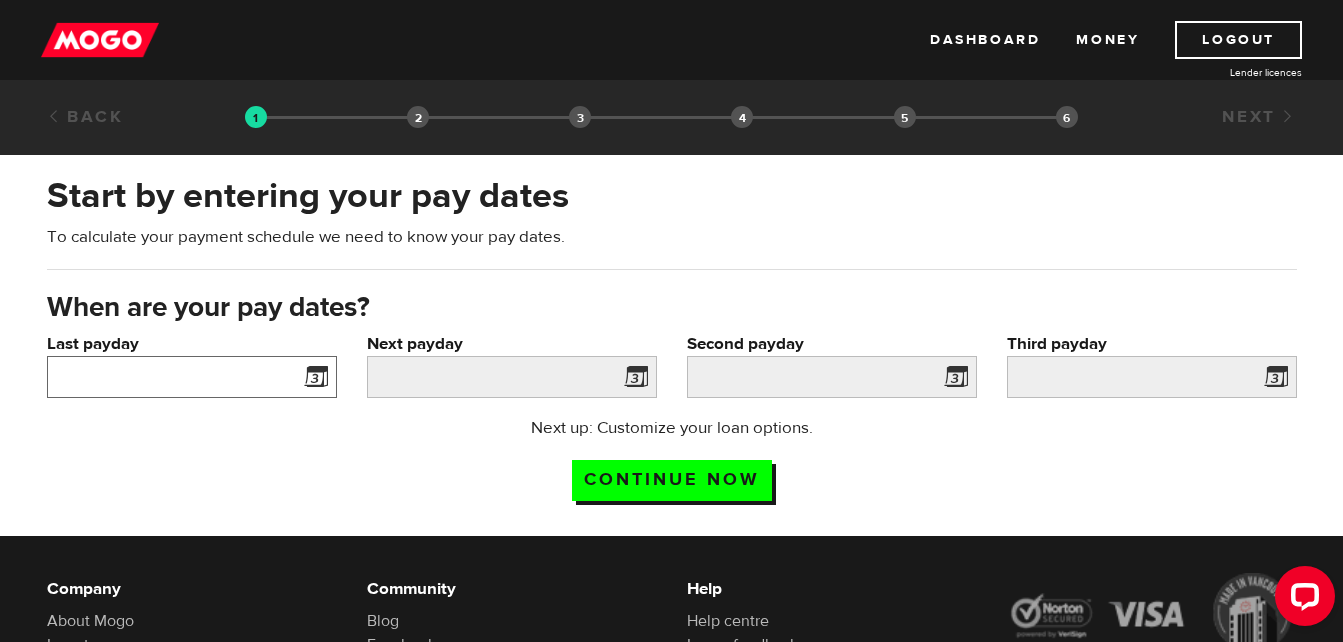 click on "Last payday" at bounding box center (192, 377) 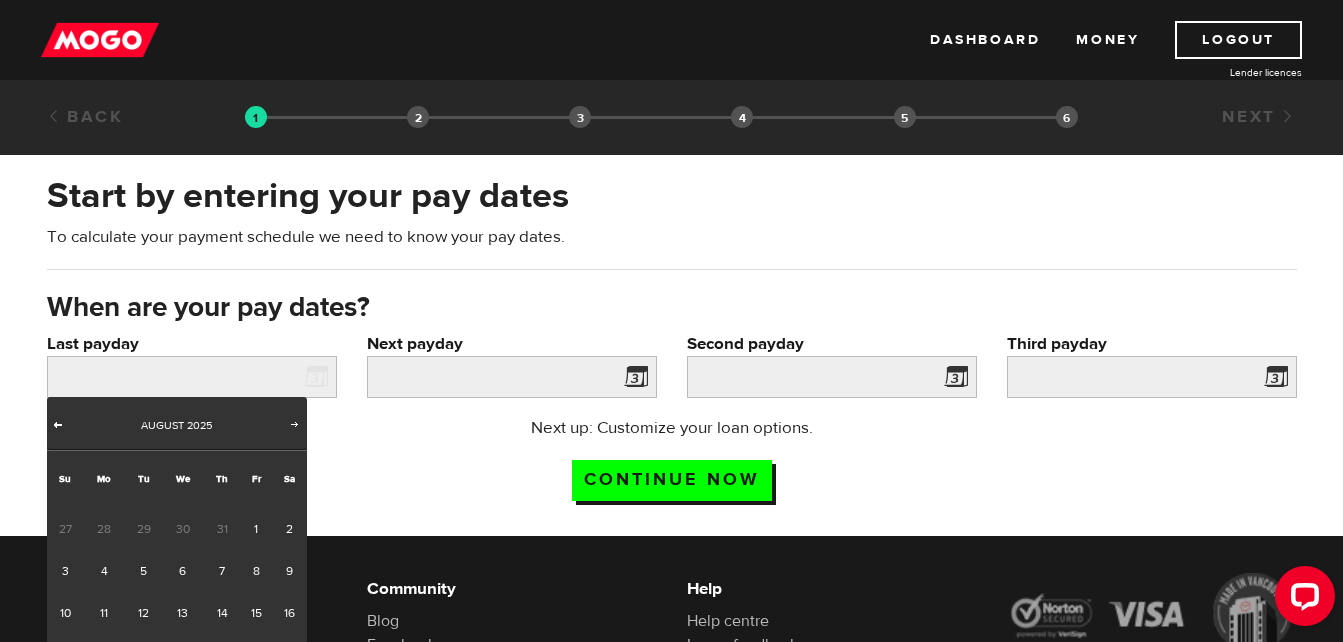 click on "Prev" at bounding box center (58, 424) 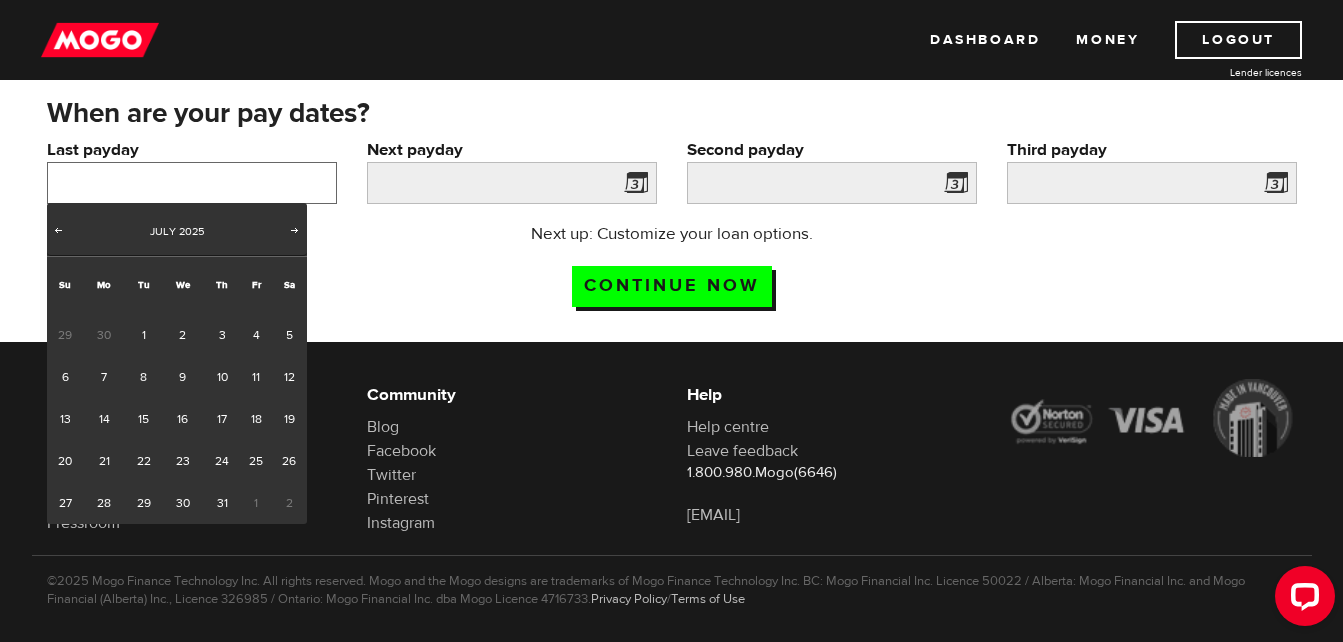 scroll, scrollTop: 200, scrollLeft: 0, axis: vertical 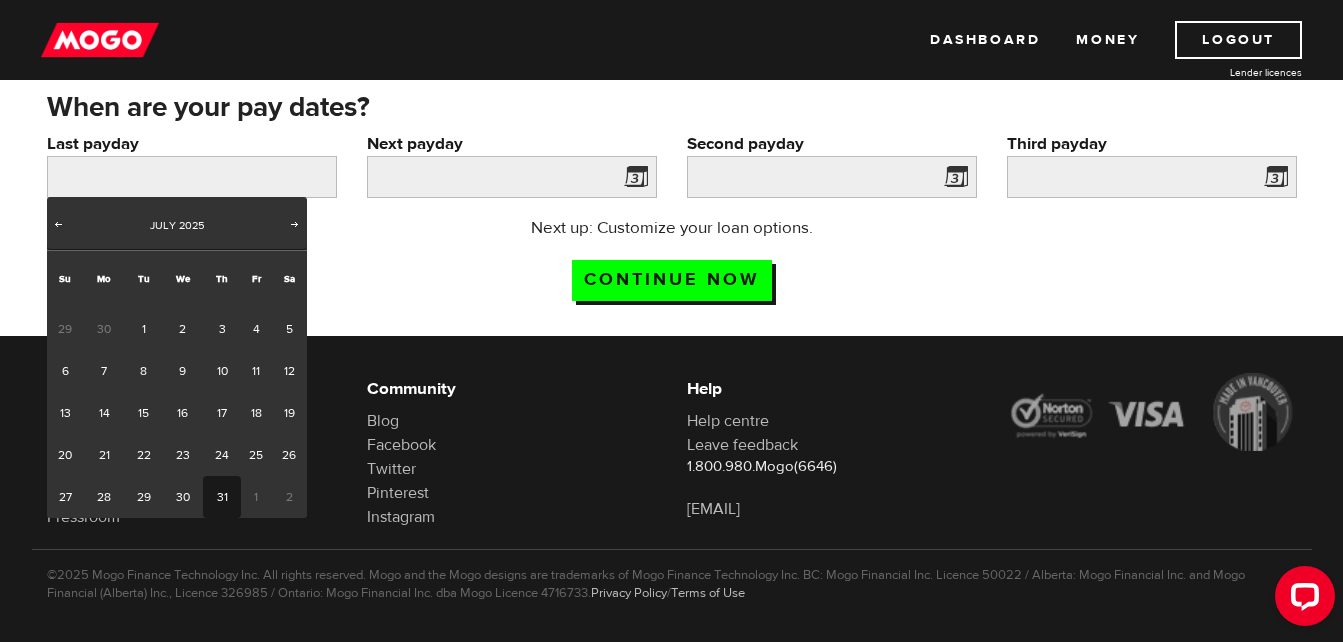 click on "31" at bounding box center [221, 497] 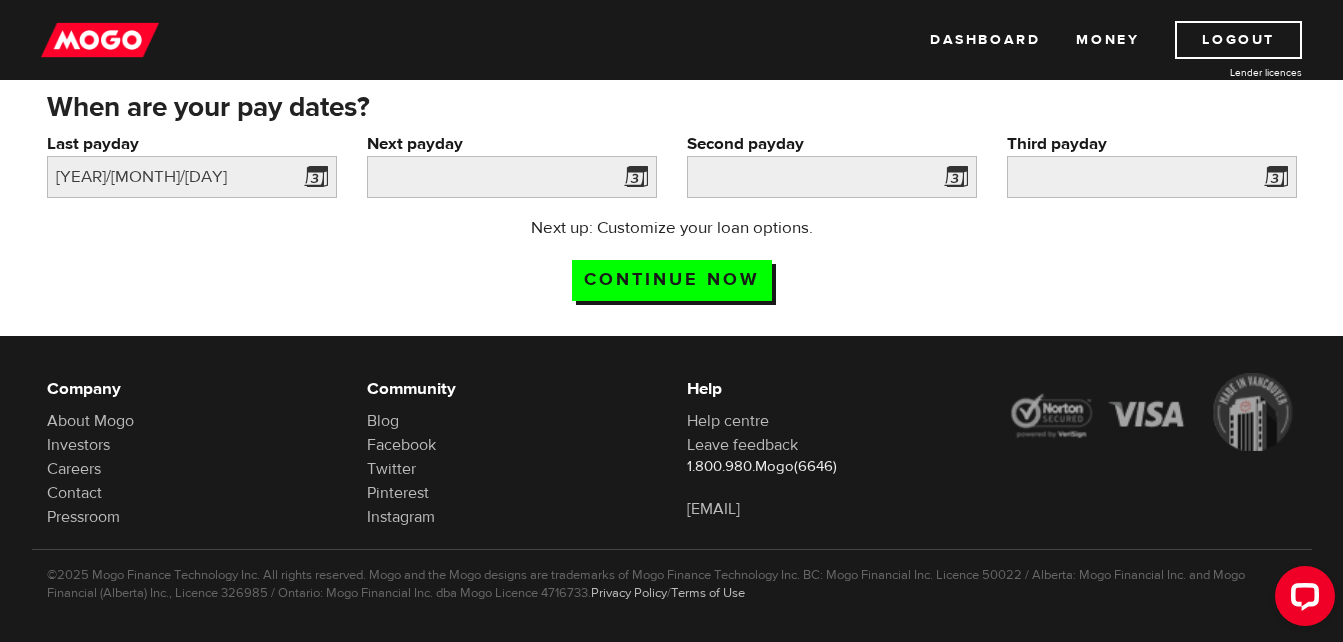click at bounding box center (632, 180) 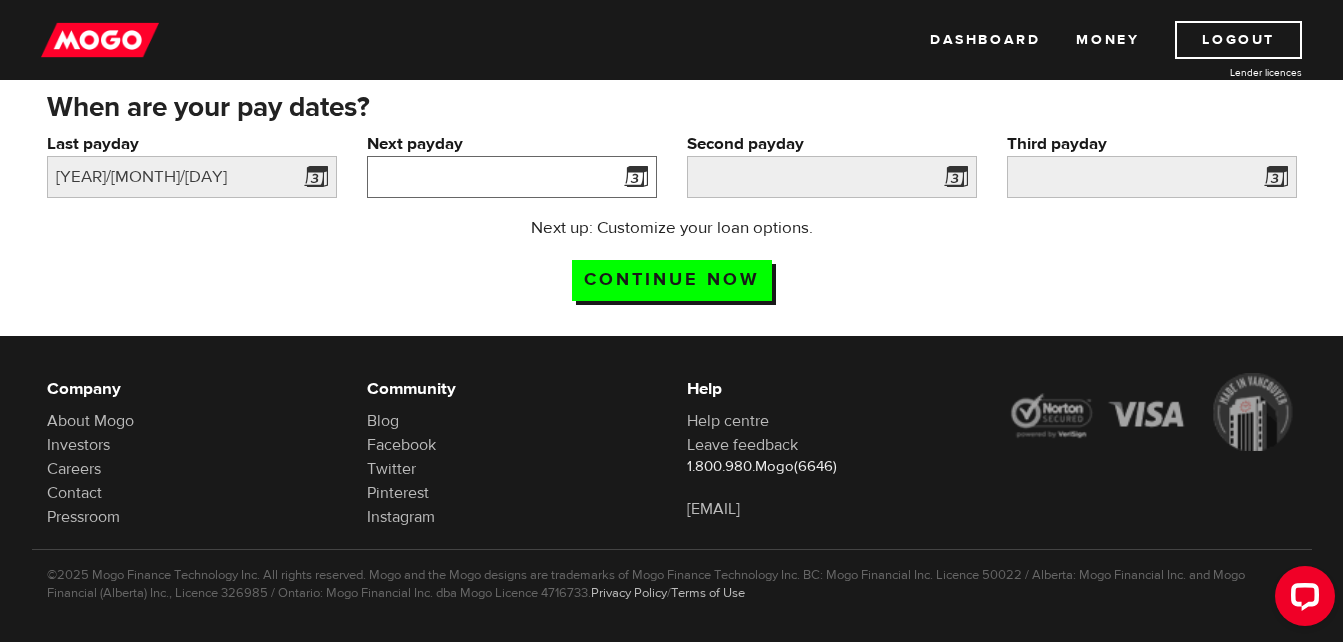 click on "Next payday" at bounding box center (512, 177) 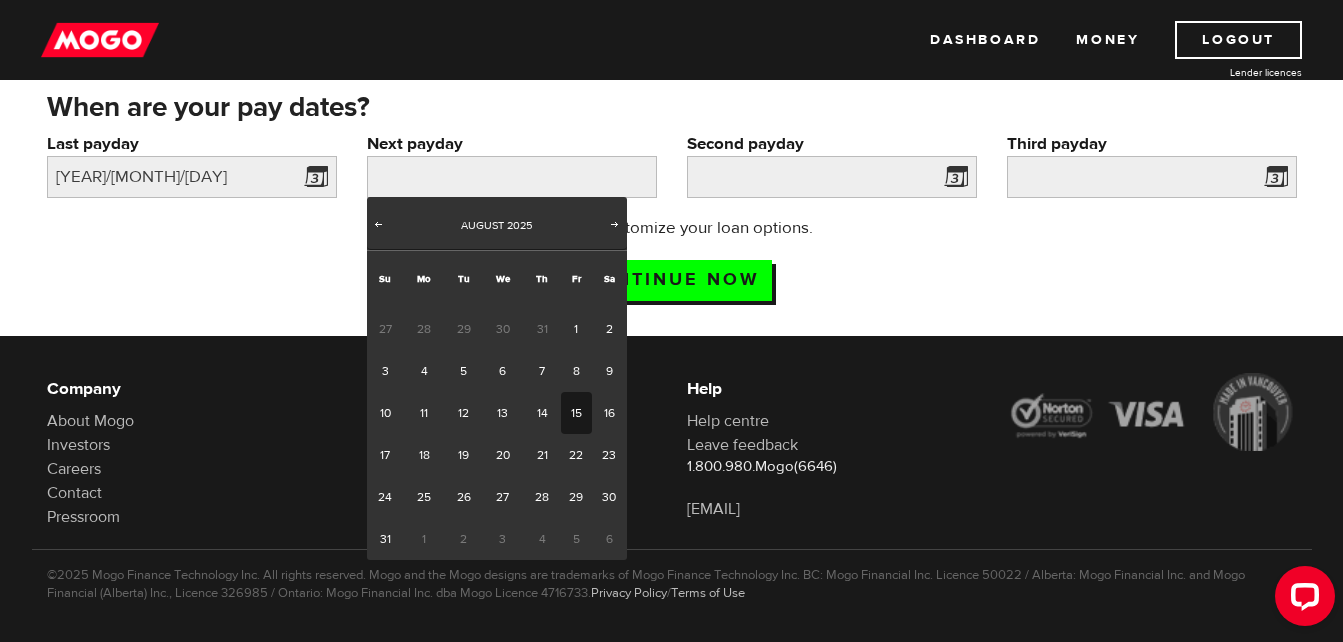 click on "15" at bounding box center [576, 413] 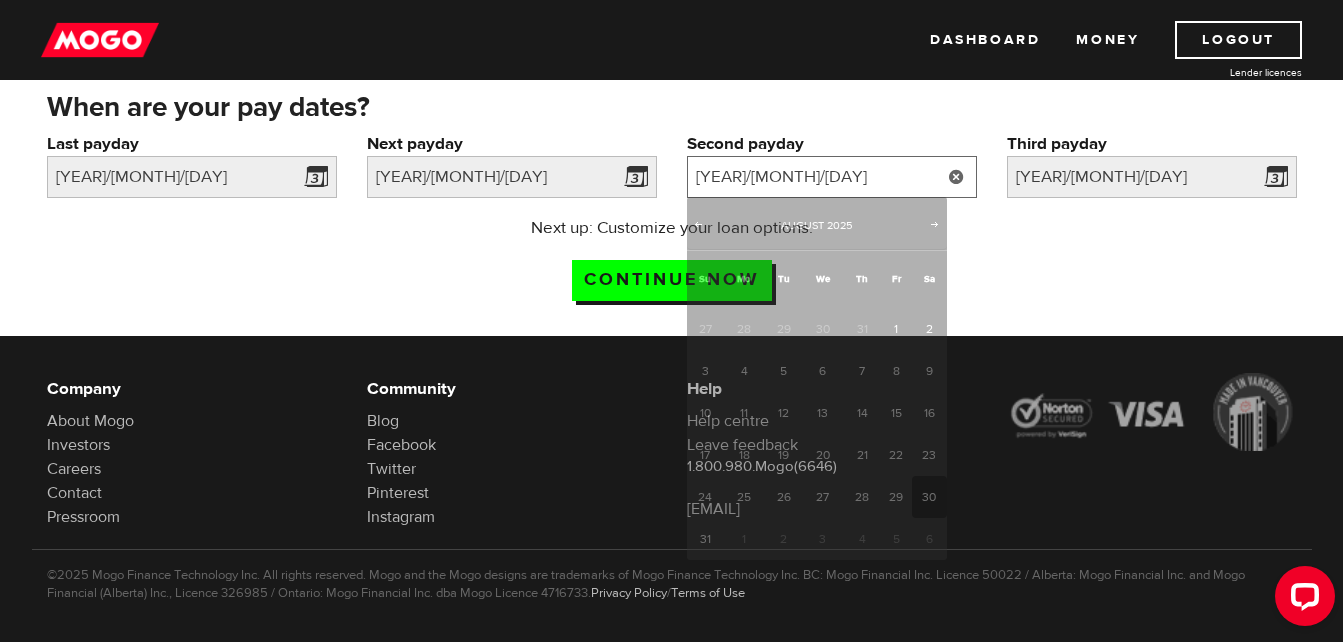 click on "2025/8/30" at bounding box center [832, 177] 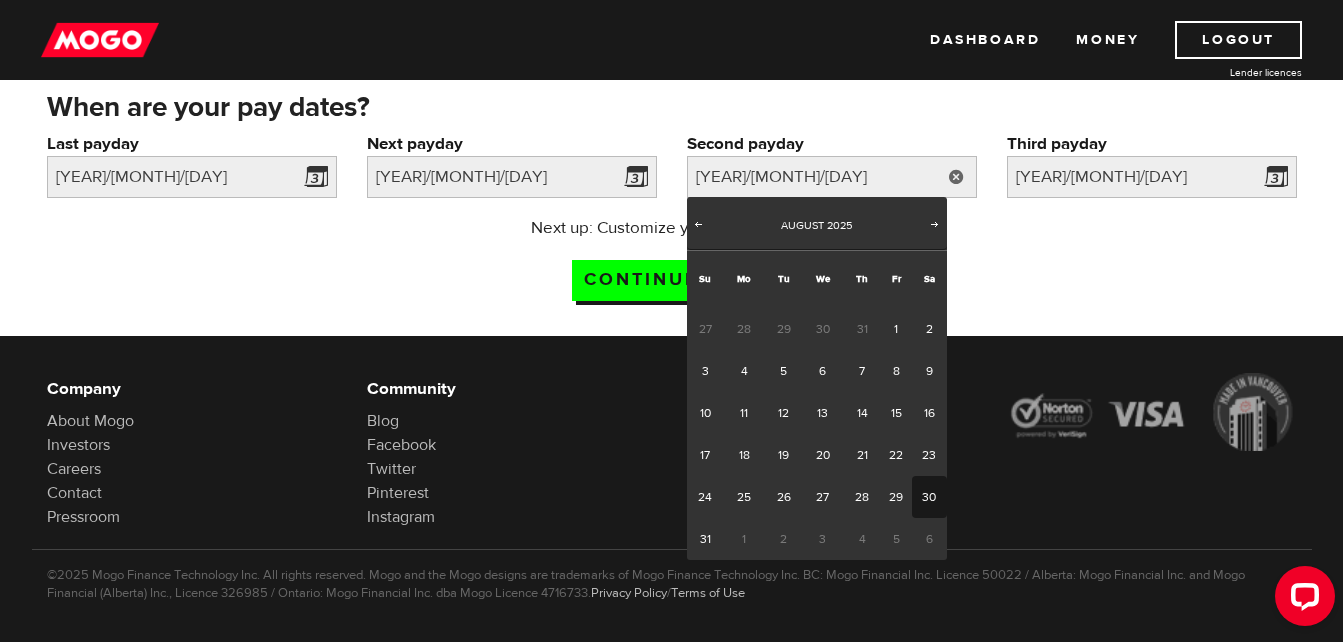 click on "30" at bounding box center (929, 497) 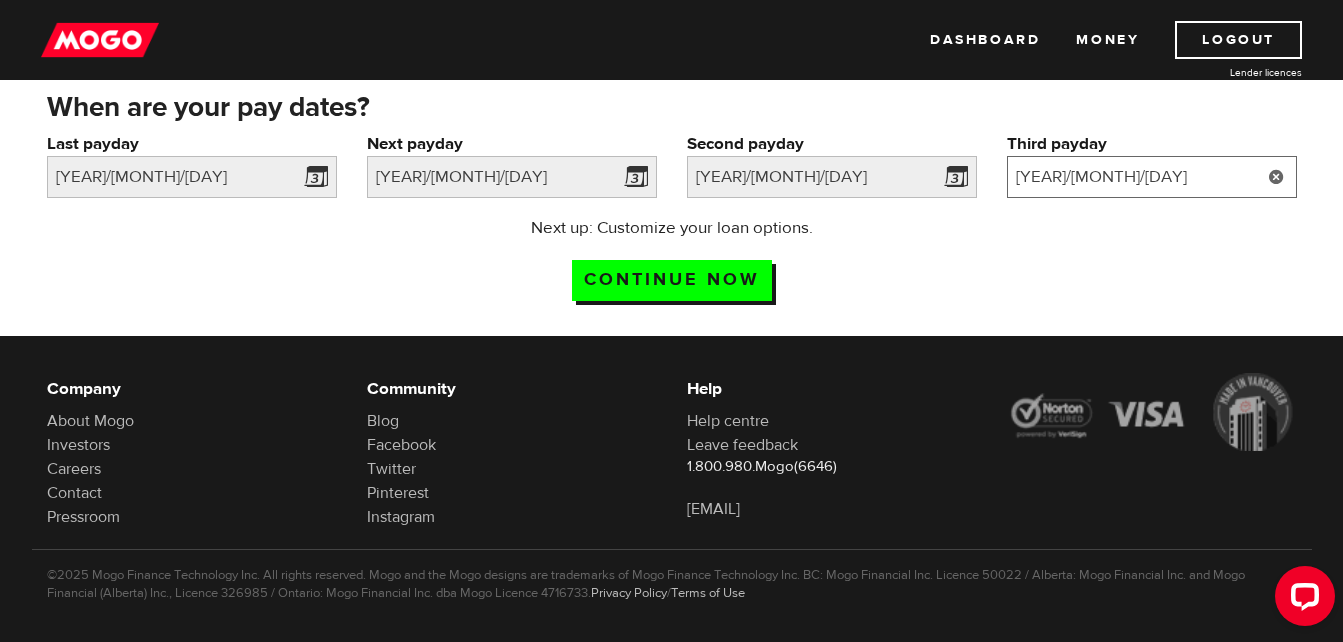 click on "2025/9/14" at bounding box center [1152, 177] 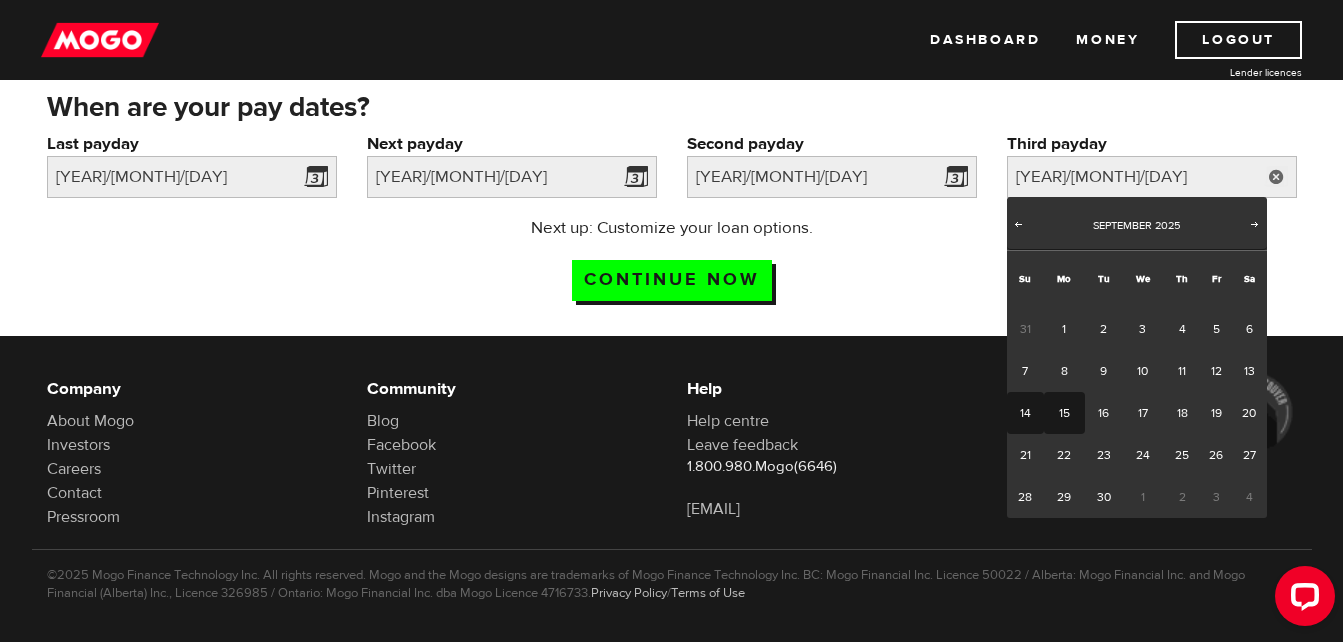 click on "15" at bounding box center (1064, 413) 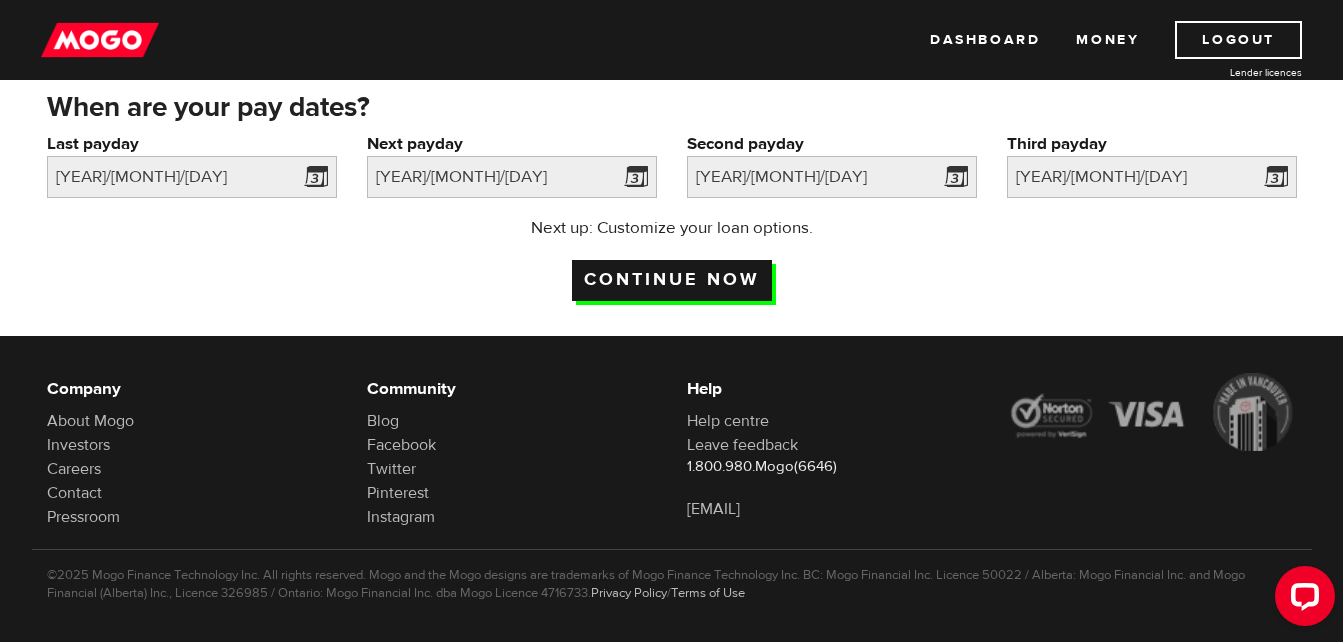 click on "Continue now" at bounding box center (672, 280) 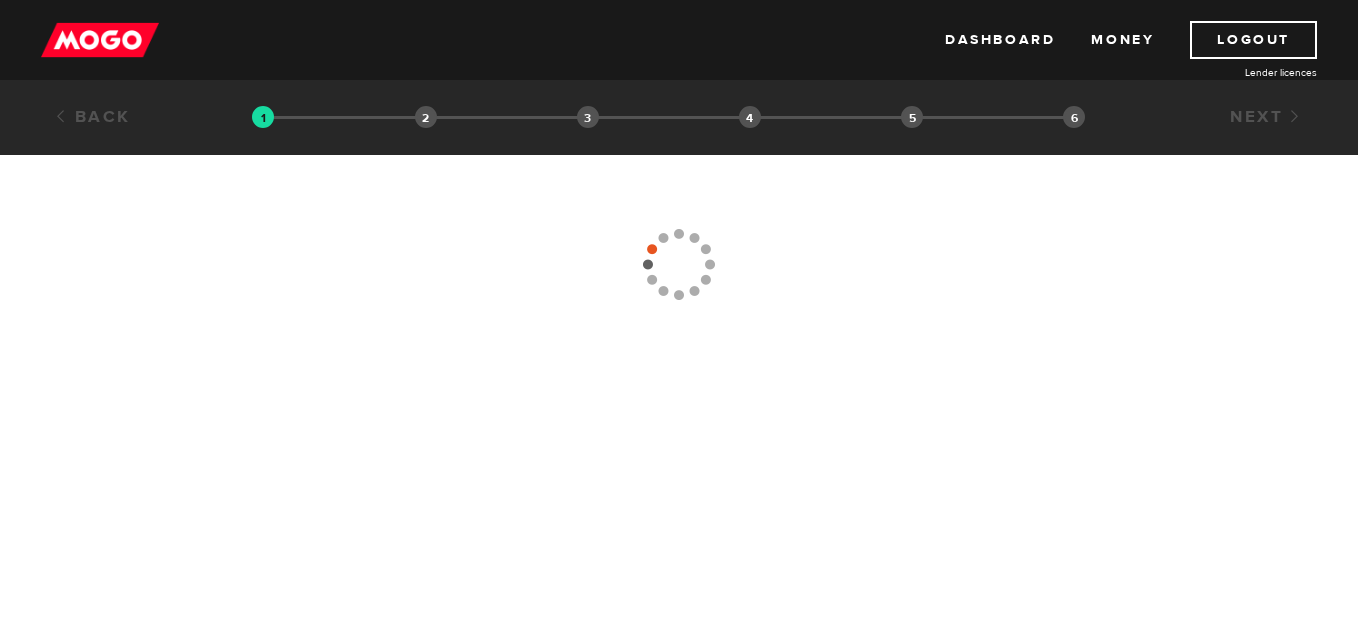 scroll, scrollTop: 0, scrollLeft: 0, axis: both 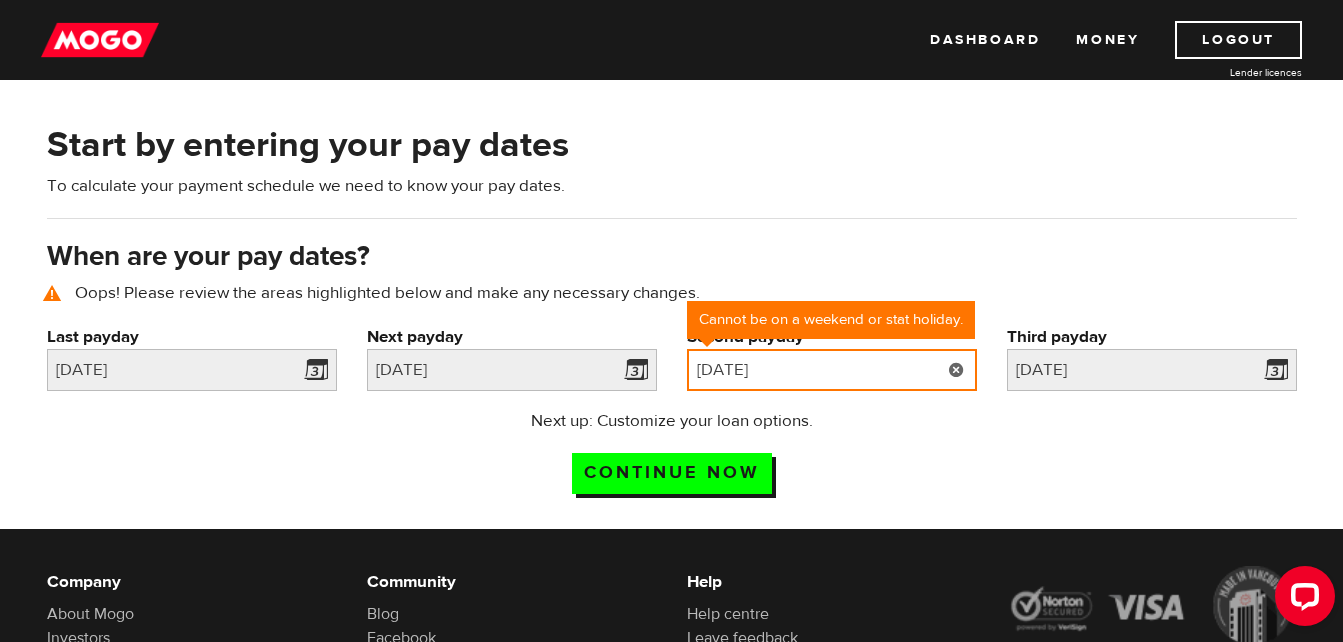 click on "[YEAR]/[MONTH]/[DAY]" at bounding box center (832, 370) 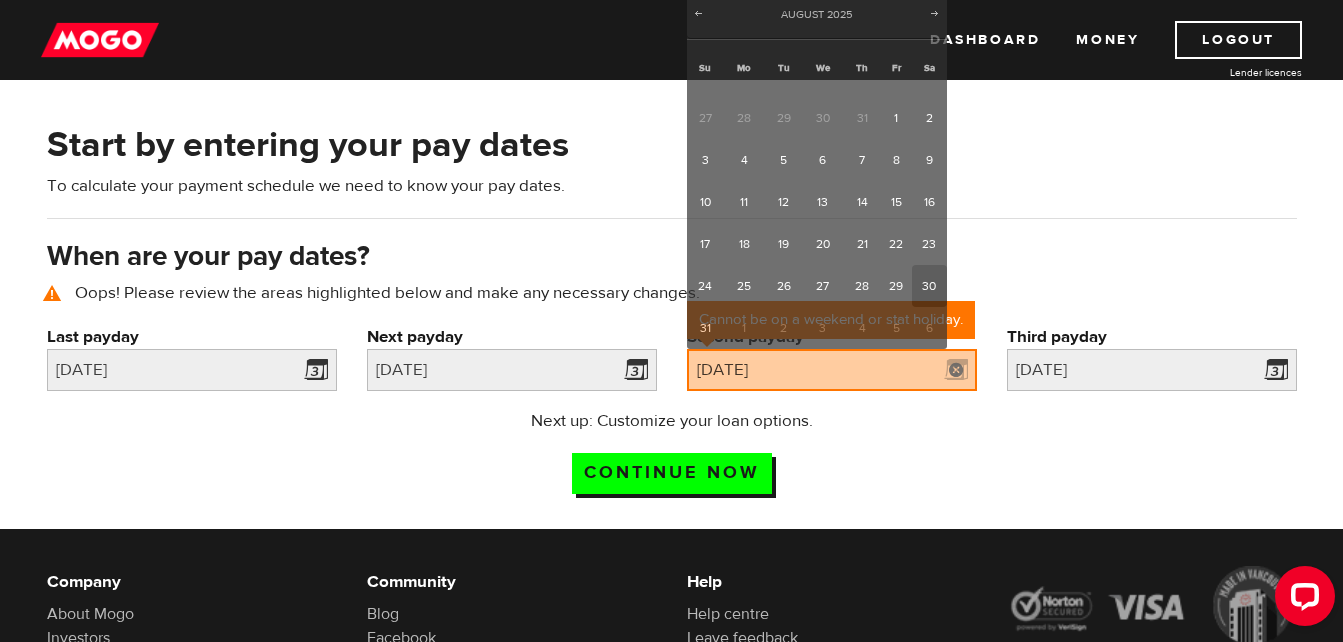 click on "Next up: Customize your loan options. Continue now" at bounding box center (672, 459) 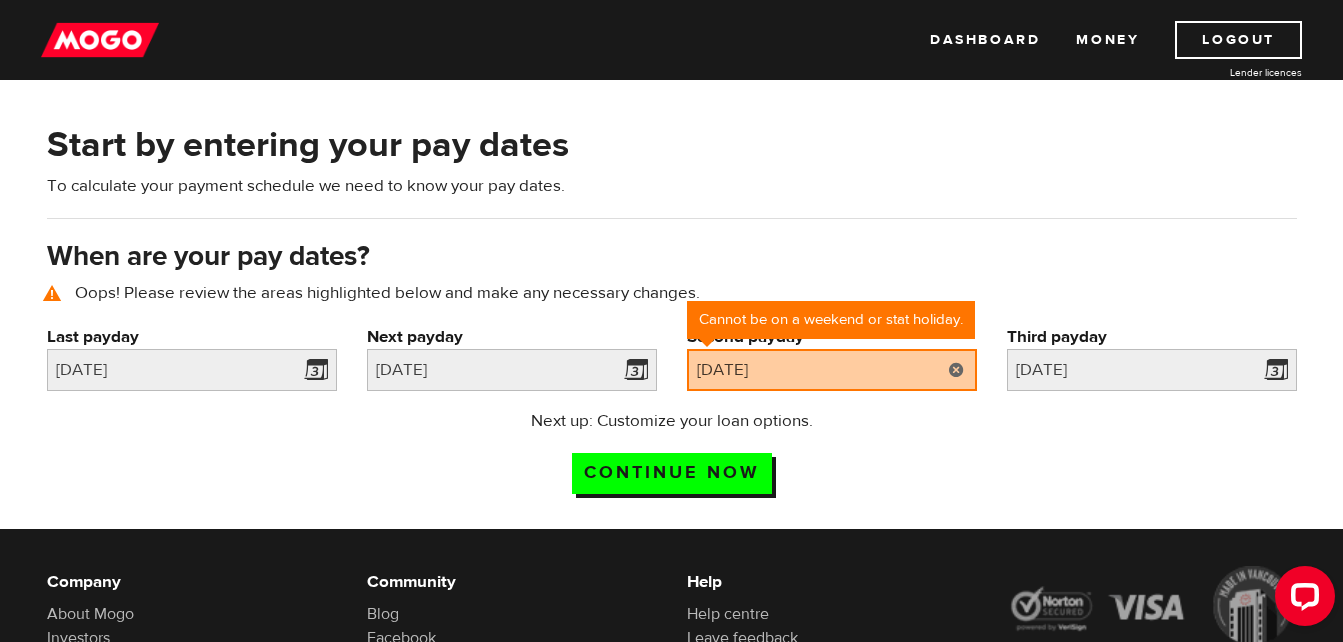 click at bounding box center [956, 370] 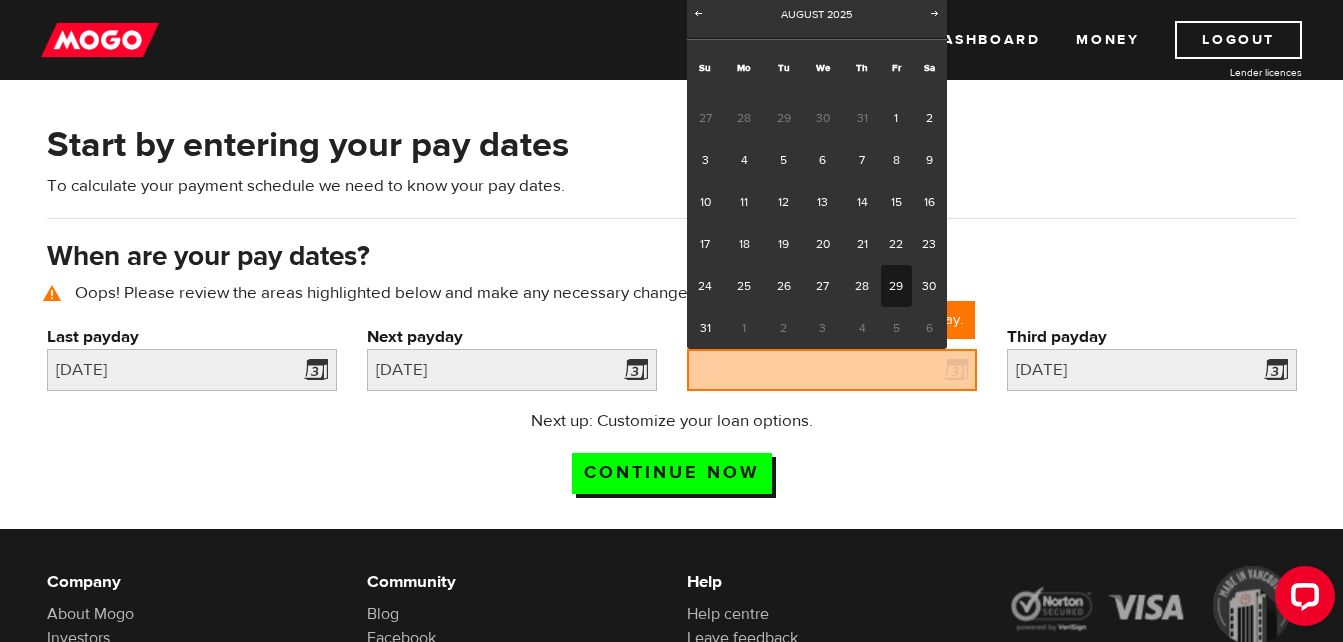 click on "29" at bounding box center (896, 286) 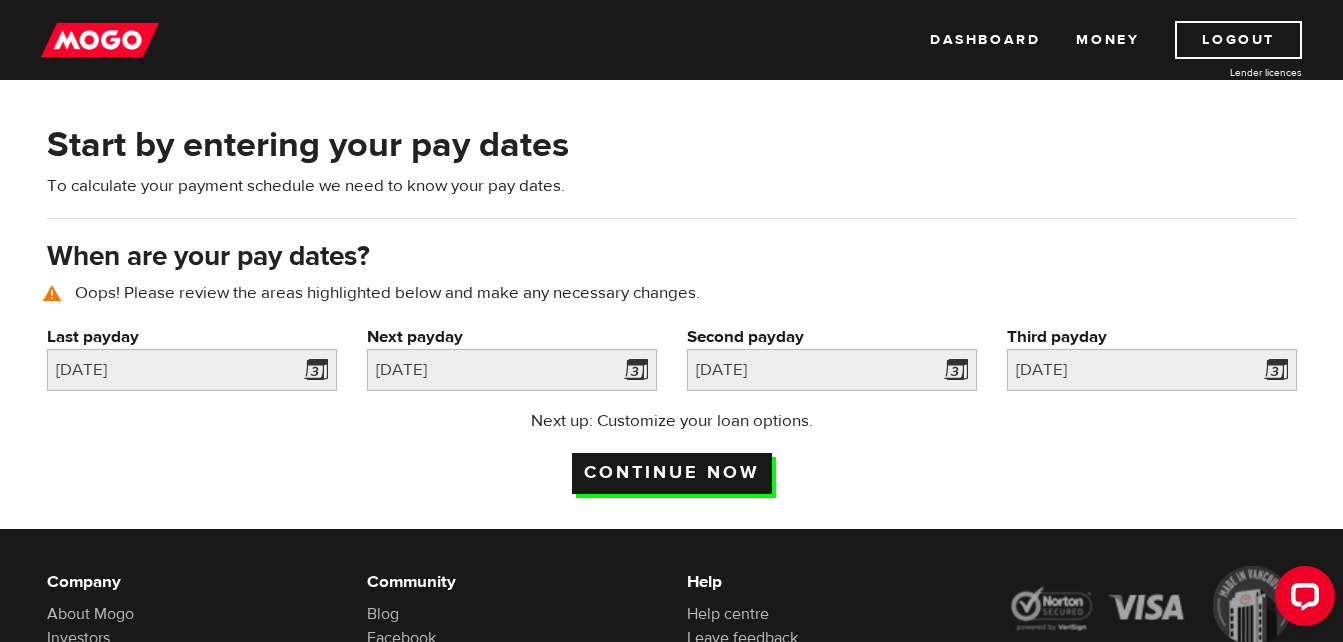 click on "Continue now" at bounding box center [672, 473] 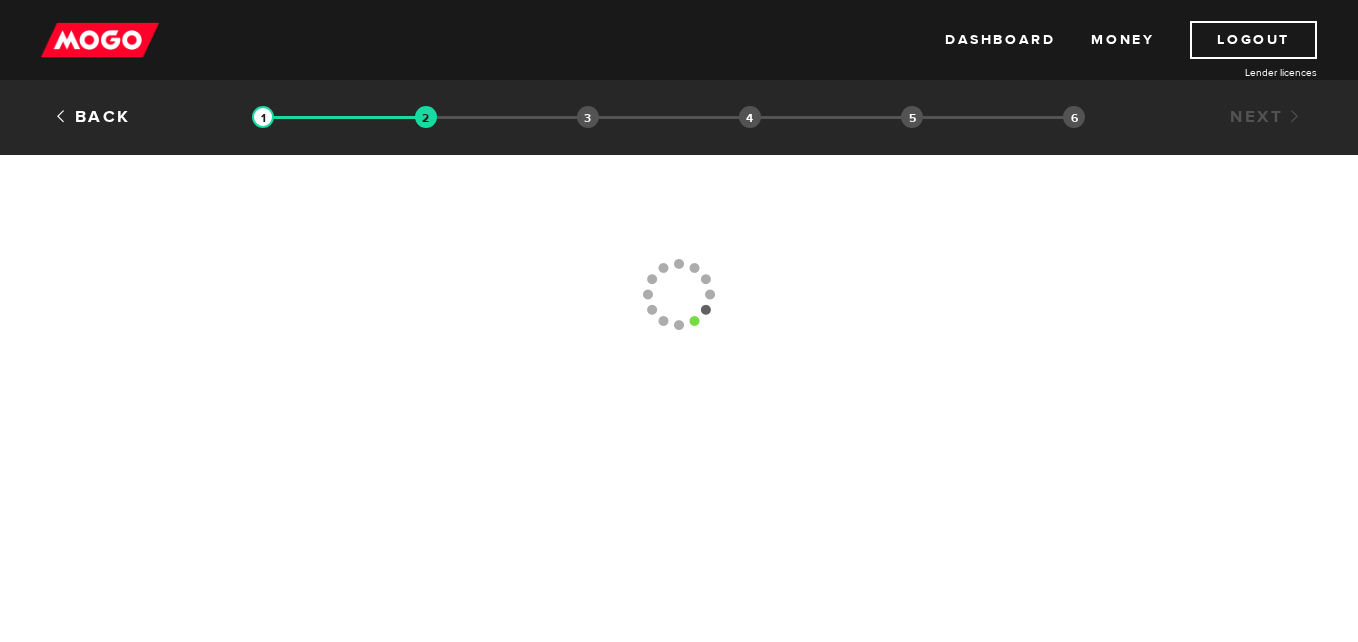 scroll, scrollTop: 0, scrollLeft: 0, axis: both 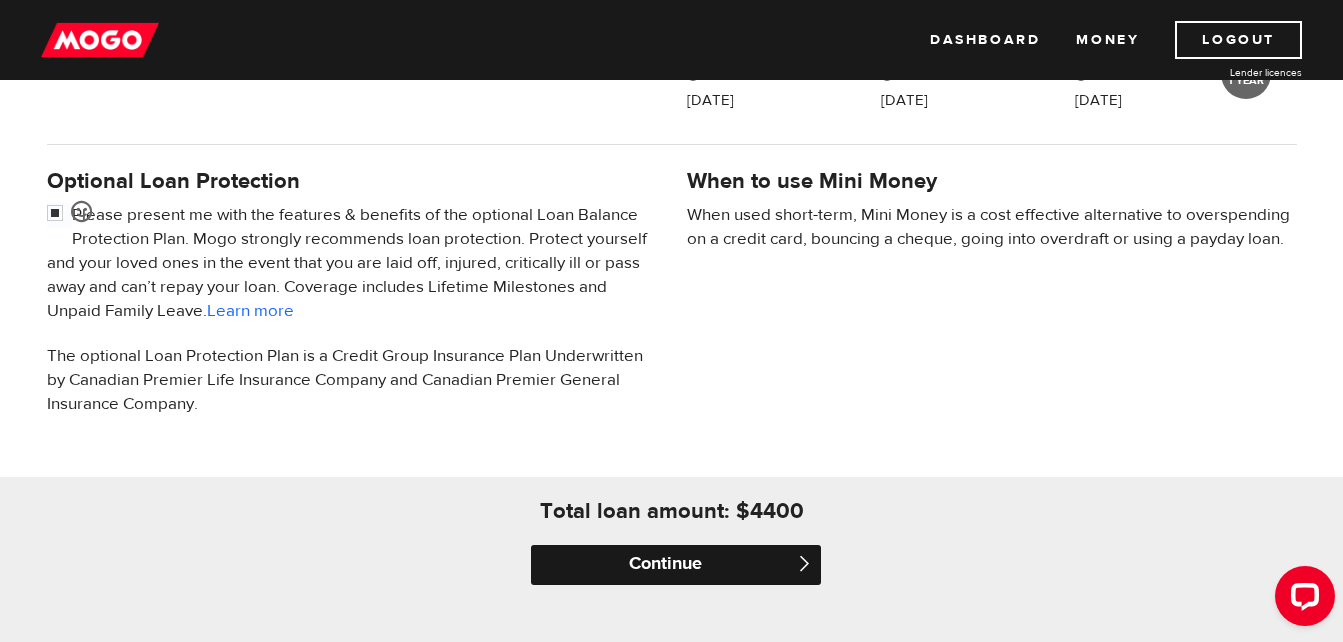 click on "Continue" at bounding box center (676, 565) 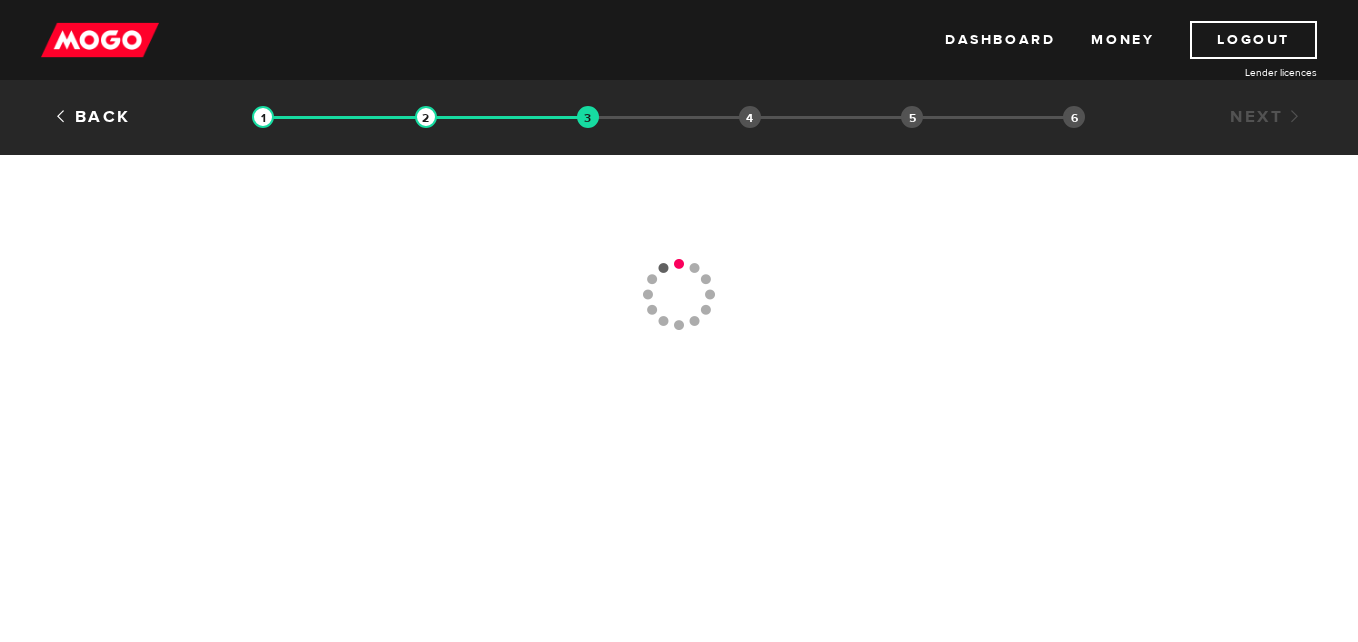 scroll, scrollTop: 0, scrollLeft: 0, axis: both 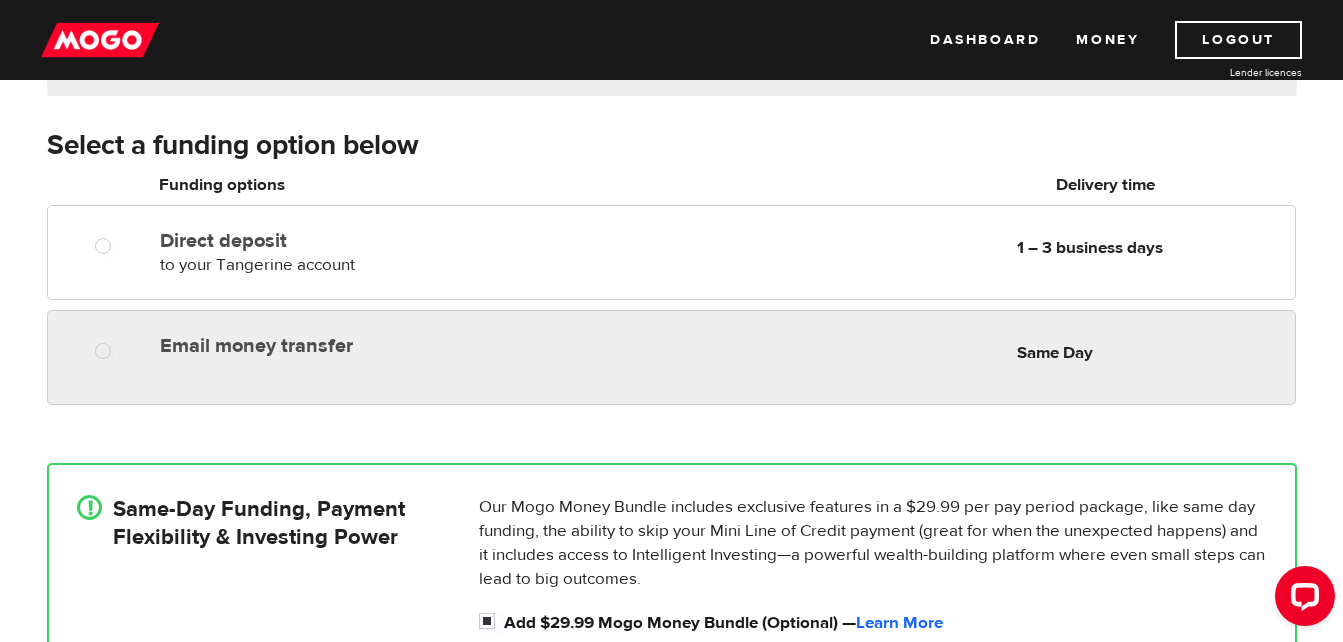 radio on "true" 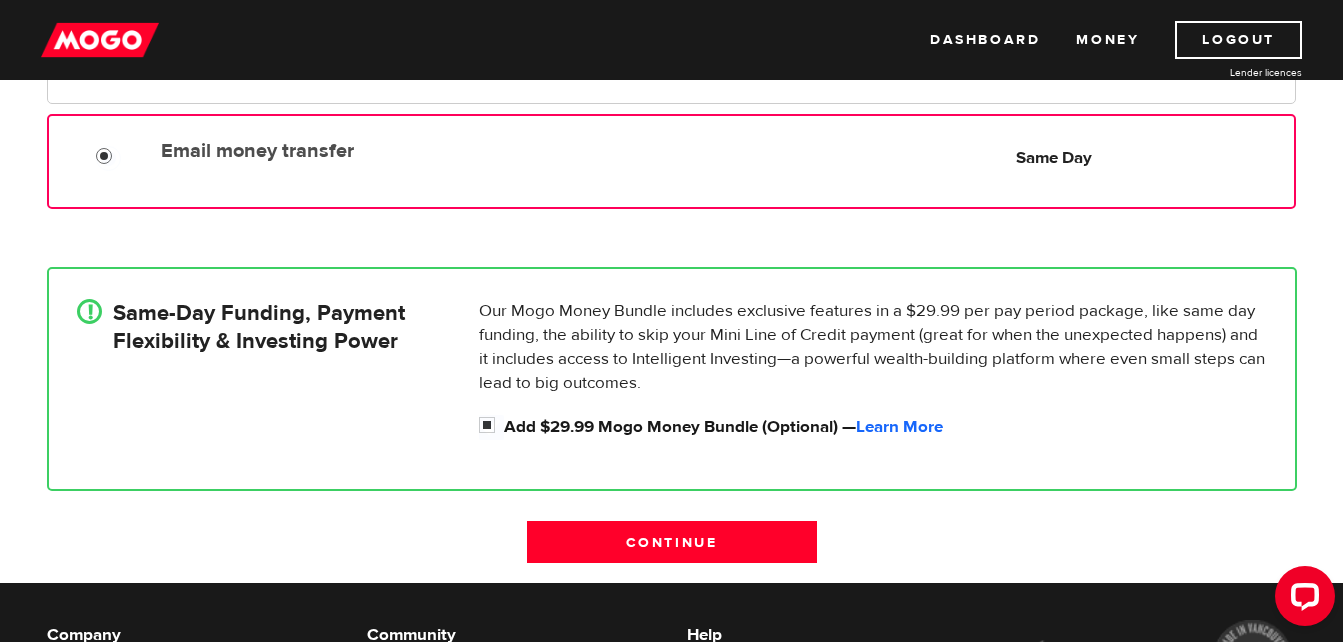 scroll, scrollTop: 500, scrollLeft: 0, axis: vertical 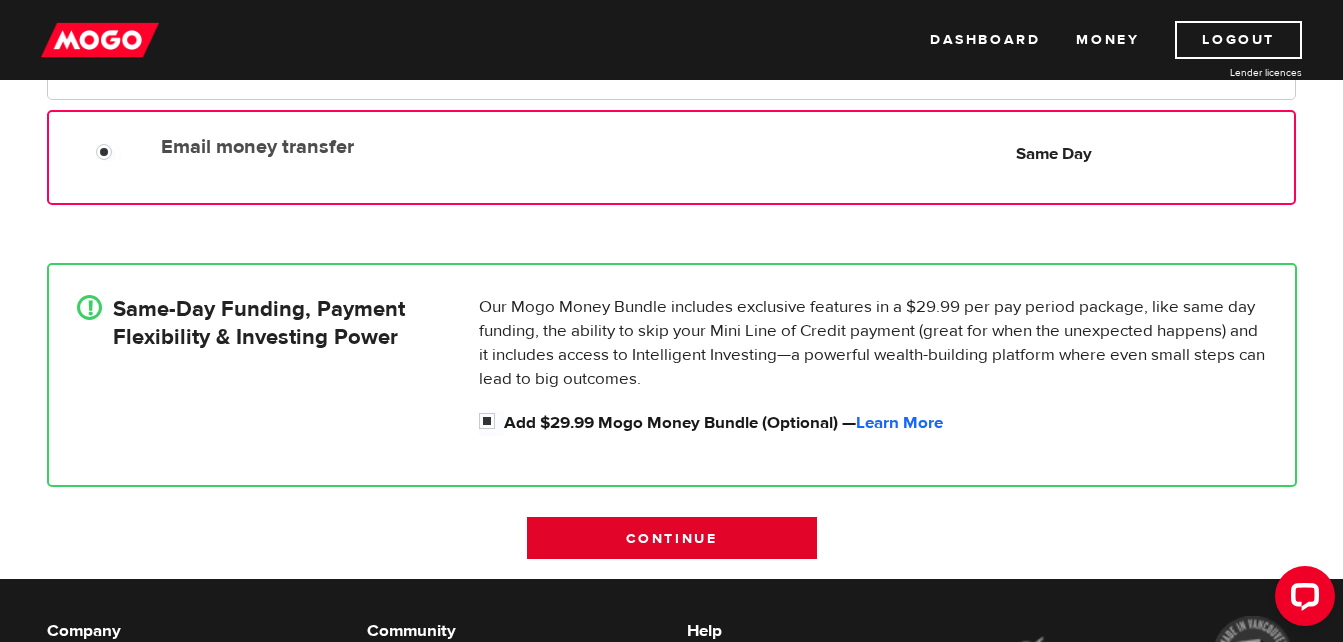 click on "Continue" at bounding box center (672, 538) 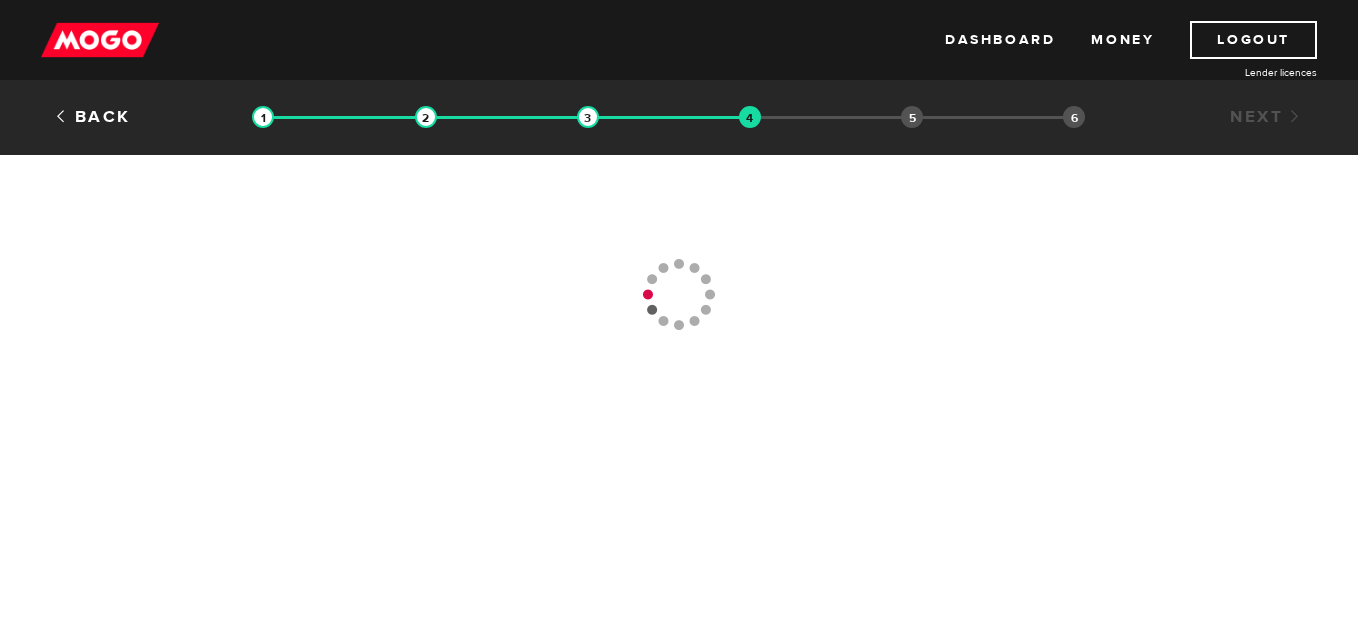 scroll, scrollTop: 0, scrollLeft: 0, axis: both 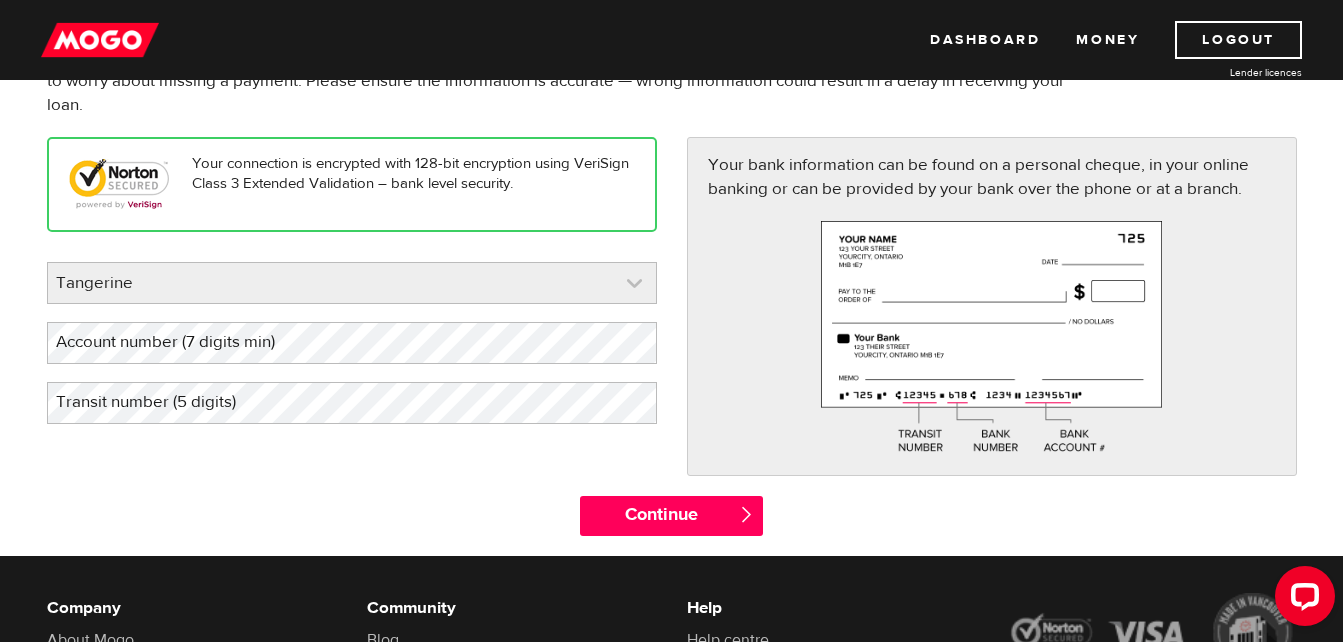 click at bounding box center (352, 283) 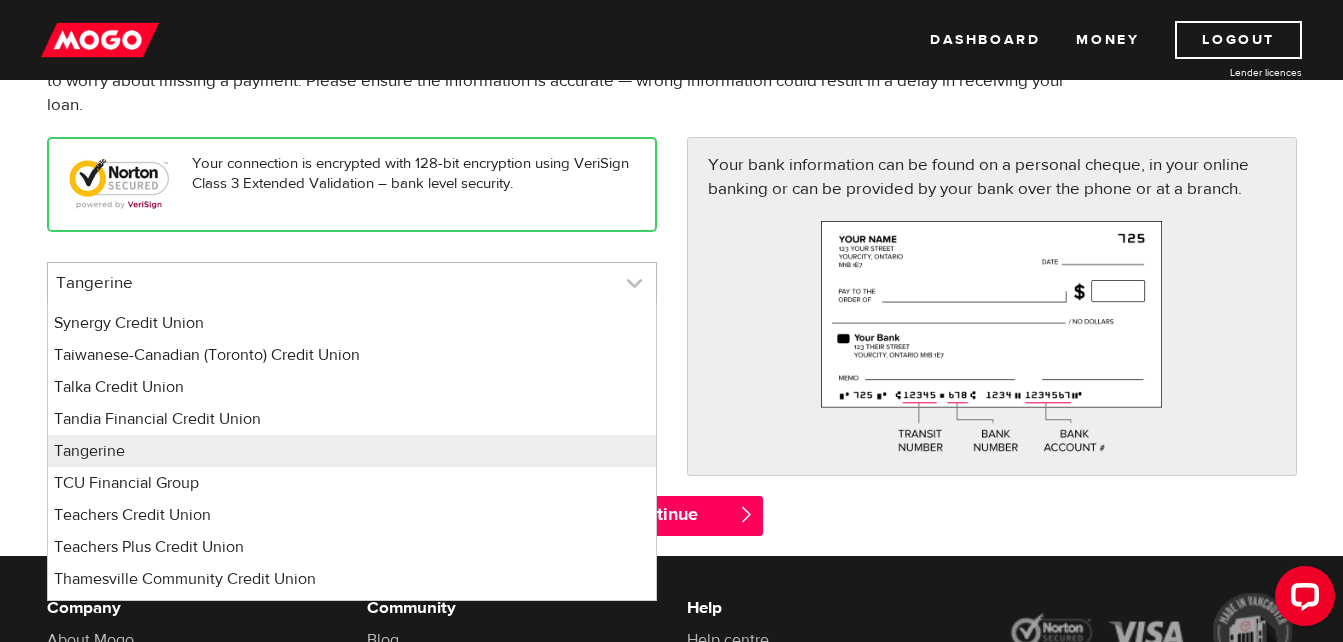 click at bounding box center [352, 283] 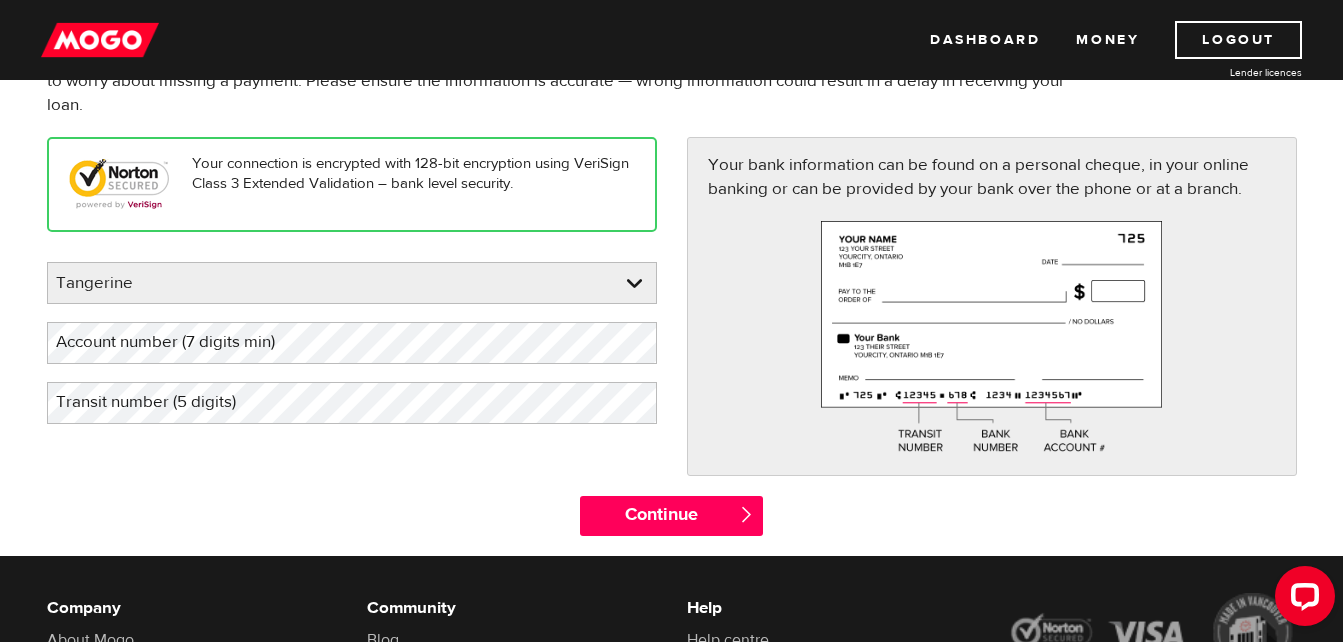 scroll, scrollTop: 0, scrollLeft: 0, axis: both 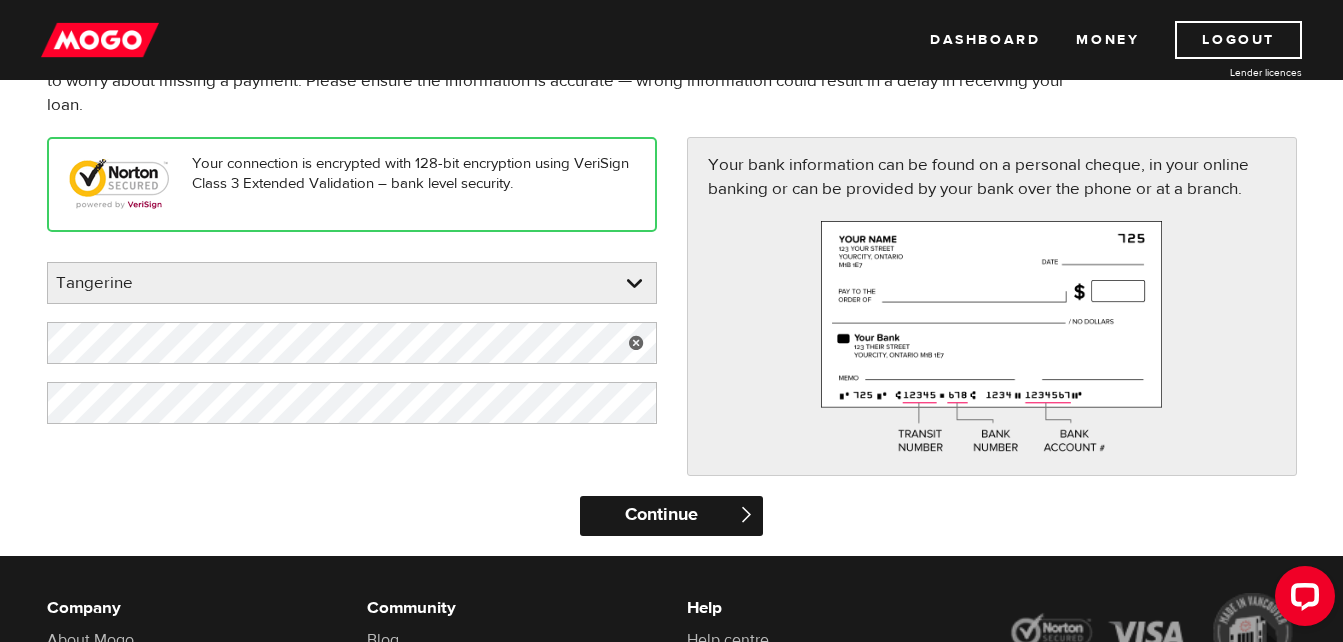 click on "Continue" at bounding box center [671, 516] 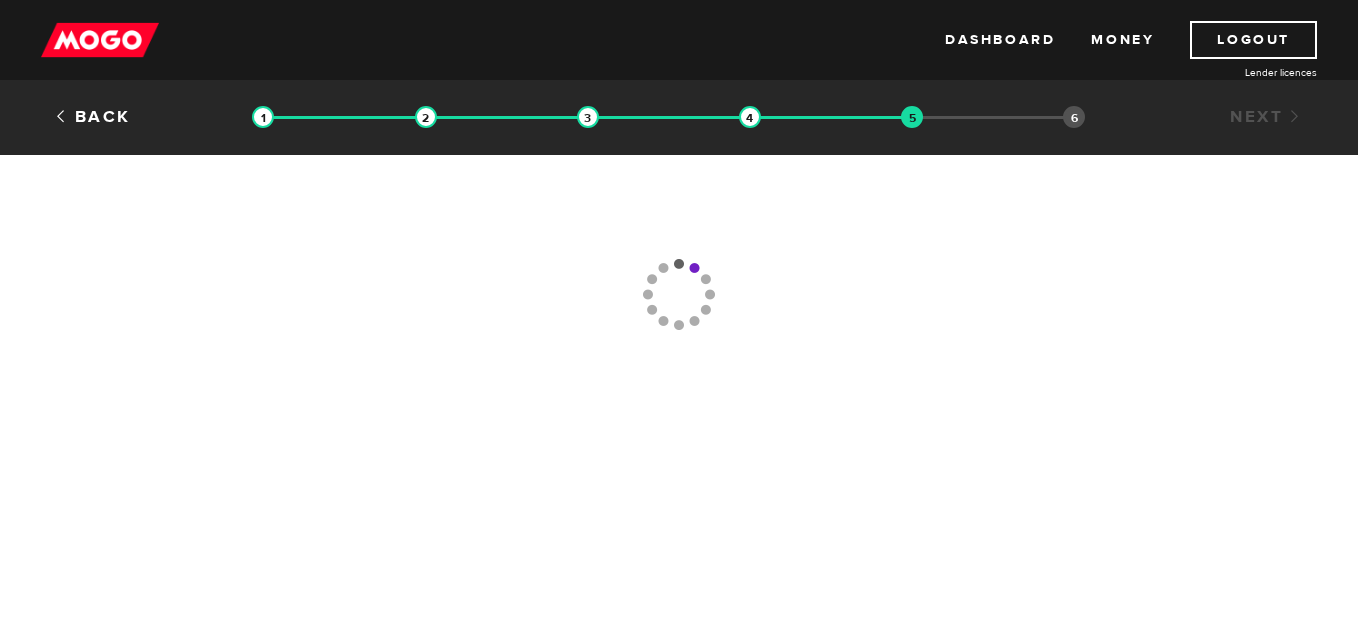 scroll, scrollTop: 0, scrollLeft: 0, axis: both 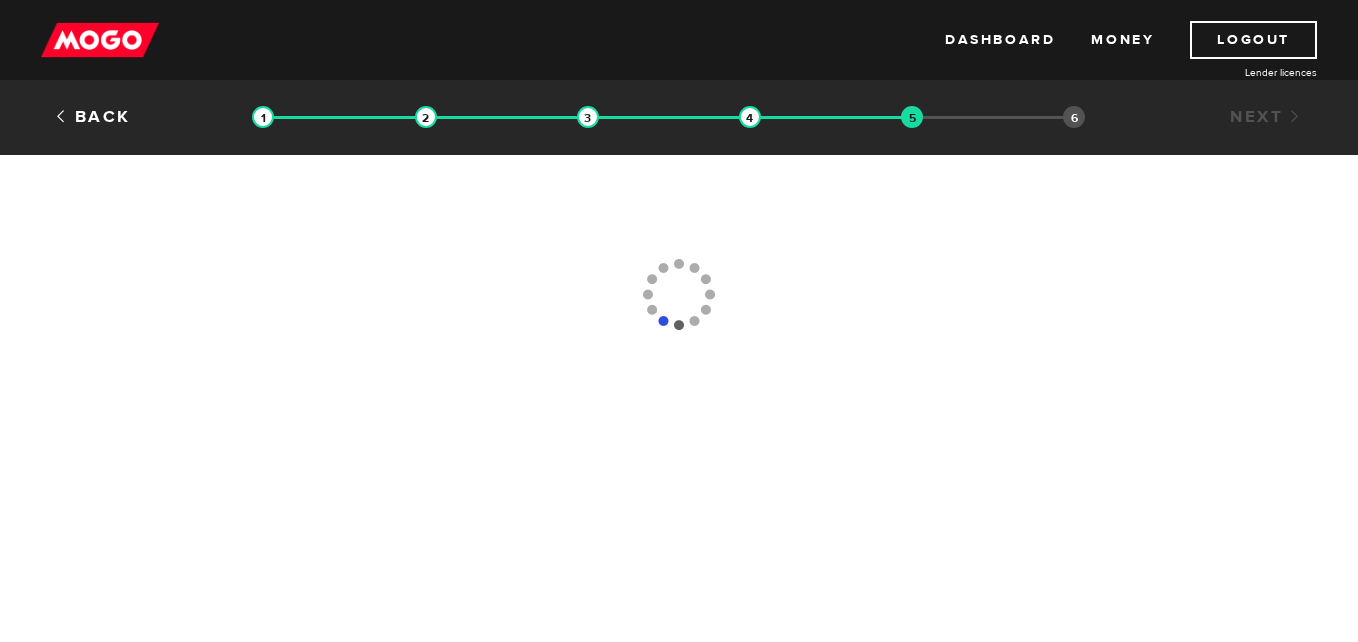 type 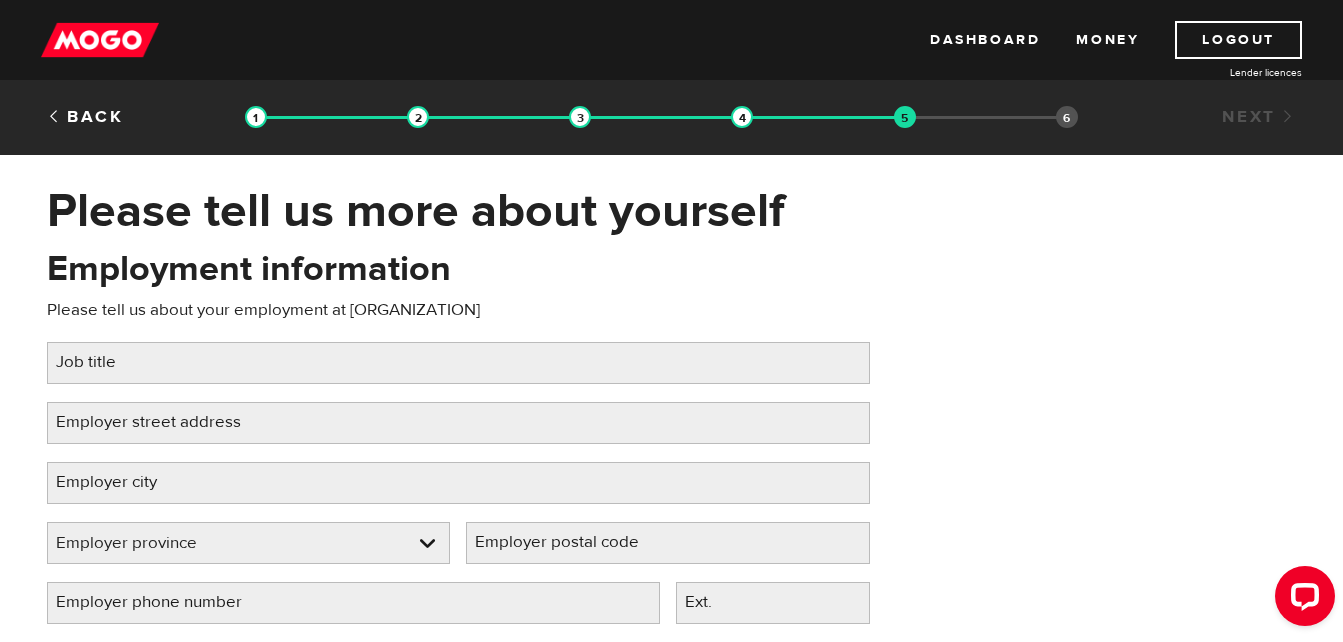 scroll, scrollTop: 0, scrollLeft: 0, axis: both 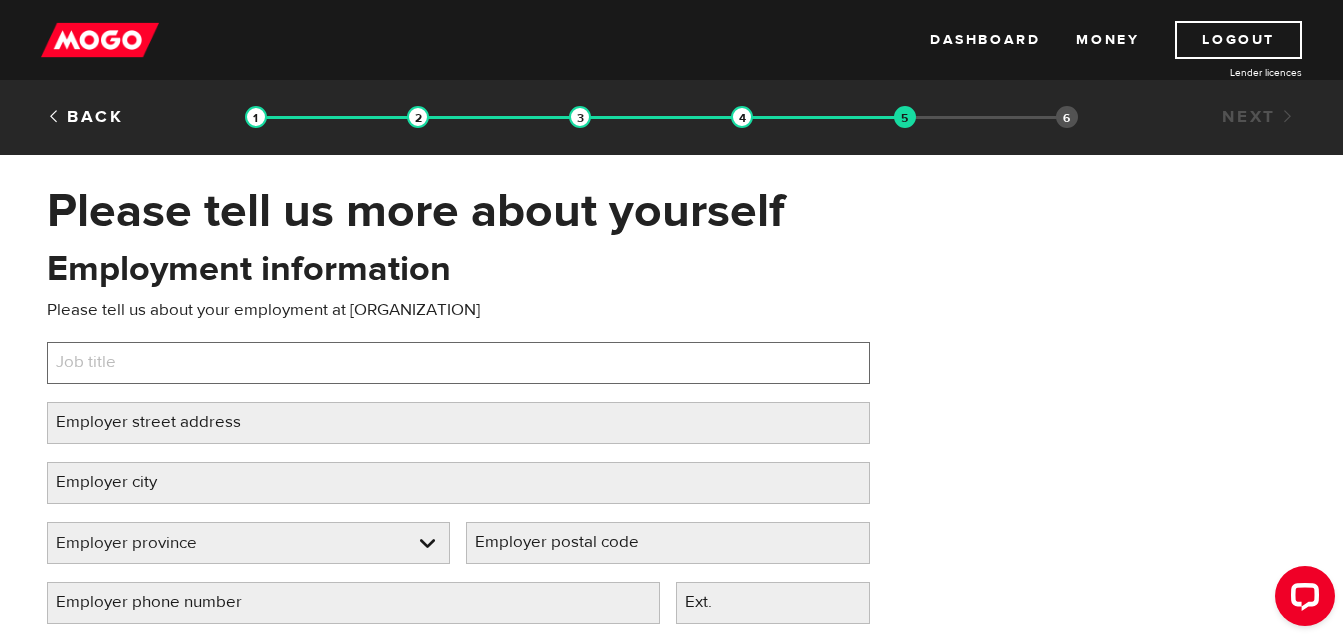 click on "Job title" at bounding box center (458, 363) 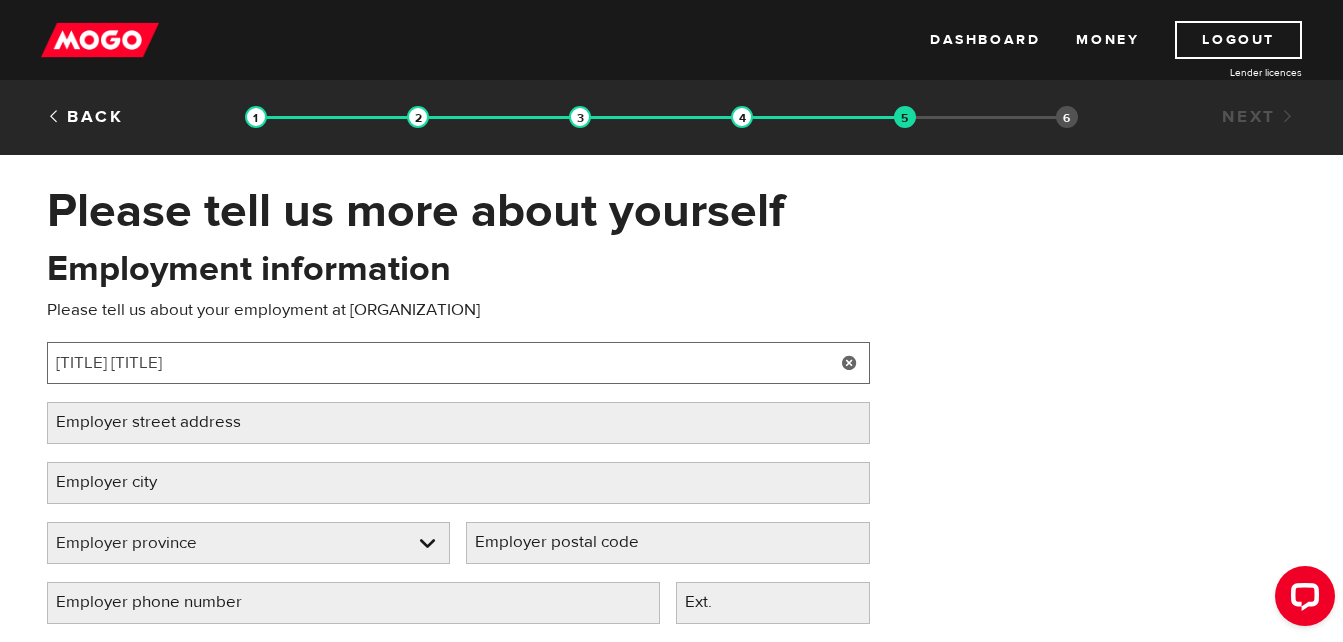 type on "Student Success Navigator" 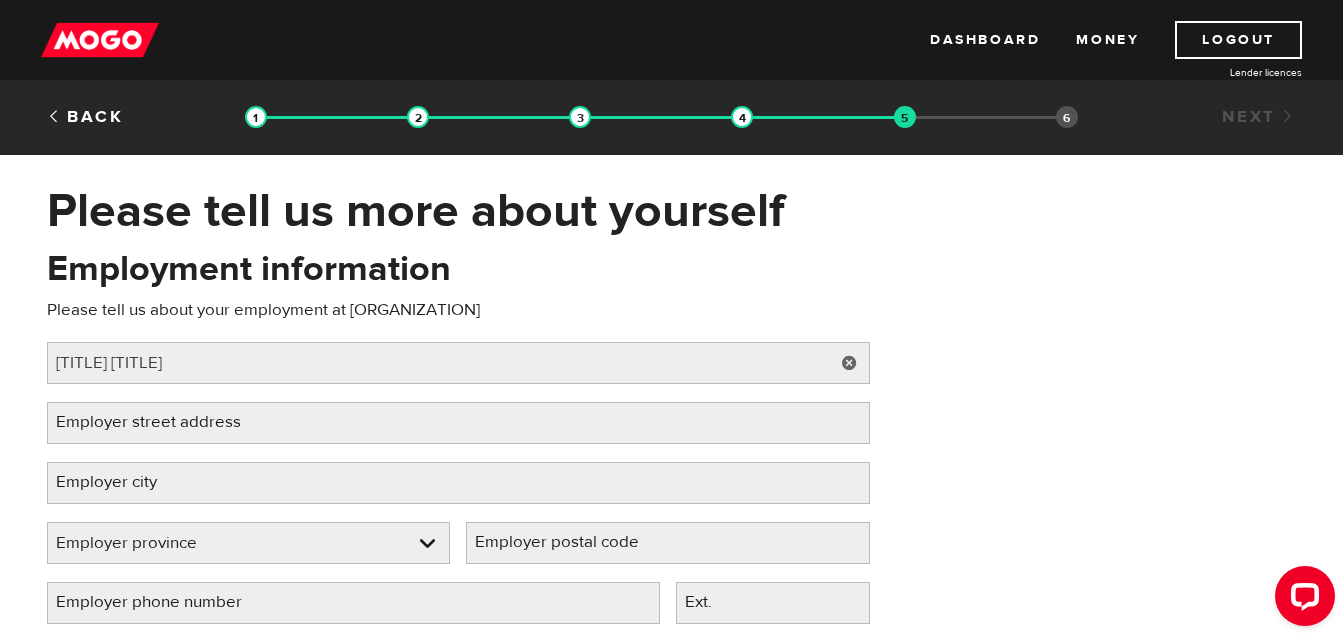 click on "Employer street address" at bounding box center [164, 422] 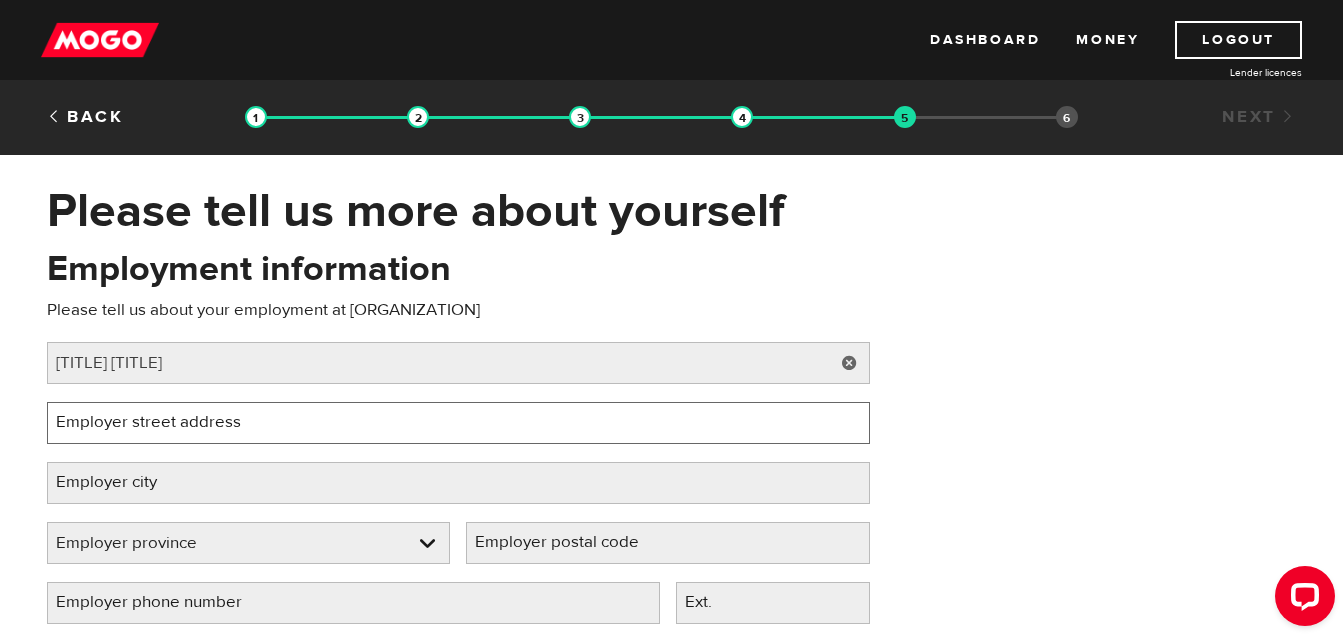 click on "Employer street address" at bounding box center [458, 423] 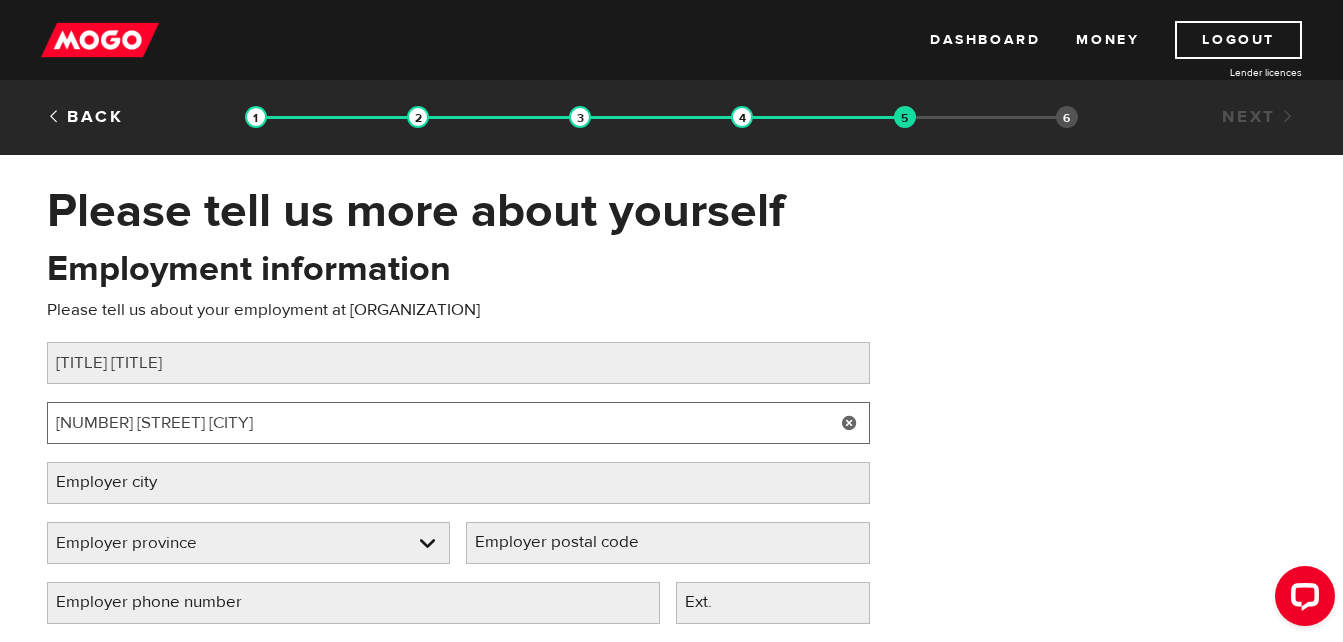 click on "28 Main Street Brampton" at bounding box center (458, 423) 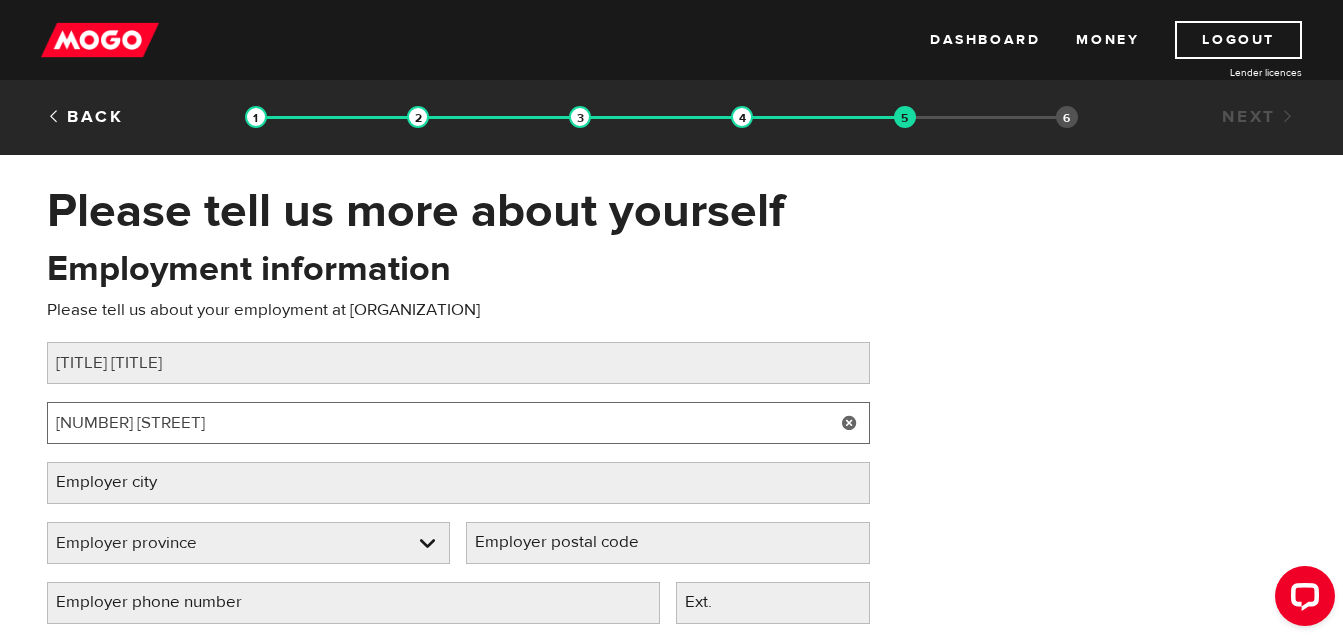 type on "28 Main Street" 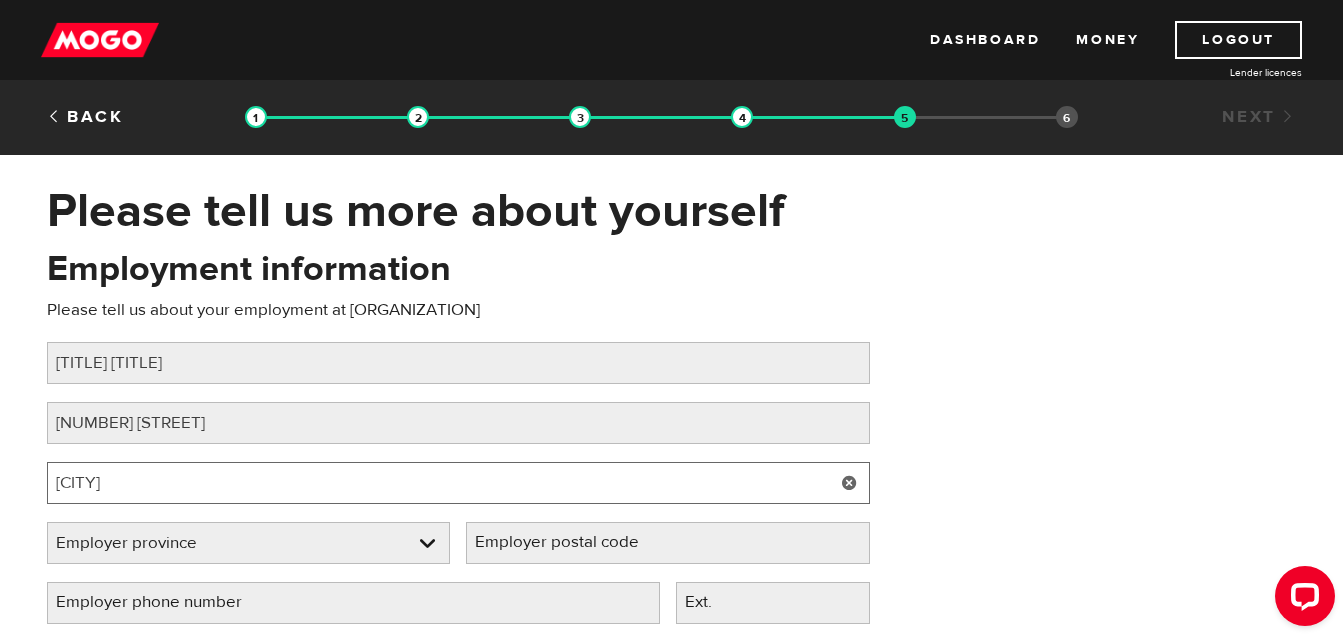 type on "Brampton" 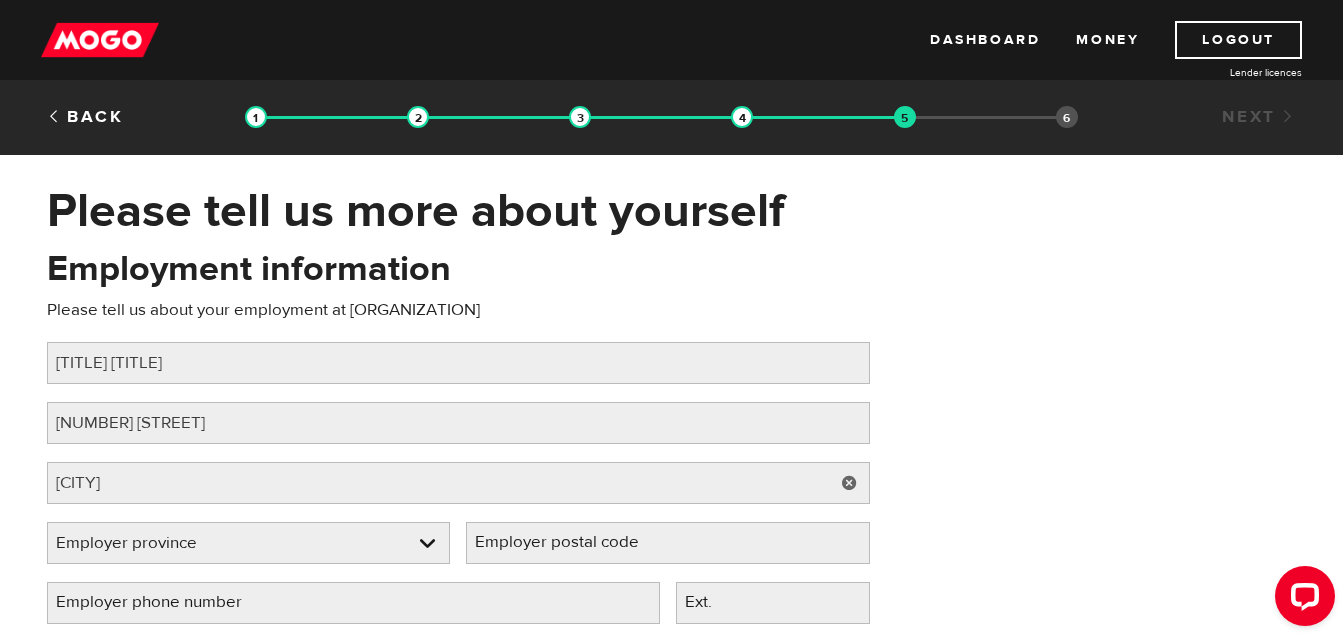 type 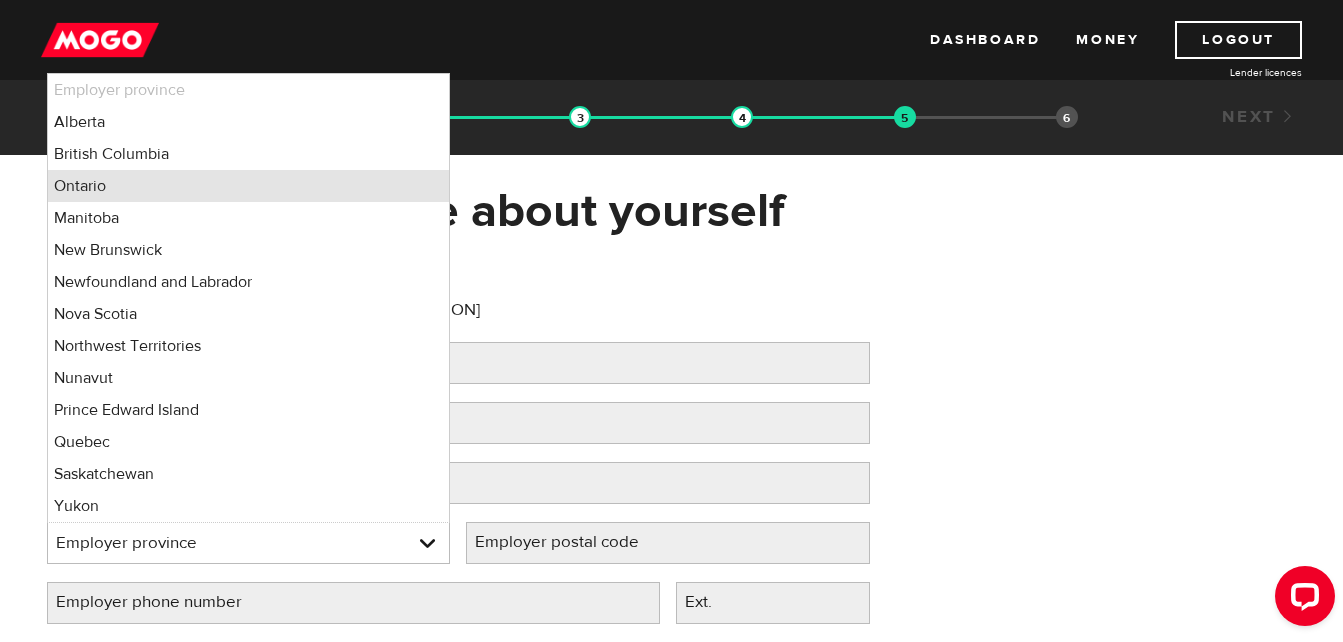 click on "Ontario" at bounding box center [249, 186] 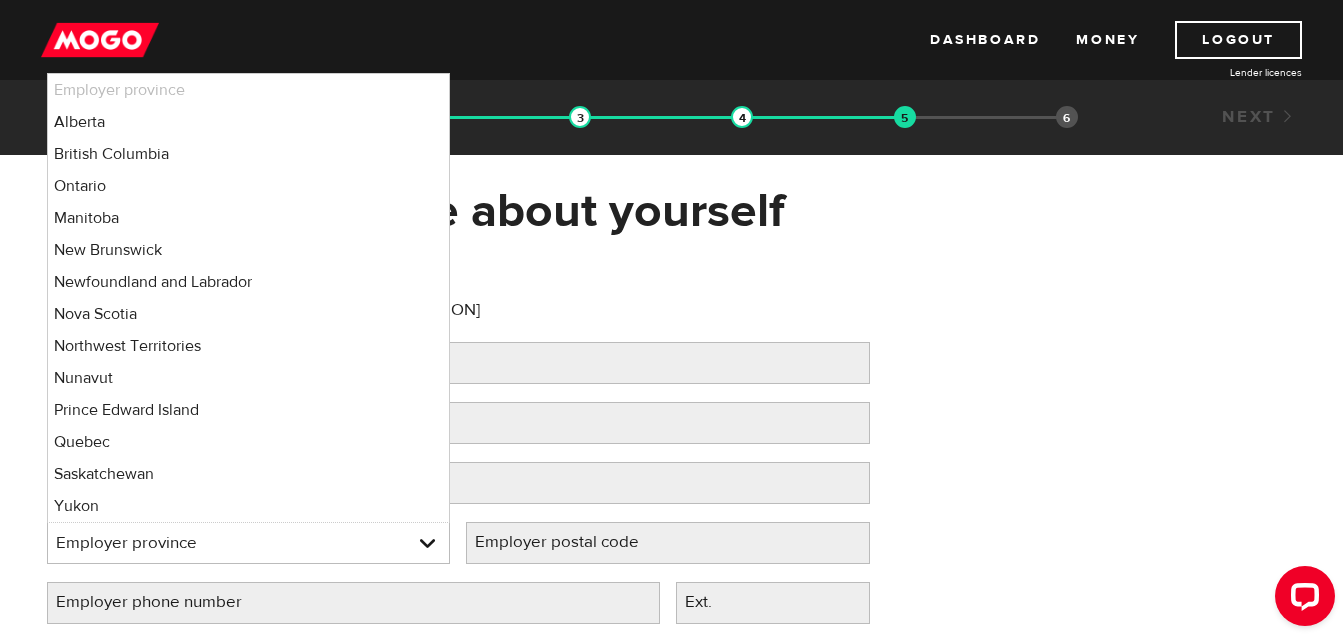 select on "ON" 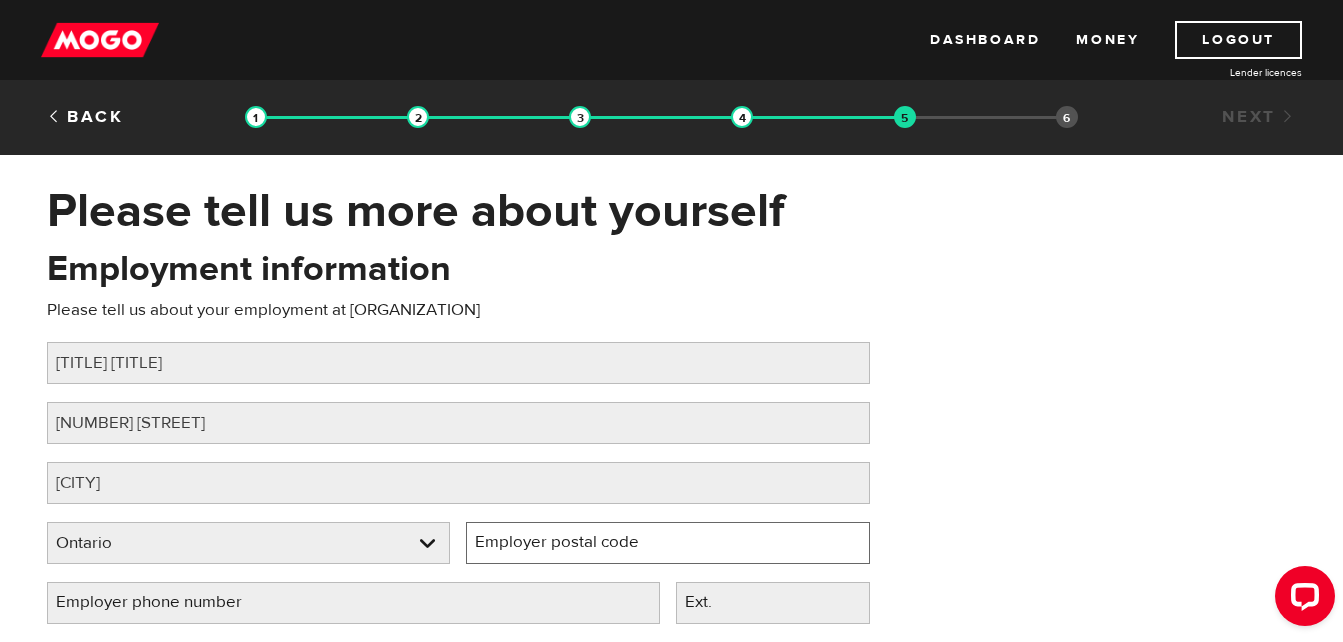 click on "Employer postal code" at bounding box center [668, 543] 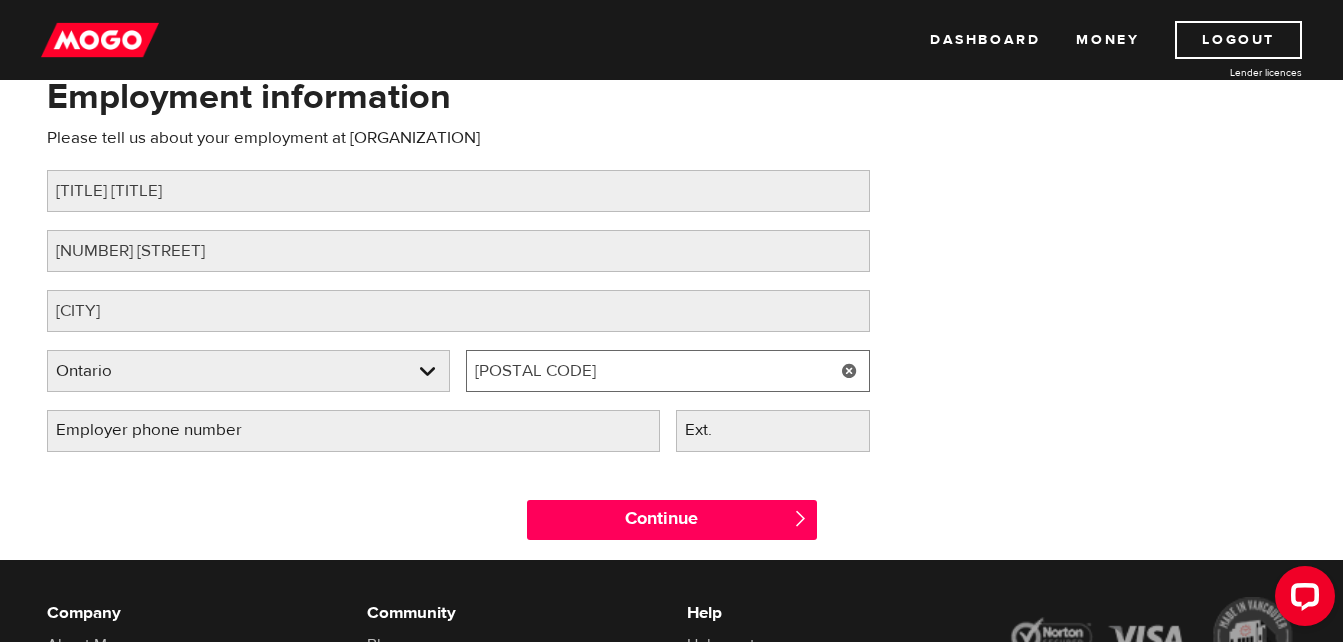 scroll, scrollTop: 200, scrollLeft: 0, axis: vertical 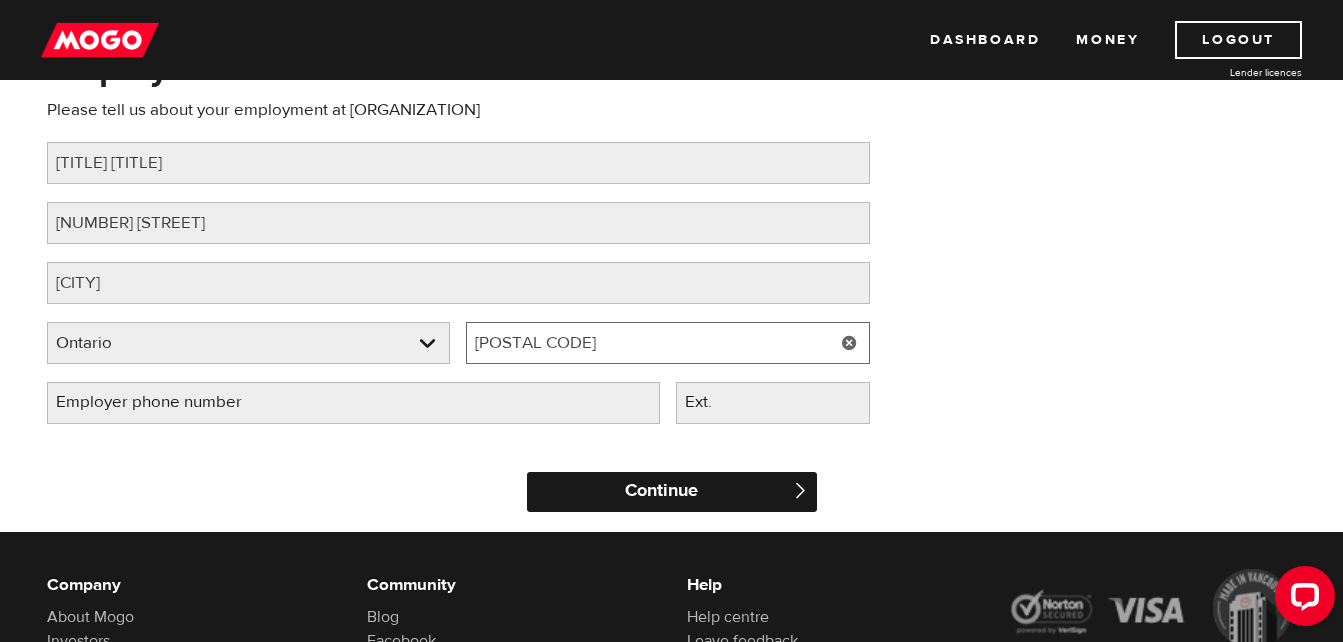 type on "L6V 1N6" 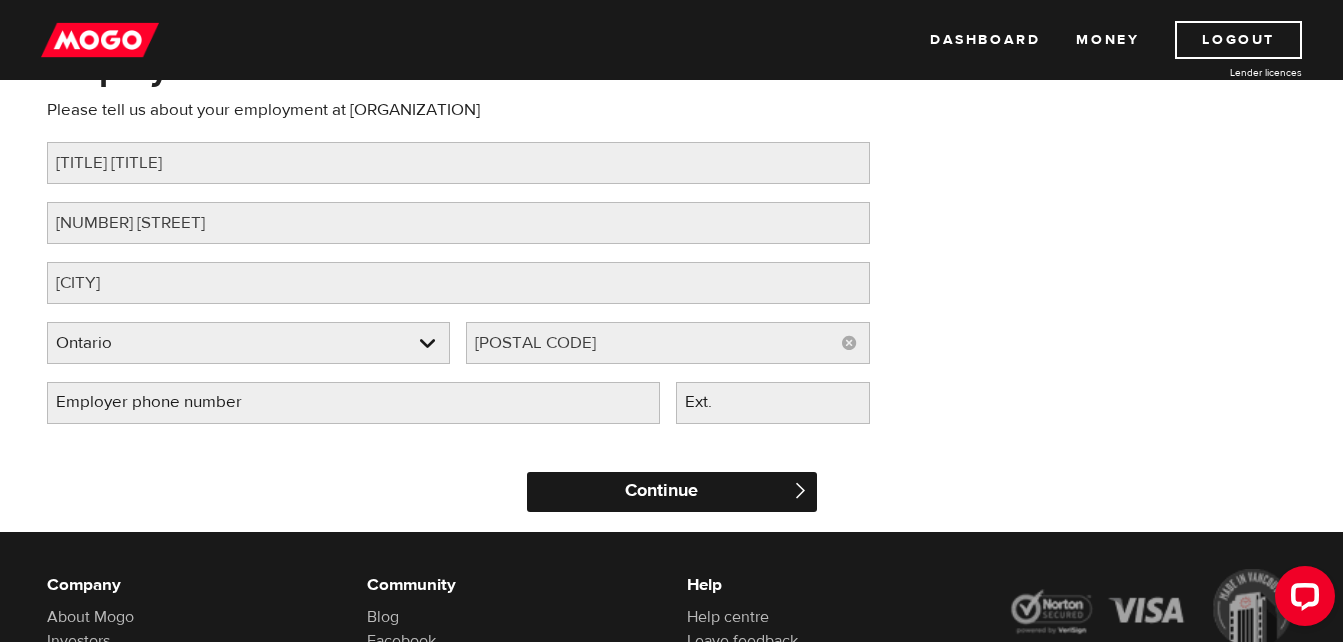 click on "Continue" at bounding box center [672, 492] 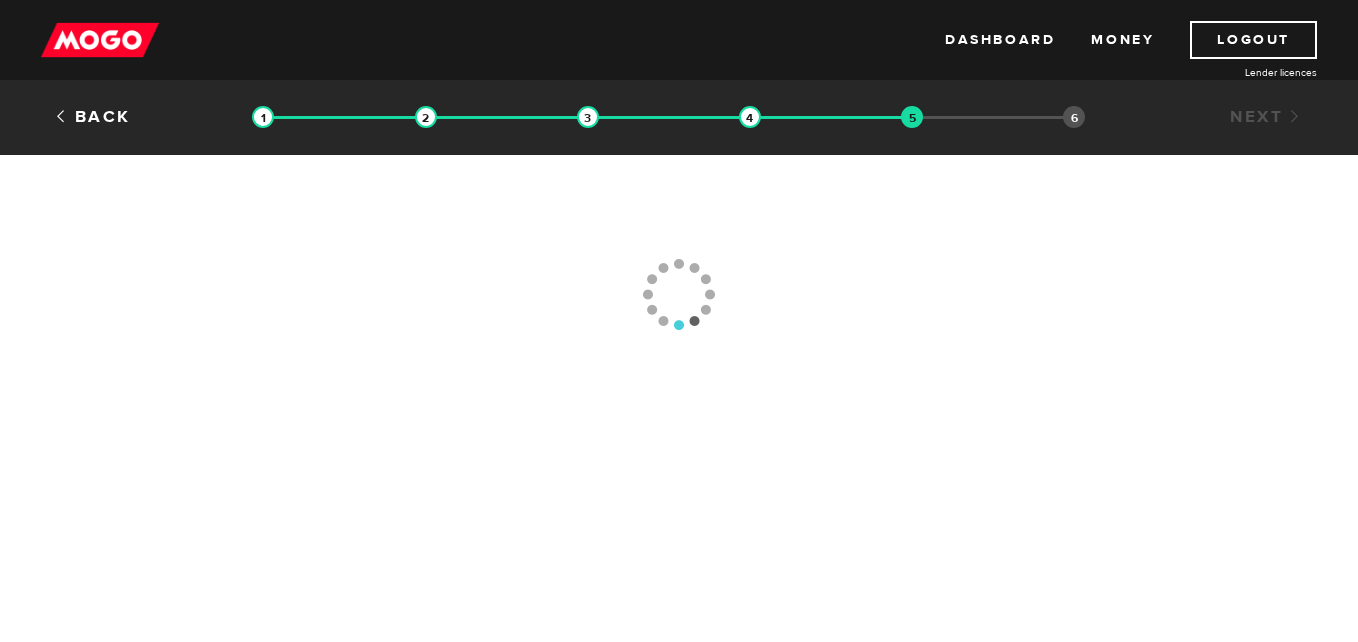 scroll, scrollTop: 0, scrollLeft: 0, axis: both 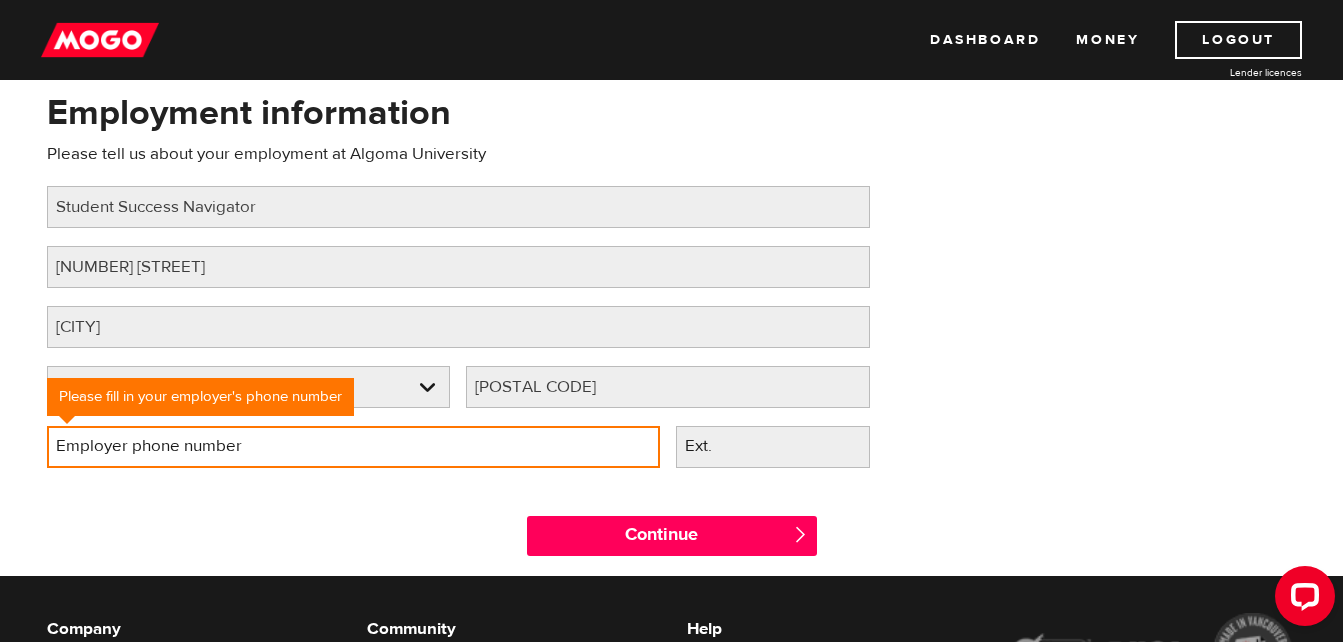 click on "Employer phone number" at bounding box center (353, 447) 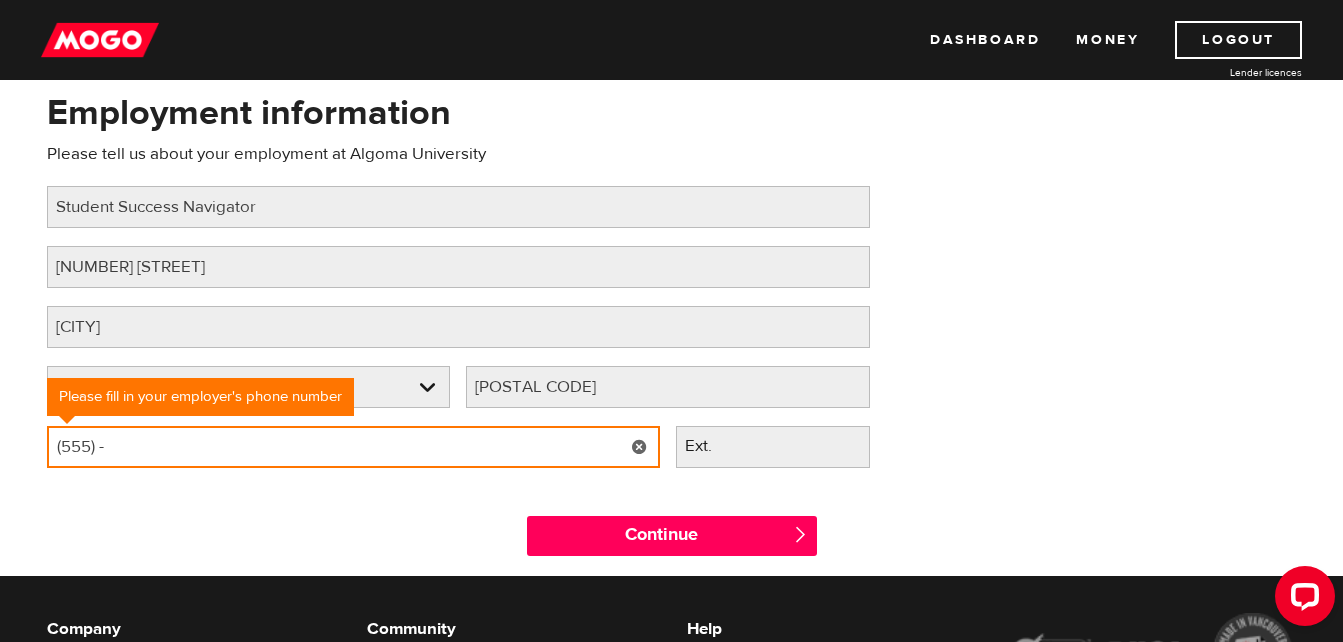 type on "(555) -" 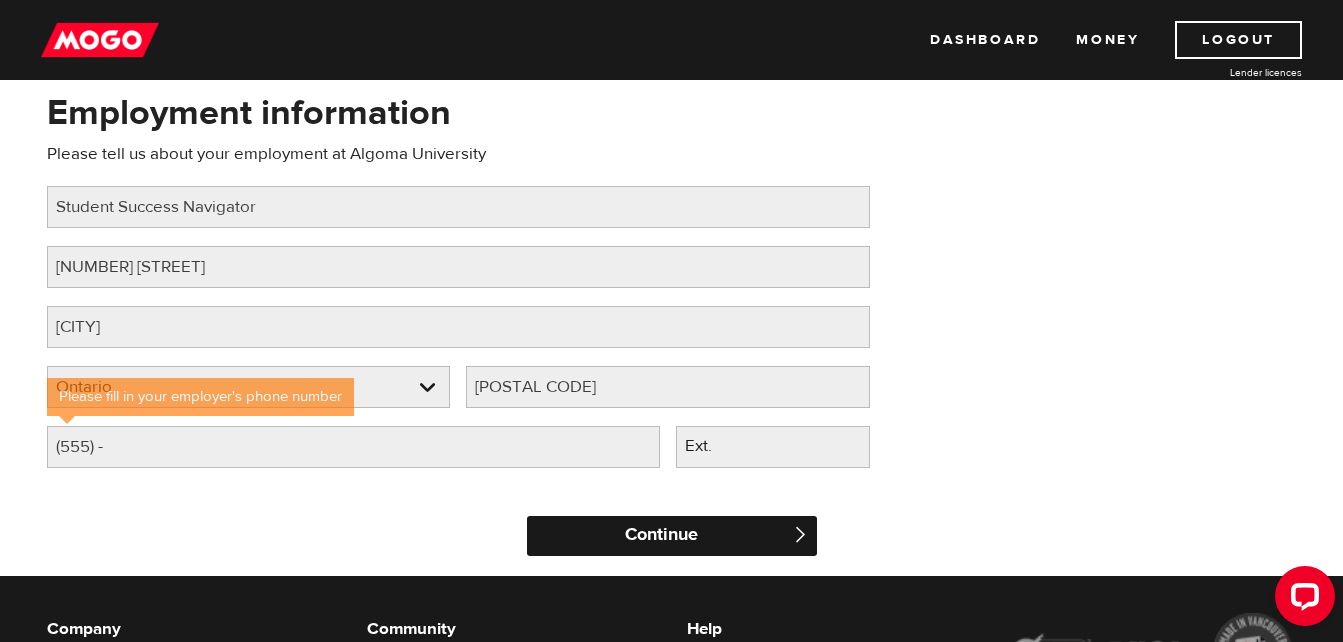 click on "Continue" at bounding box center [672, 536] 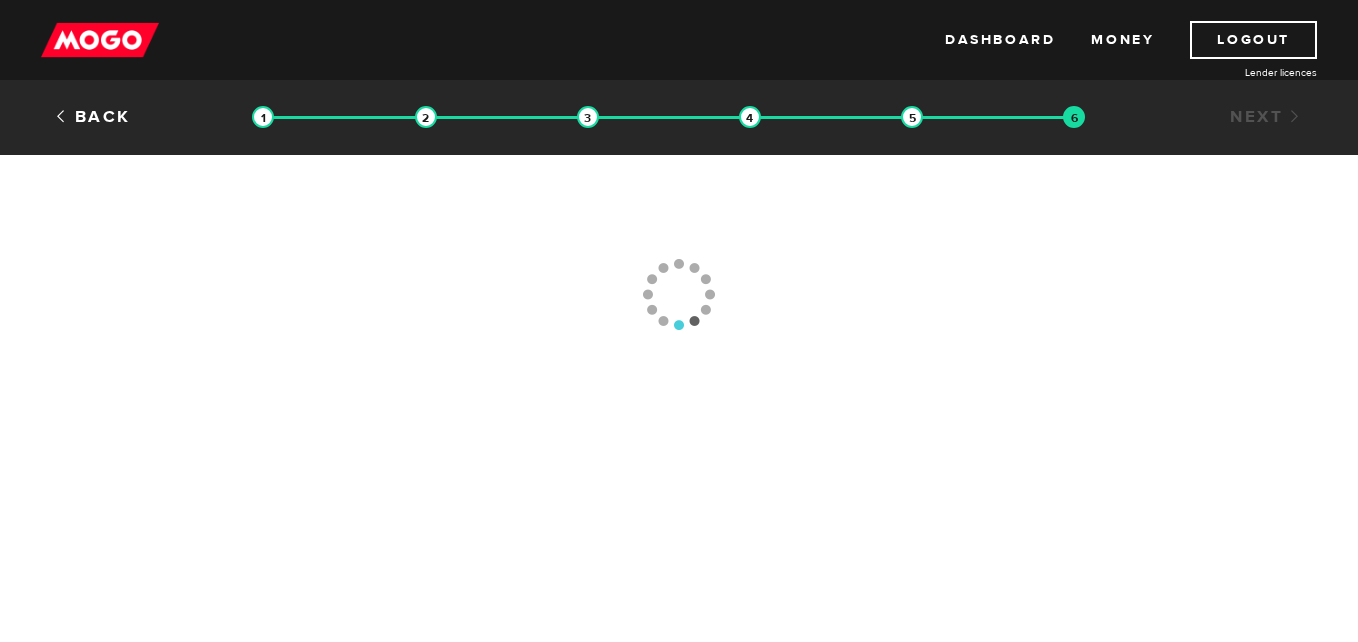 scroll, scrollTop: 0, scrollLeft: 0, axis: both 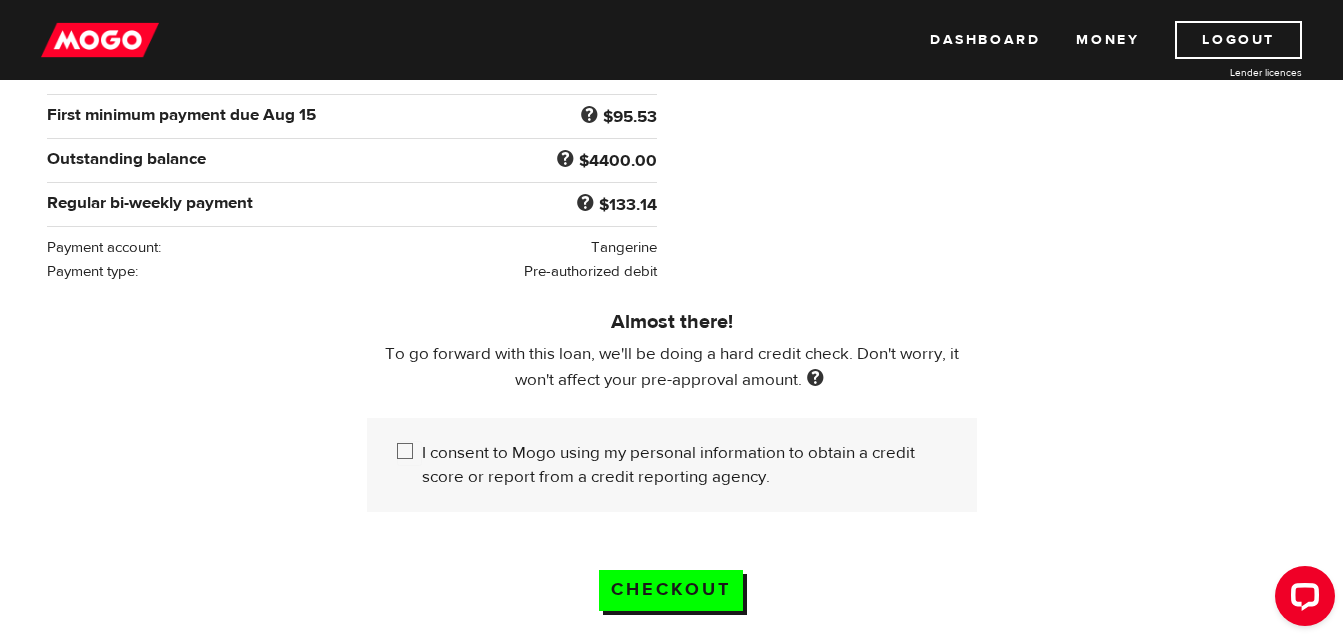 click on "I consent to Mogo using my personal information to obtain a credit score or report from a credit reporting agency." at bounding box center [409, 453] 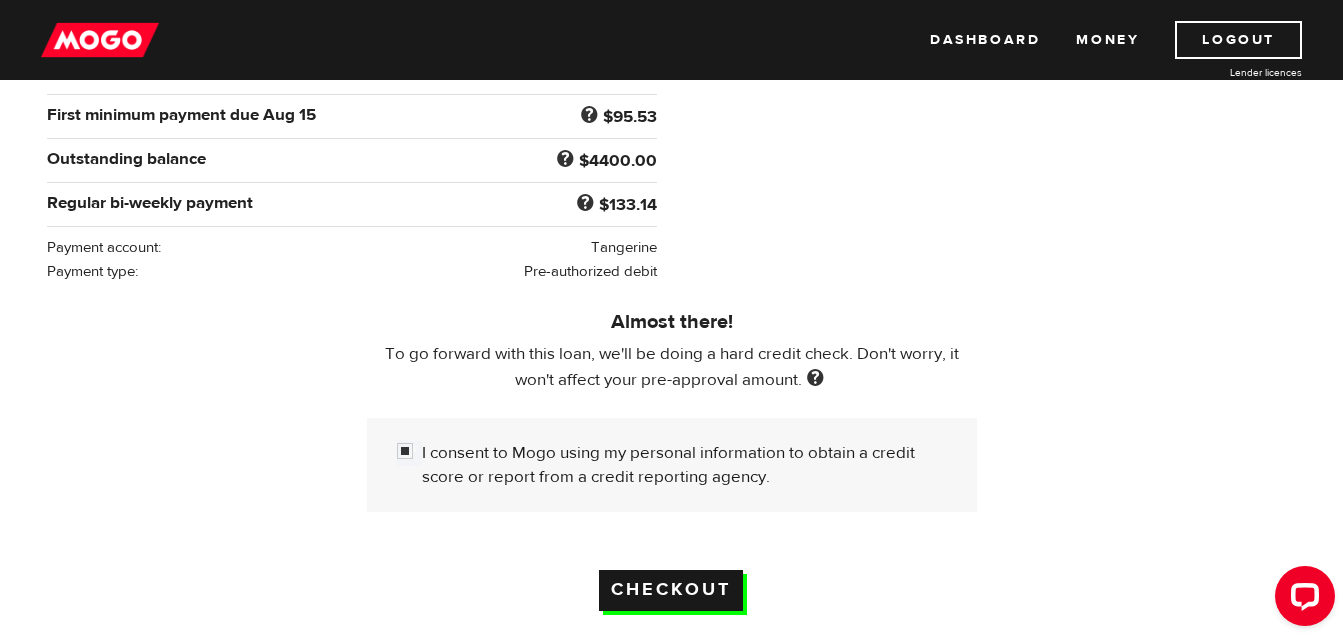 click on "Checkout" at bounding box center (671, 590) 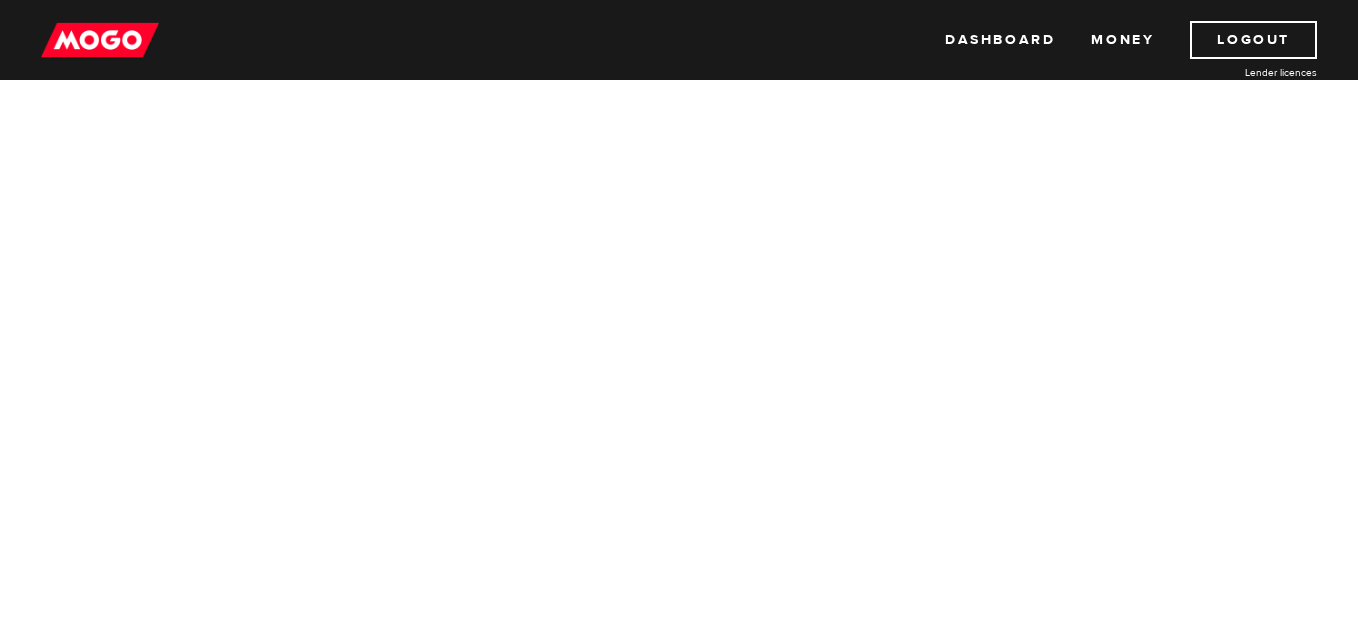 scroll, scrollTop: 0, scrollLeft: 0, axis: both 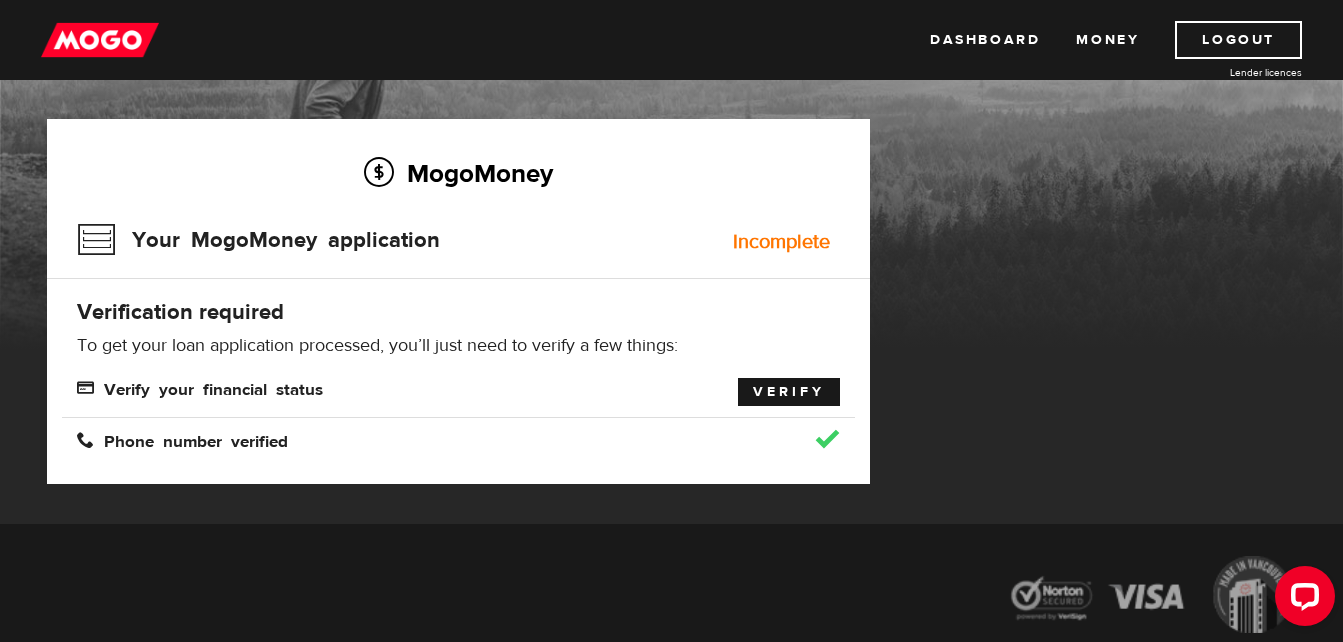 click on "Verify" at bounding box center [789, 392] 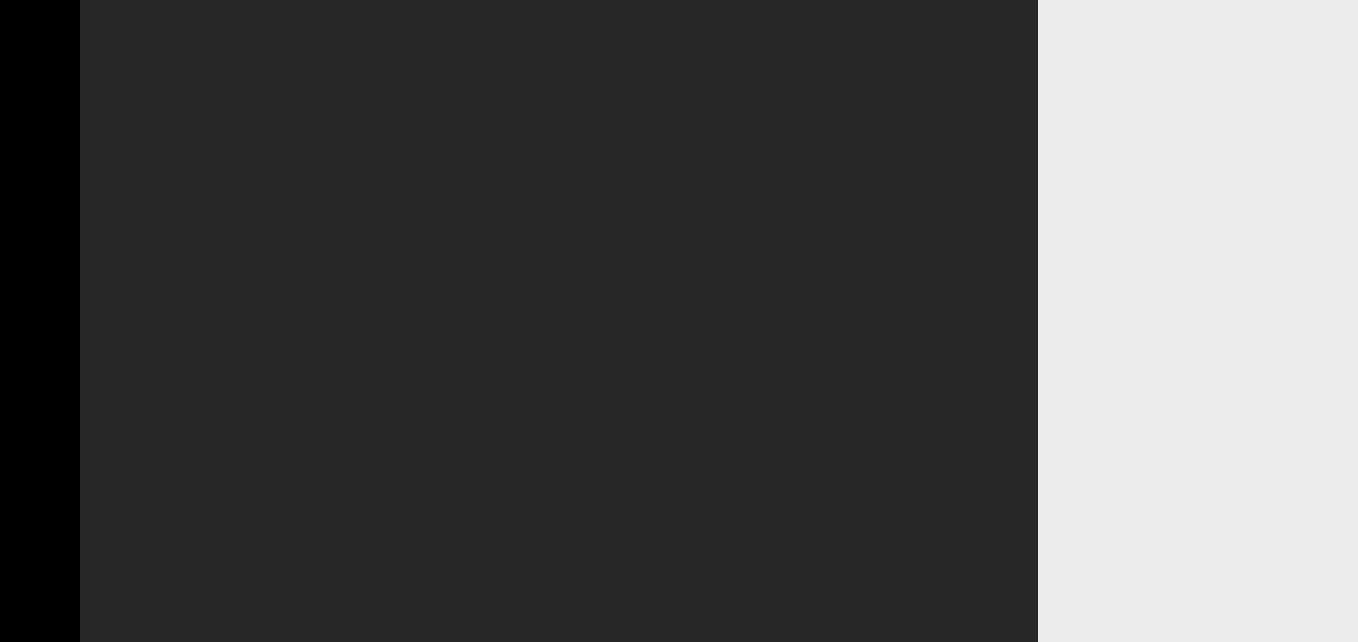 scroll, scrollTop: 0, scrollLeft: 0, axis: both 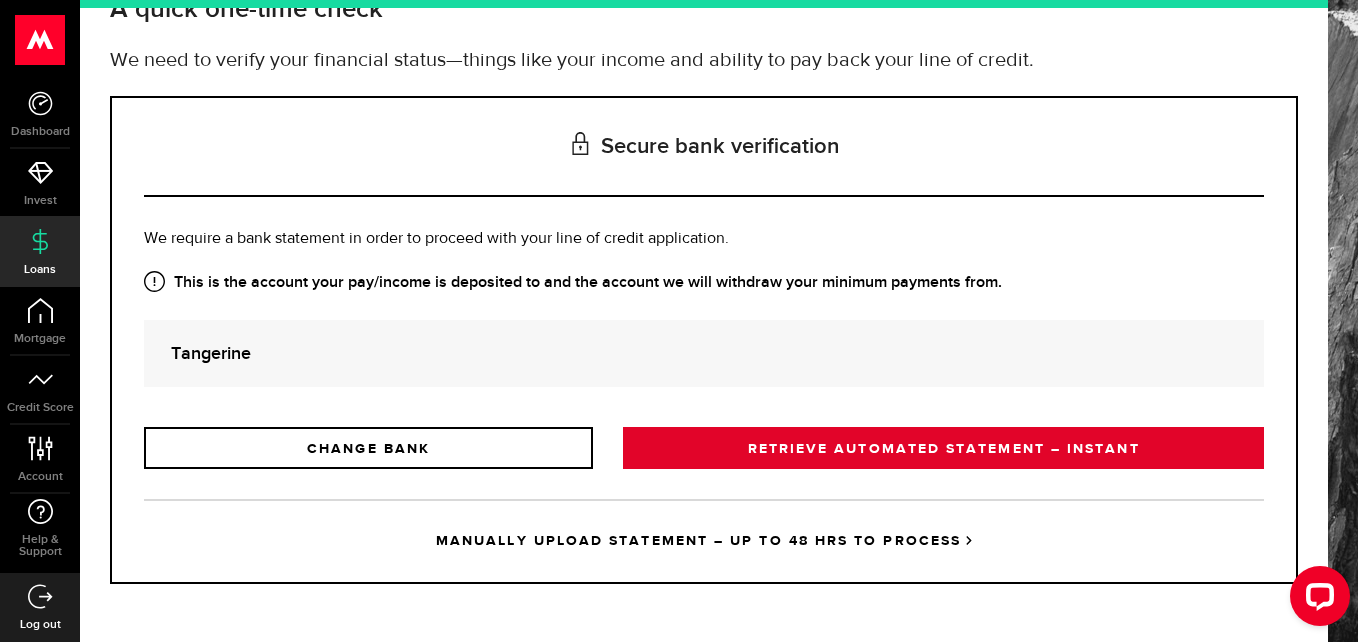 click on "RETRIEVE AUTOMATED STATEMENT – INSTANT" at bounding box center (943, 448) 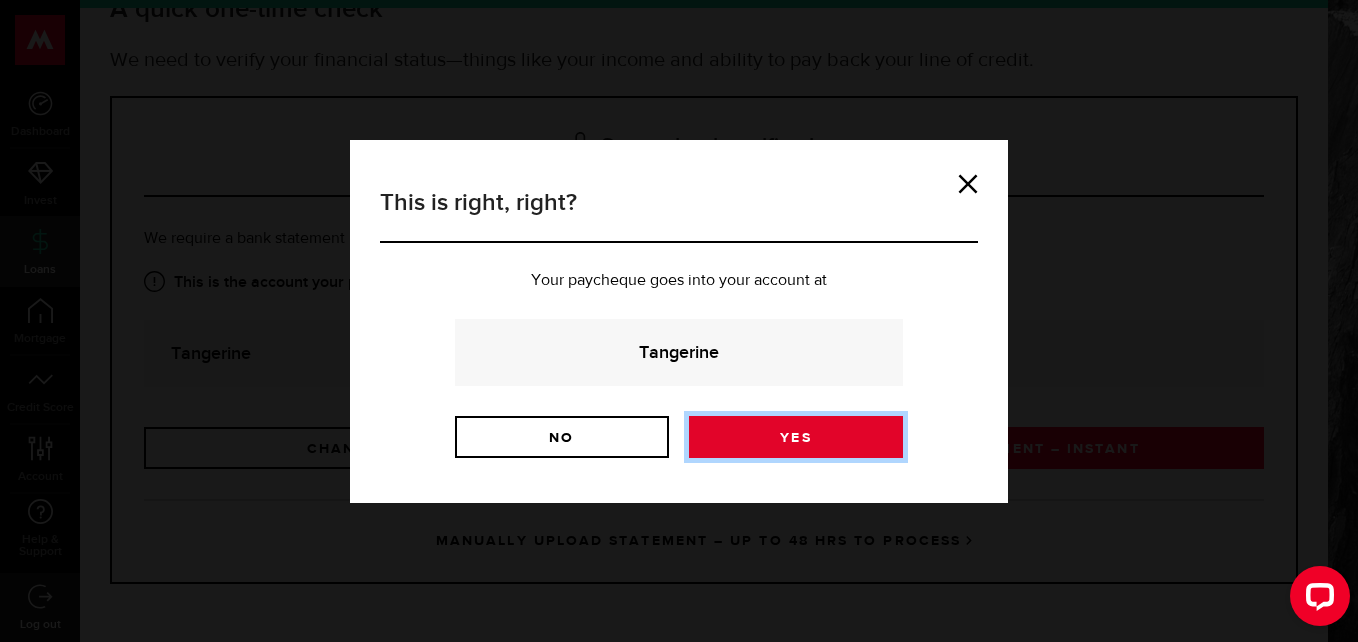 click on "Yes" at bounding box center [796, 437] 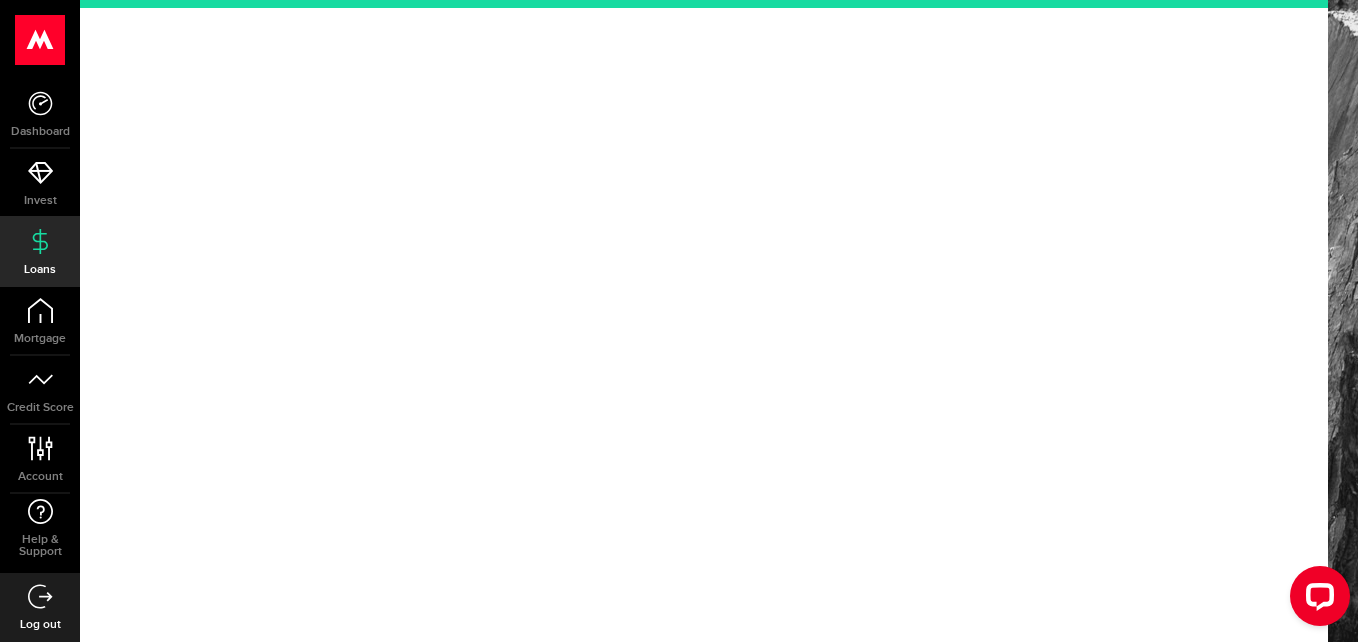 scroll, scrollTop: 0, scrollLeft: 0, axis: both 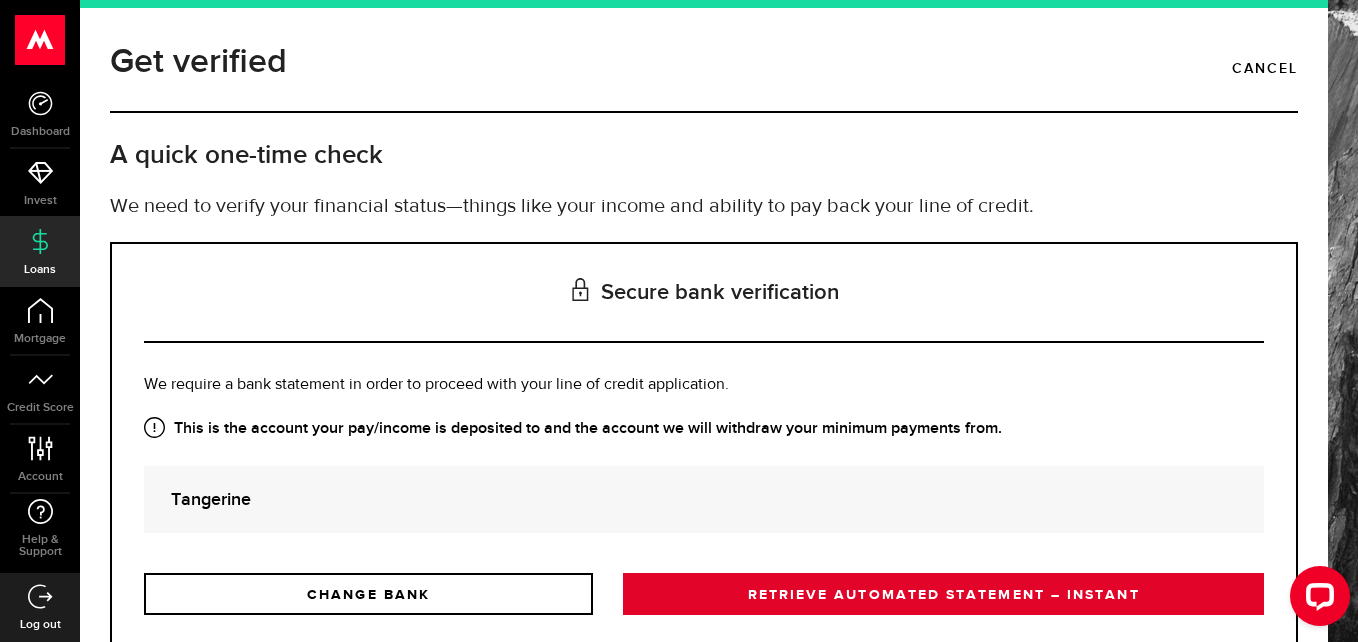 click on "RETRIEVE AUTOMATED STATEMENT – INSTANT" at bounding box center (943, 594) 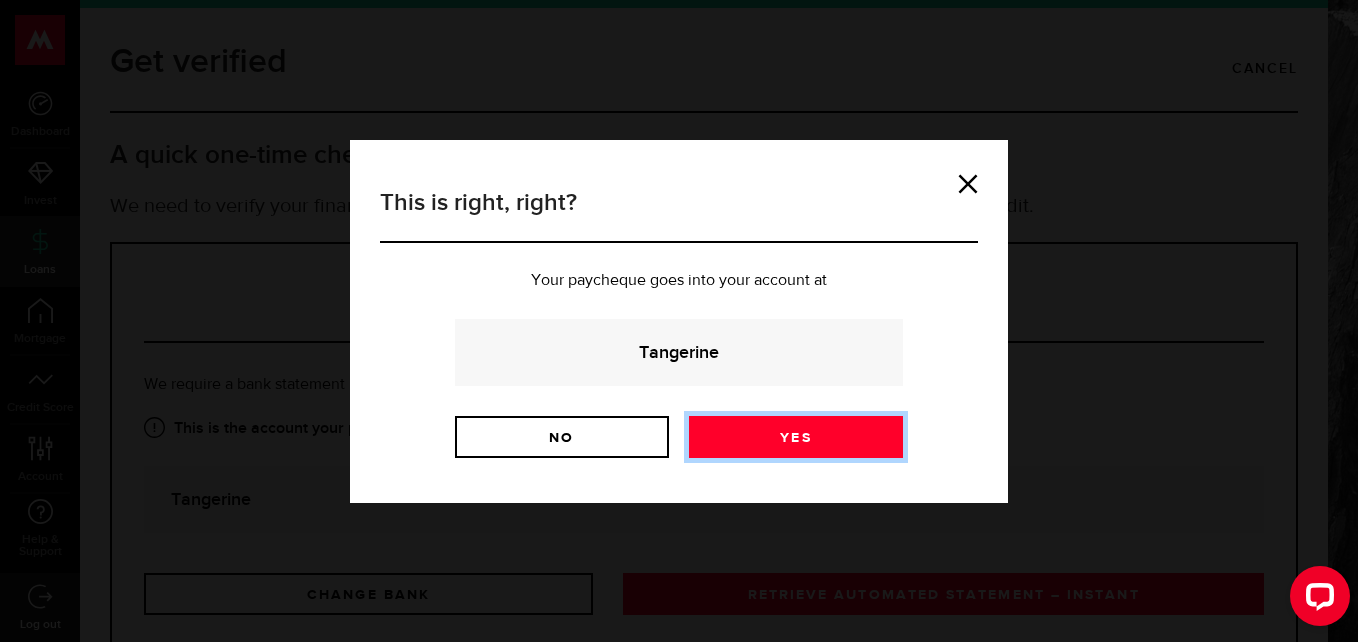 click on "Yes" at bounding box center [796, 437] 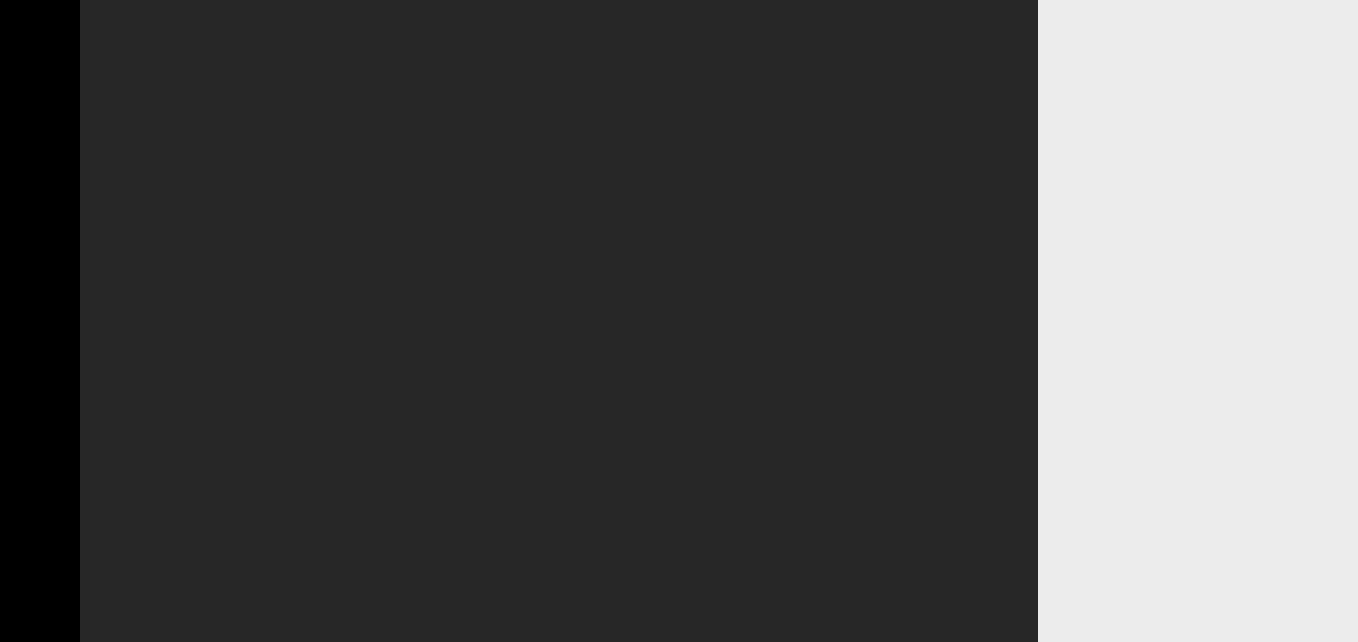 scroll, scrollTop: 0, scrollLeft: 0, axis: both 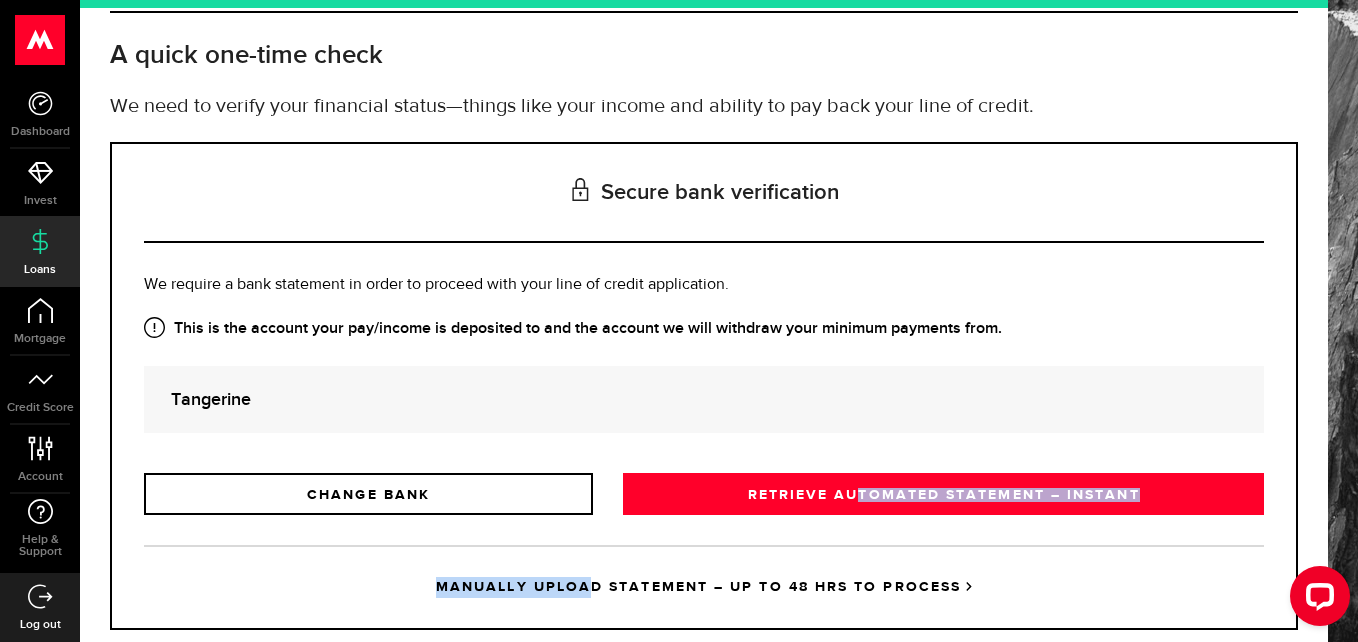 drag, startPoint x: 851, startPoint y: 494, endPoint x: 570, endPoint y: 623, distance: 309.19574 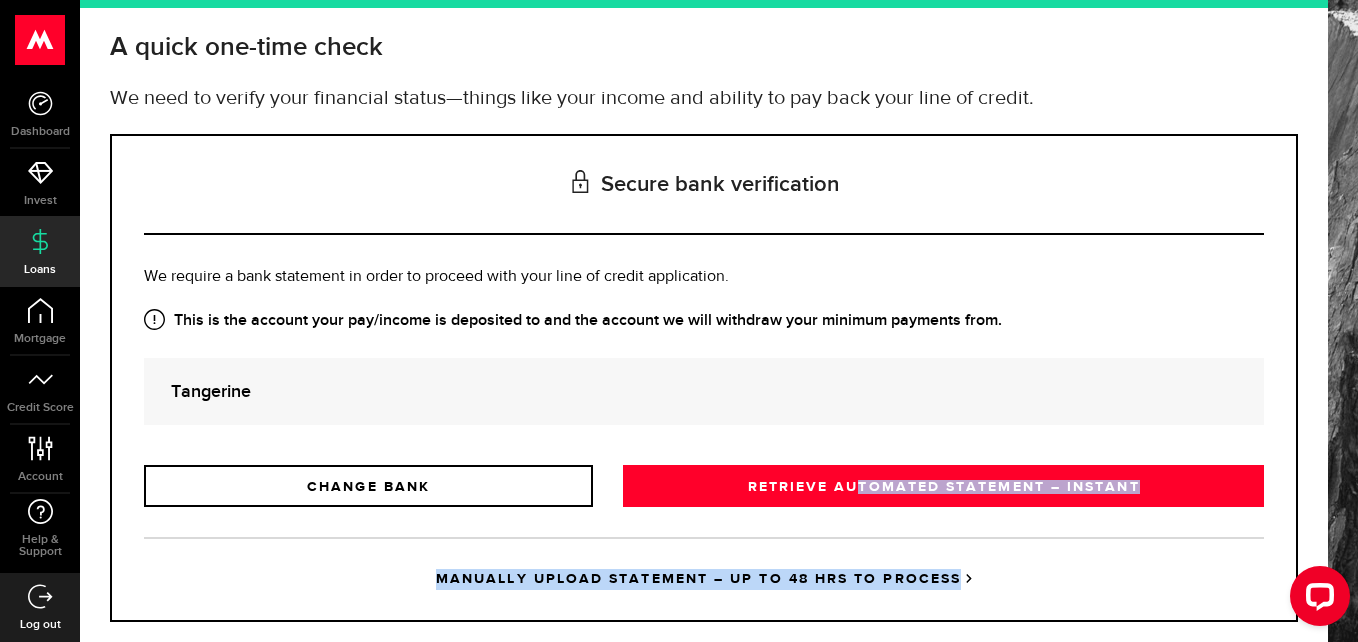 drag, startPoint x: 570, startPoint y: 623, endPoint x: 385, endPoint y: 600, distance: 186.42424 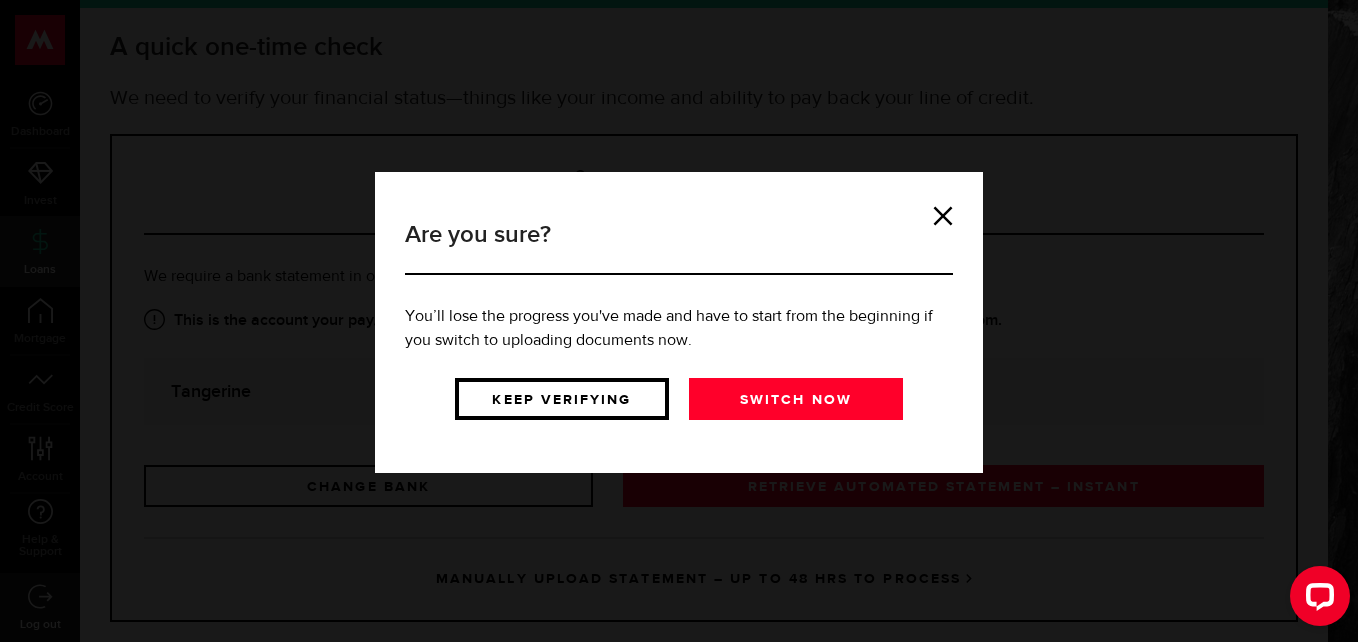 click on "Keep verifying" at bounding box center [562, 399] 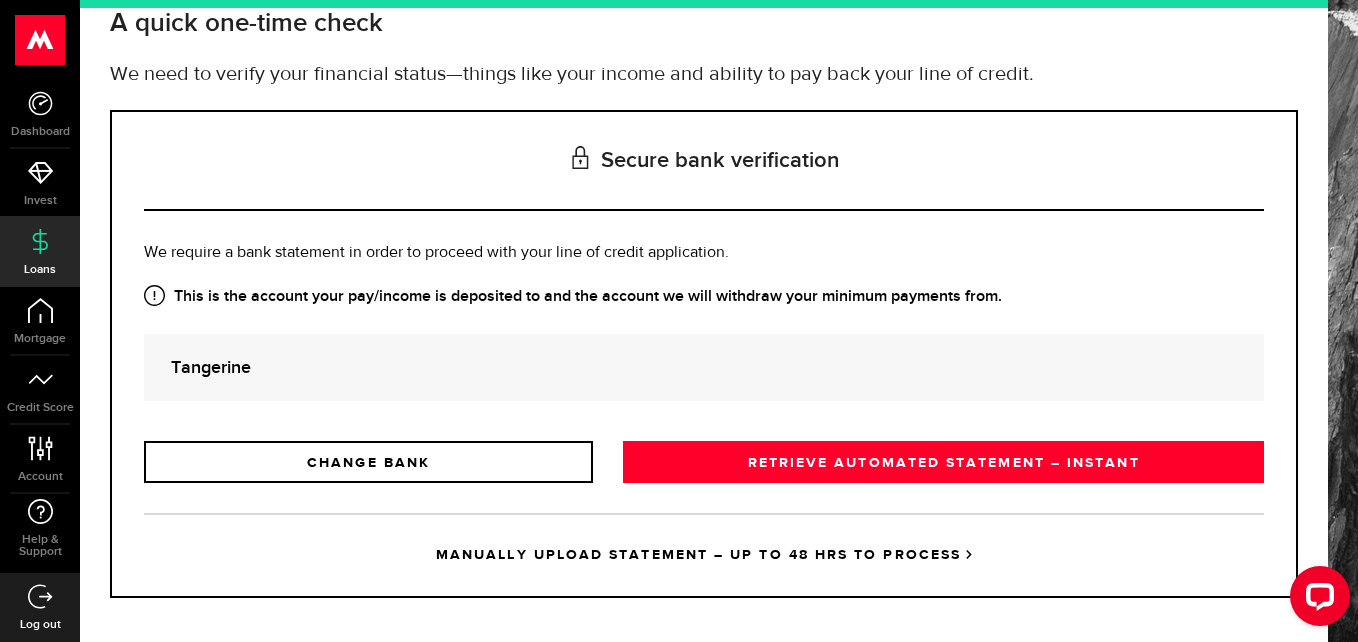 scroll, scrollTop: 146, scrollLeft: 0, axis: vertical 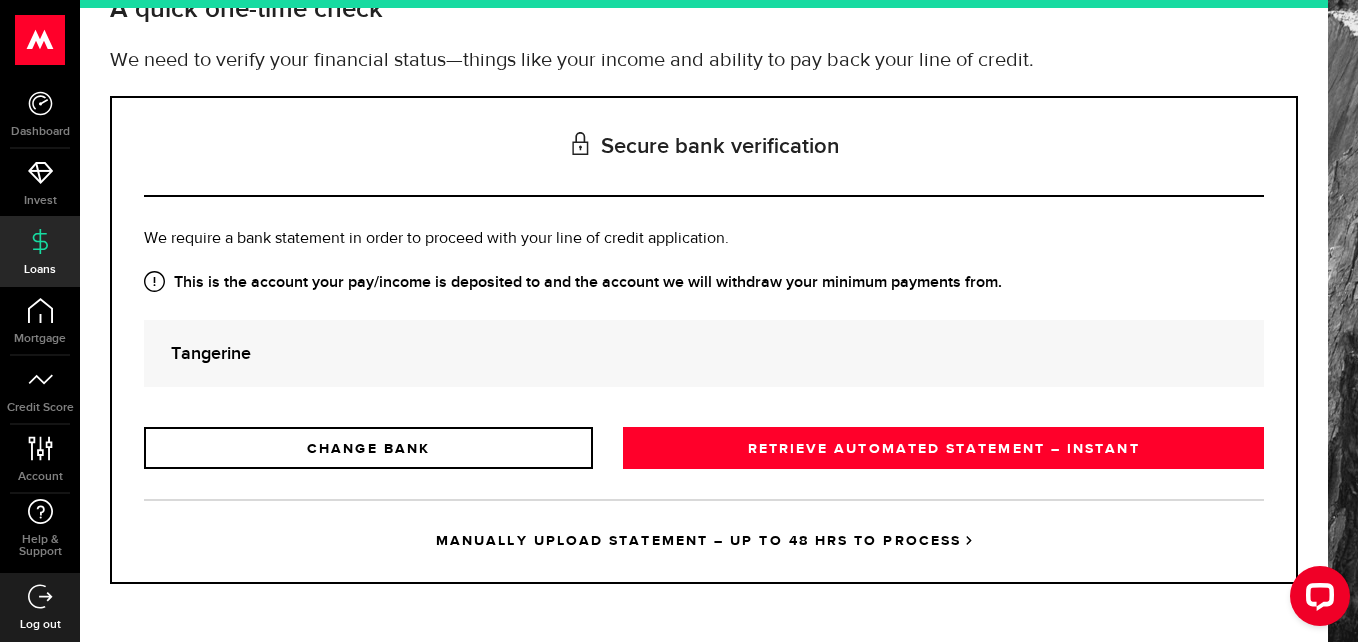click on "MANUALLY UPLOAD STATEMENT – UP TO 48 HRS TO PROCESS" at bounding box center [704, 540] 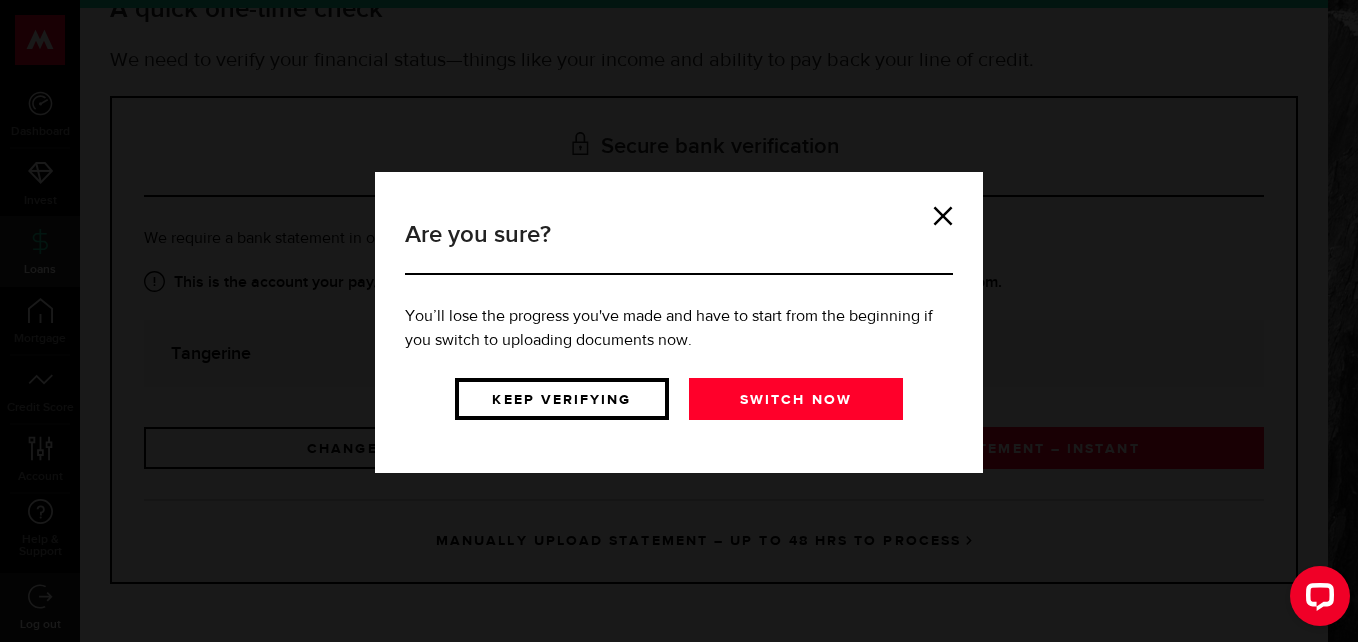 click on "Keep verifying" at bounding box center (562, 399) 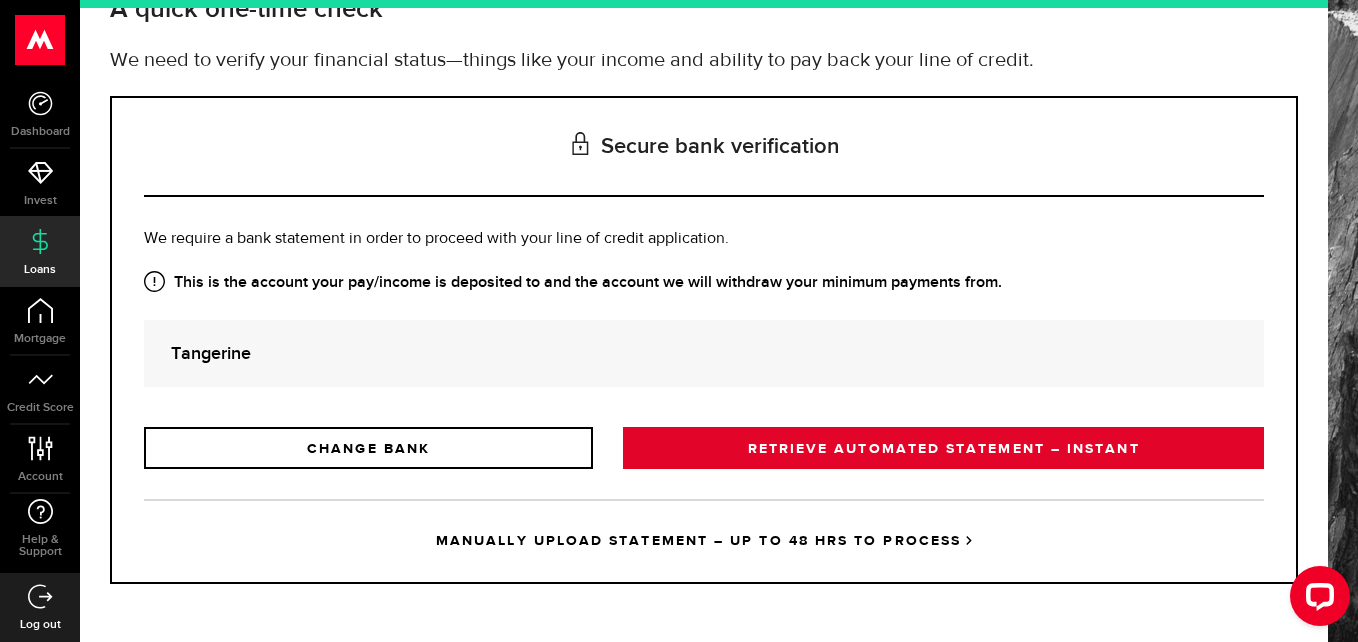 click on "RETRIEVE AUTOMATED STATEMENT – INSTANT" at bounding box center [943, 448] 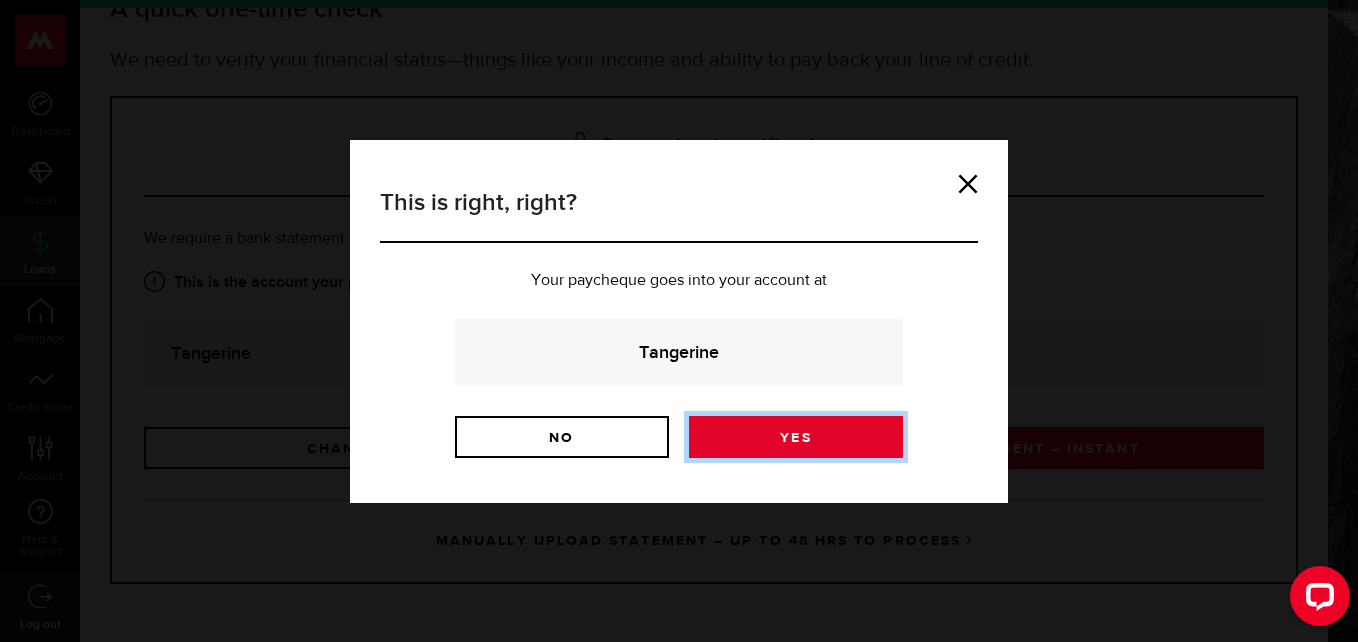 click on "Yes" at bounding box center [796, 437] 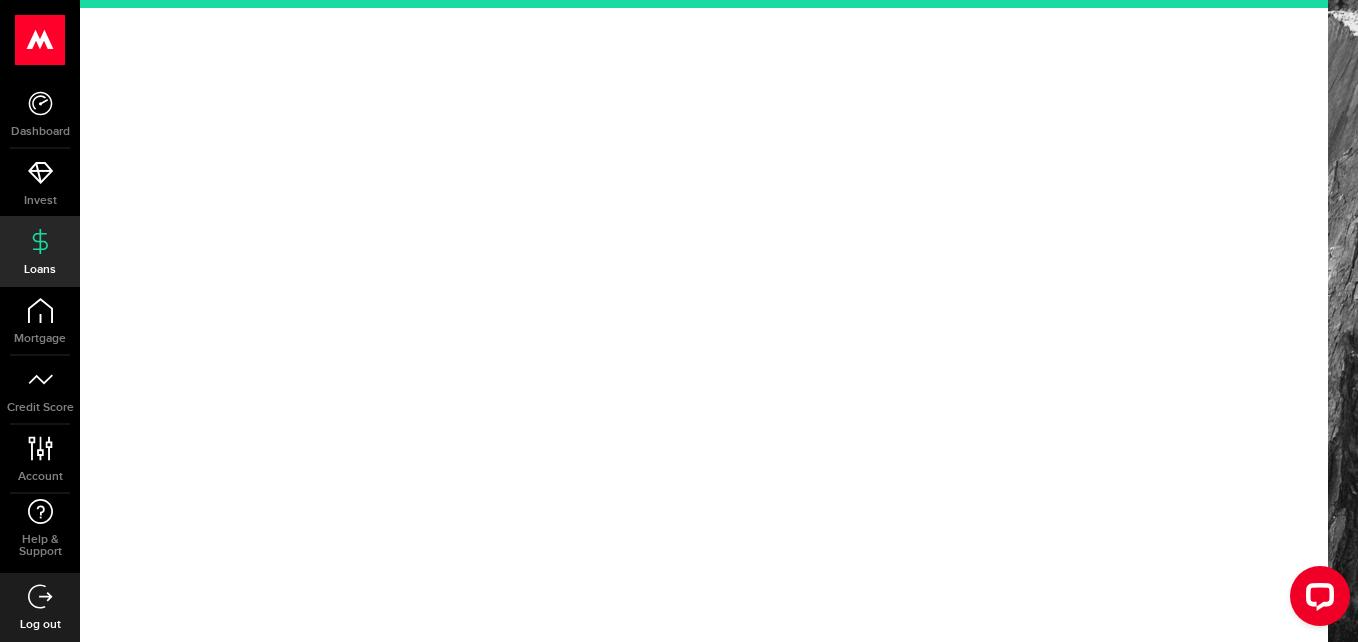 scroll, scrollTop: 0, scrollLeft: 0, axis: both 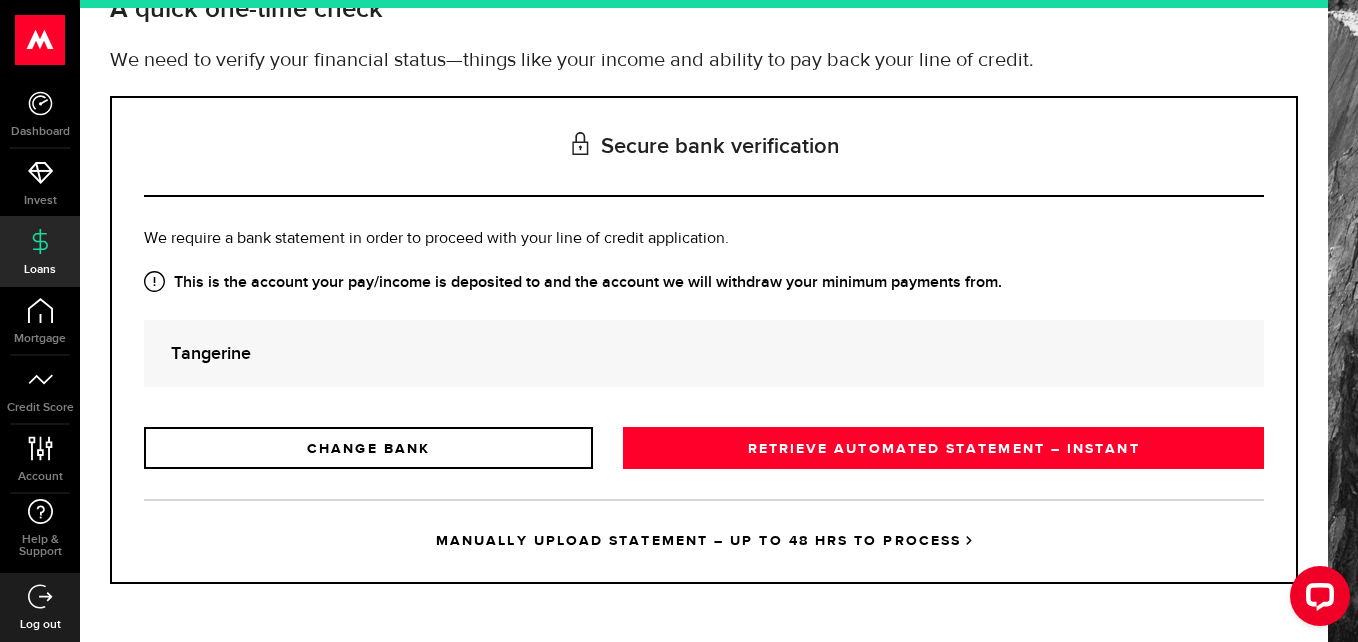 click on "MANUALLY UPLOAD STATEMENT – UP TO 48 HRS TO PROCESS" at bounding box center (704, 540) 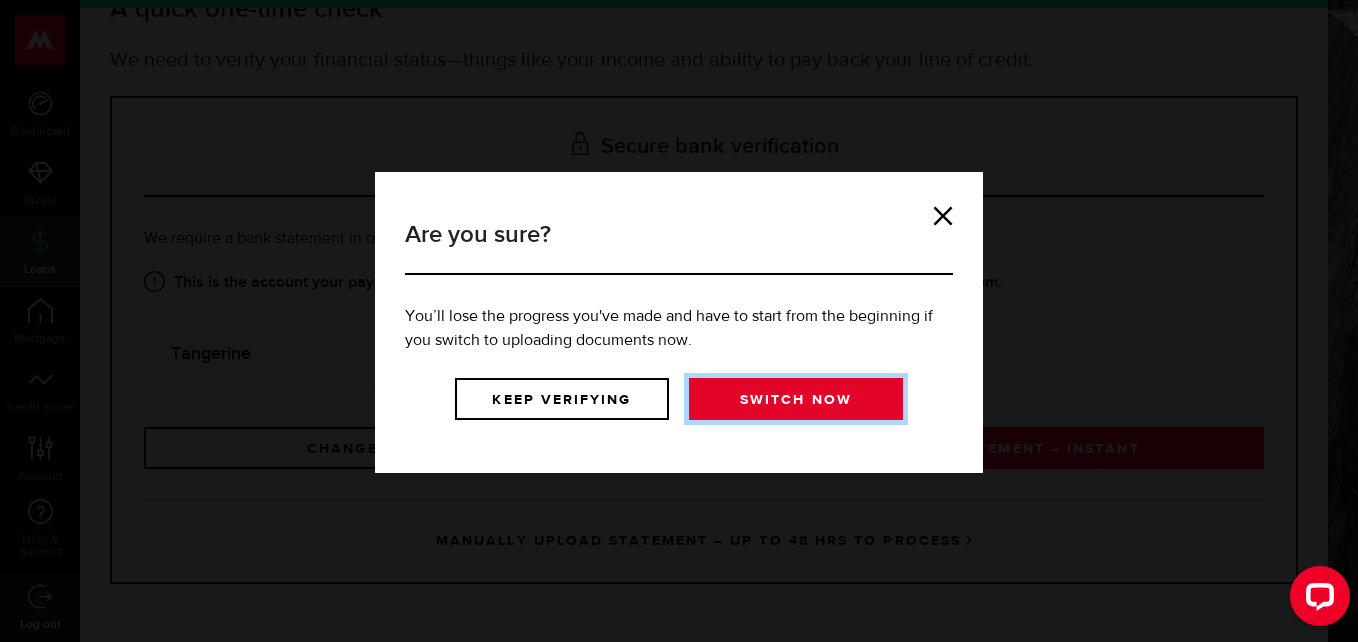 click on "Switch now" at bounding box center (796, 399) 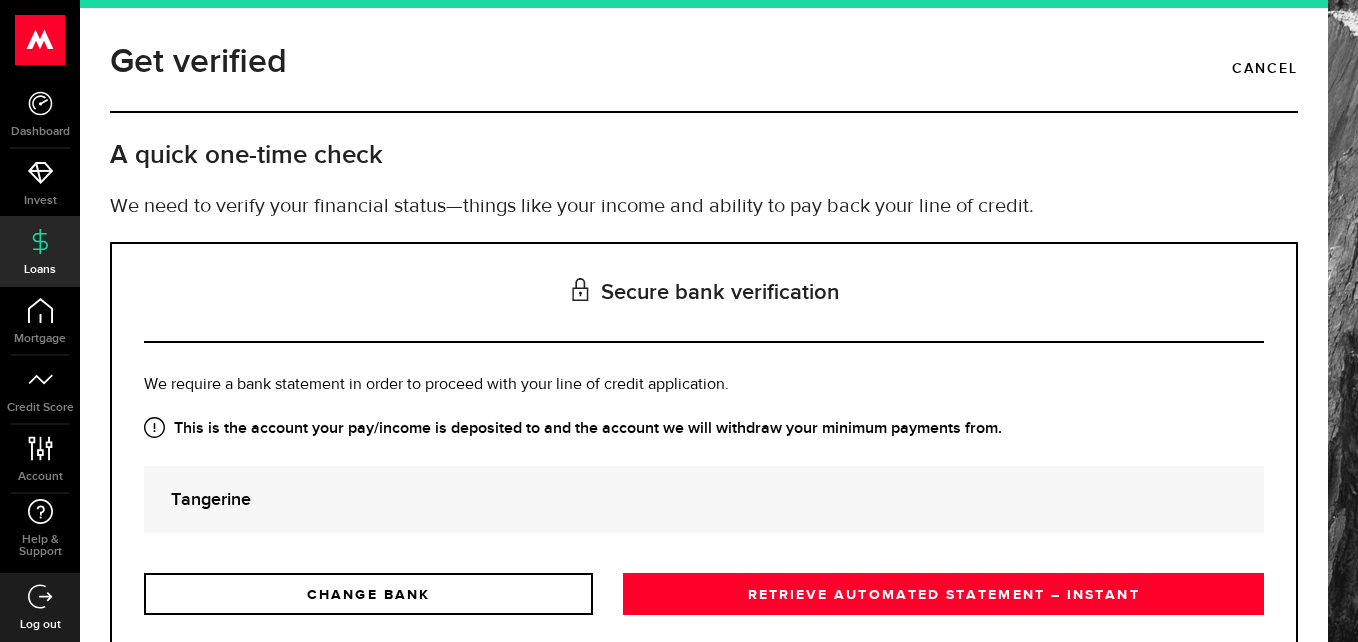 scroll, scrollTop: 0, scrollLeft: 0, axis: both 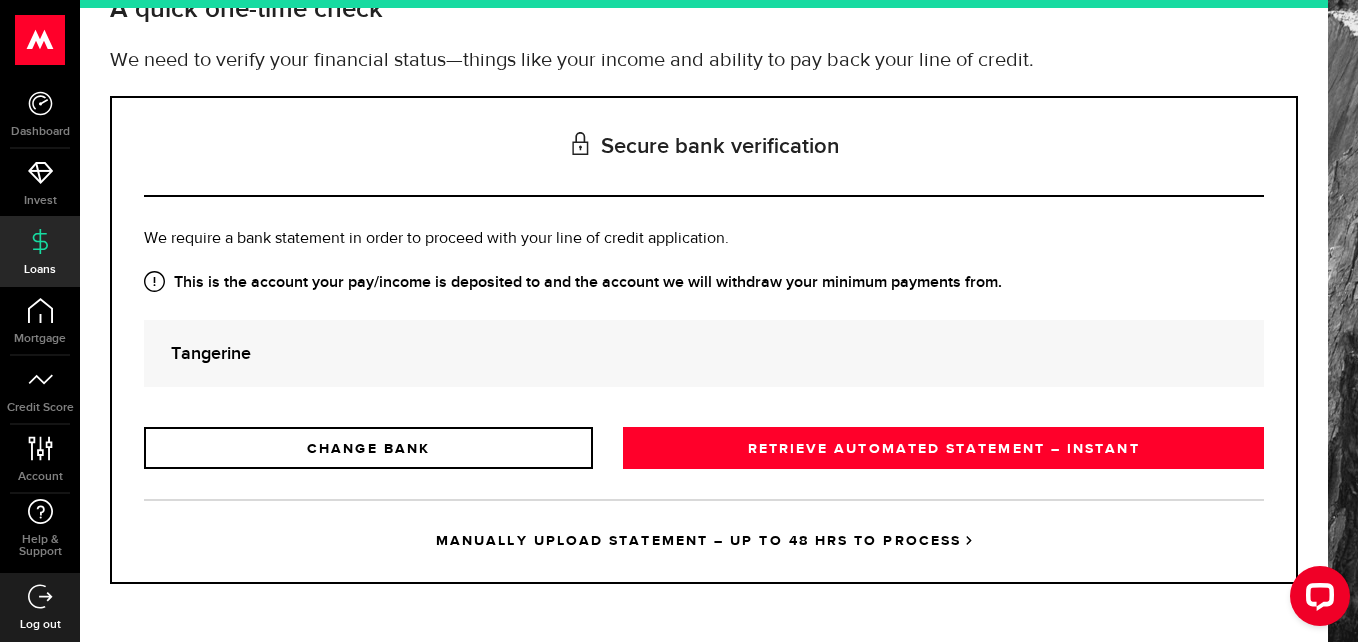 click on "MANUALLY UPLOAD STATEMENT – UP TO 48 HRS TO PROCESS" at bounding box center [704, 540] 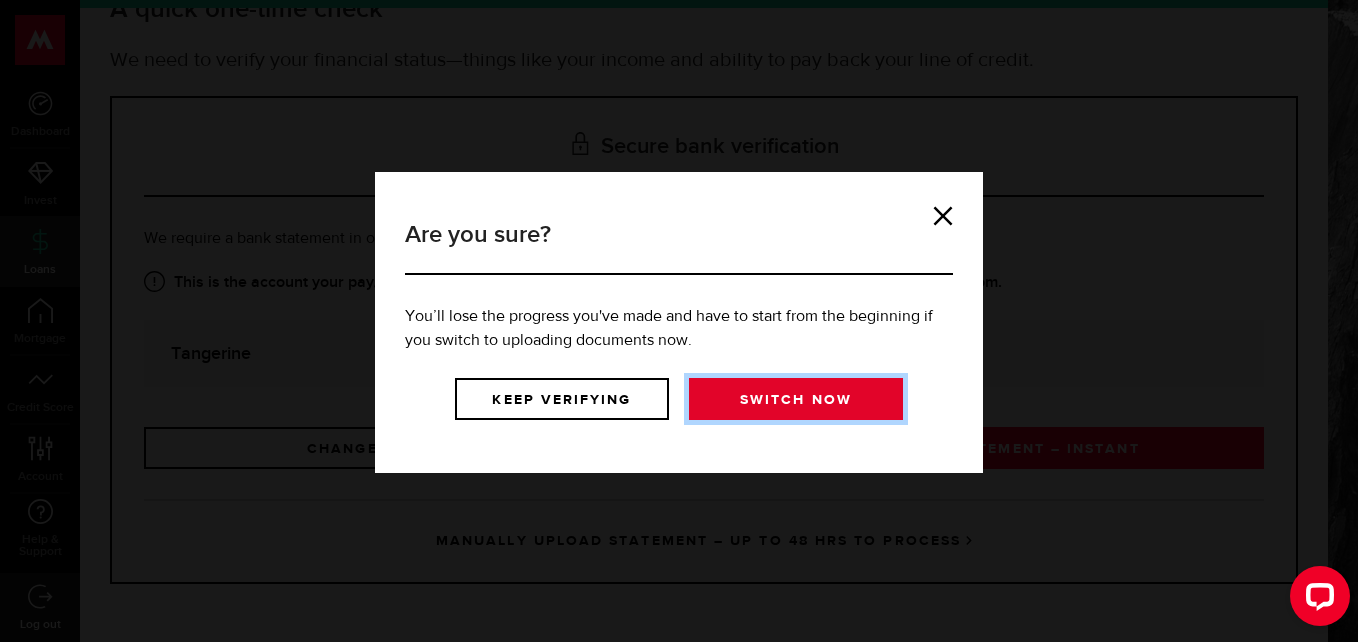 click on "Switch now" at bounding box center [796, 399] 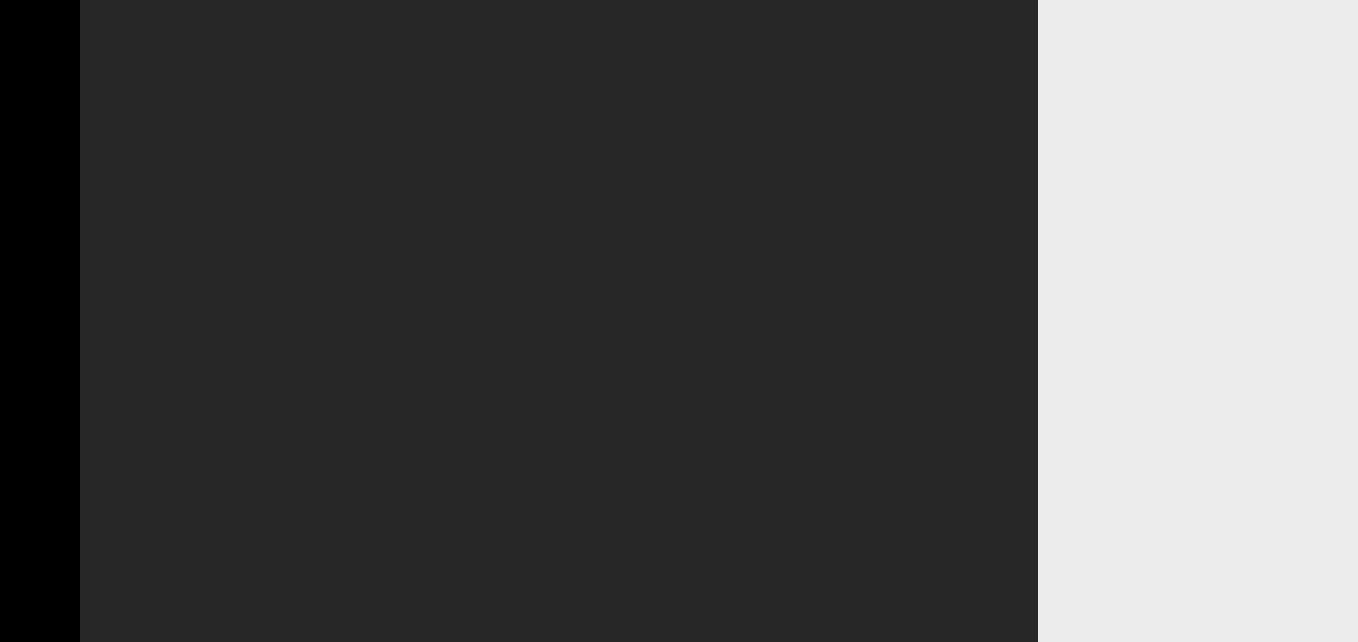scroll, scrollTop: 0, scrollLeft: 0, axis: both 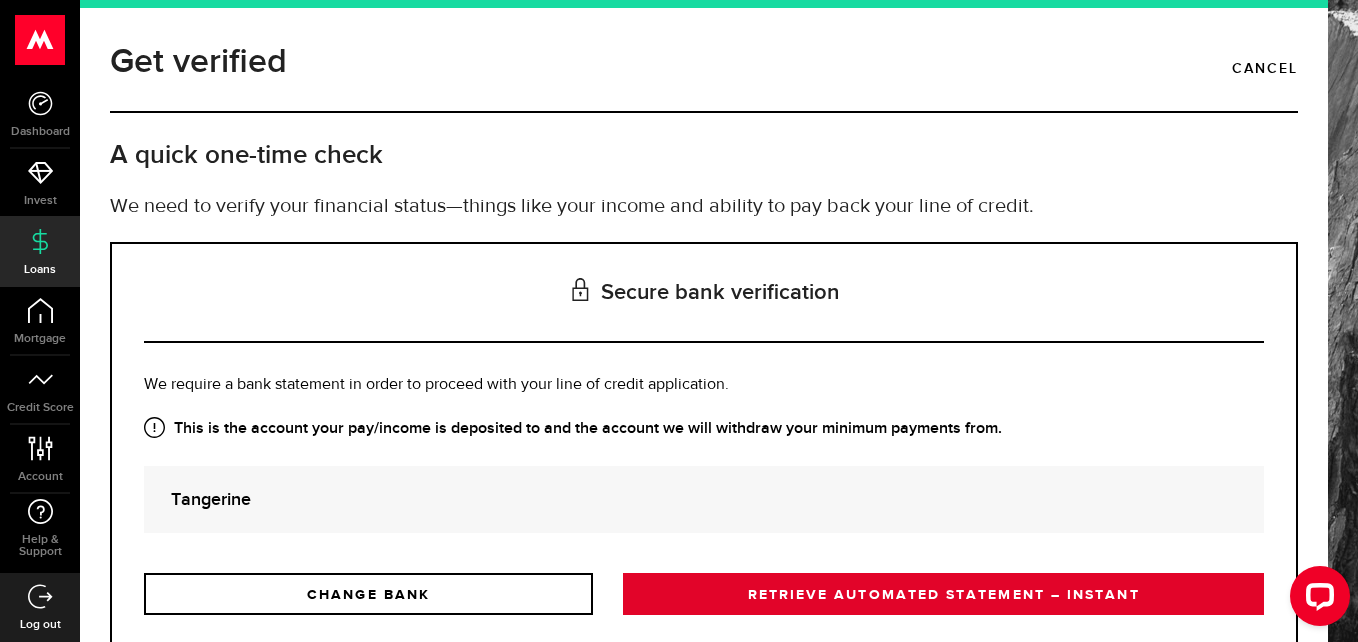 click on "RETRIEVE AUTOMATED STATEMENT – INSTANT" at bounding box center (943, 594) 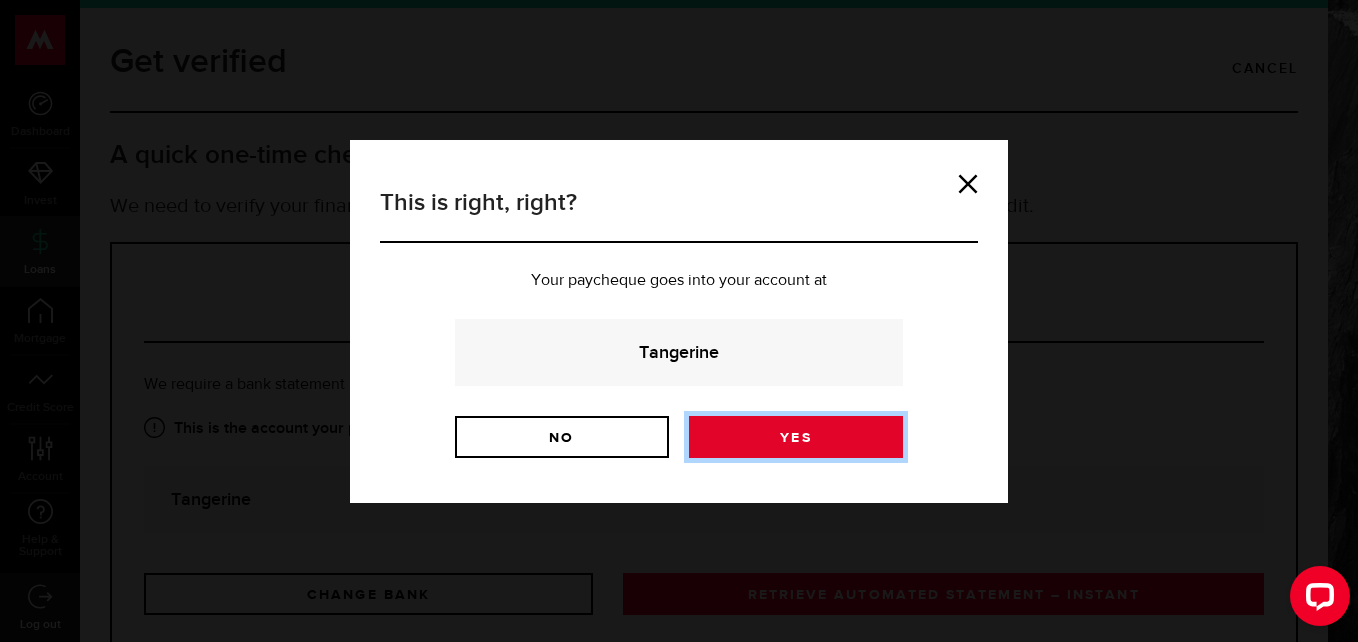 click on "Yes" at bounding box center [796, 437] 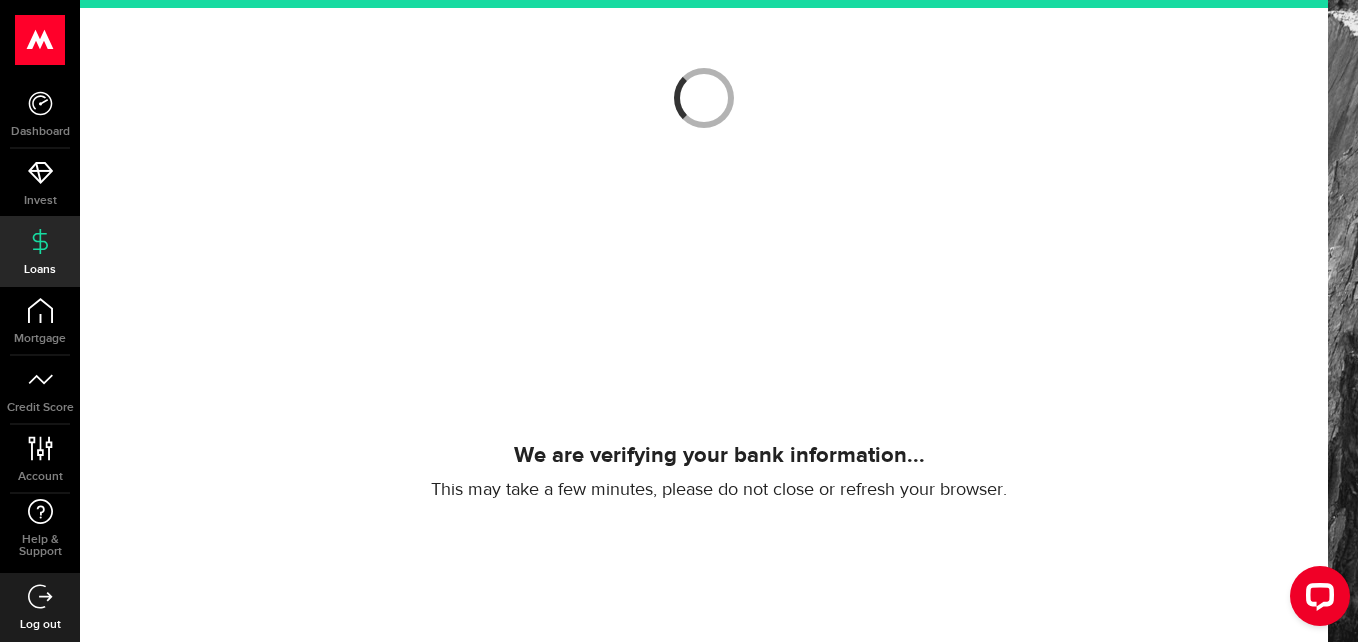 scroll, scrollTop: 200, scrollLeft: 0, axis: vertical 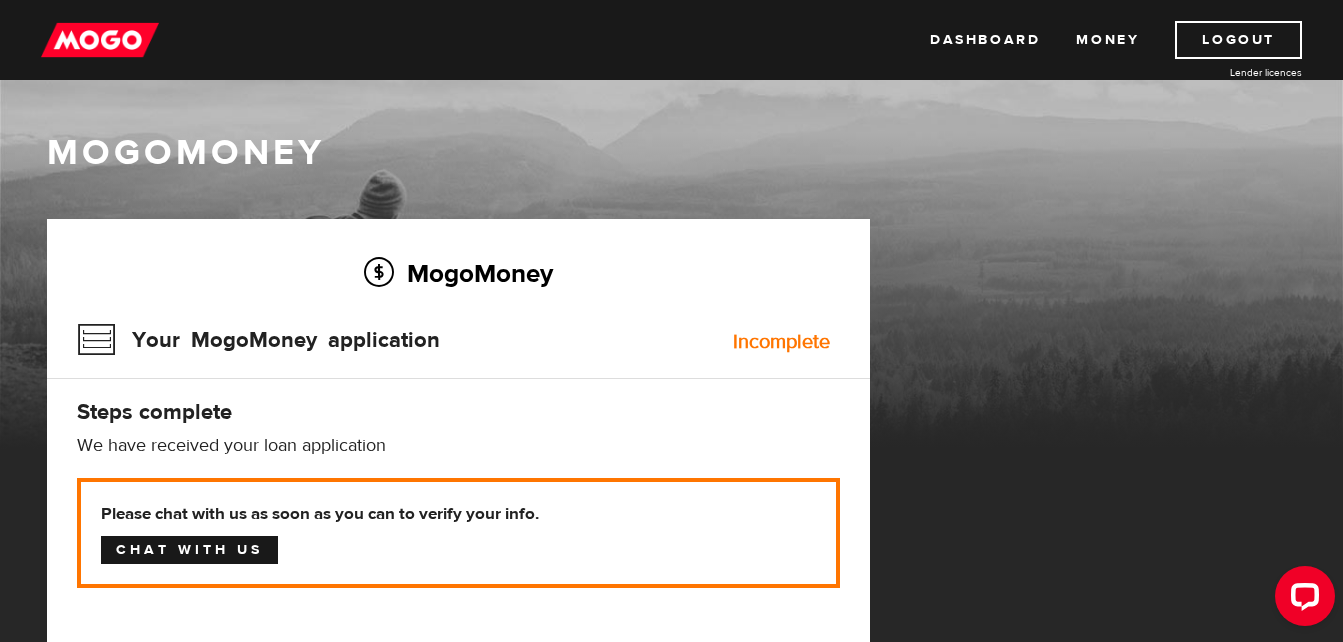 click on "Chat with us" at bounding box center [189, 550] 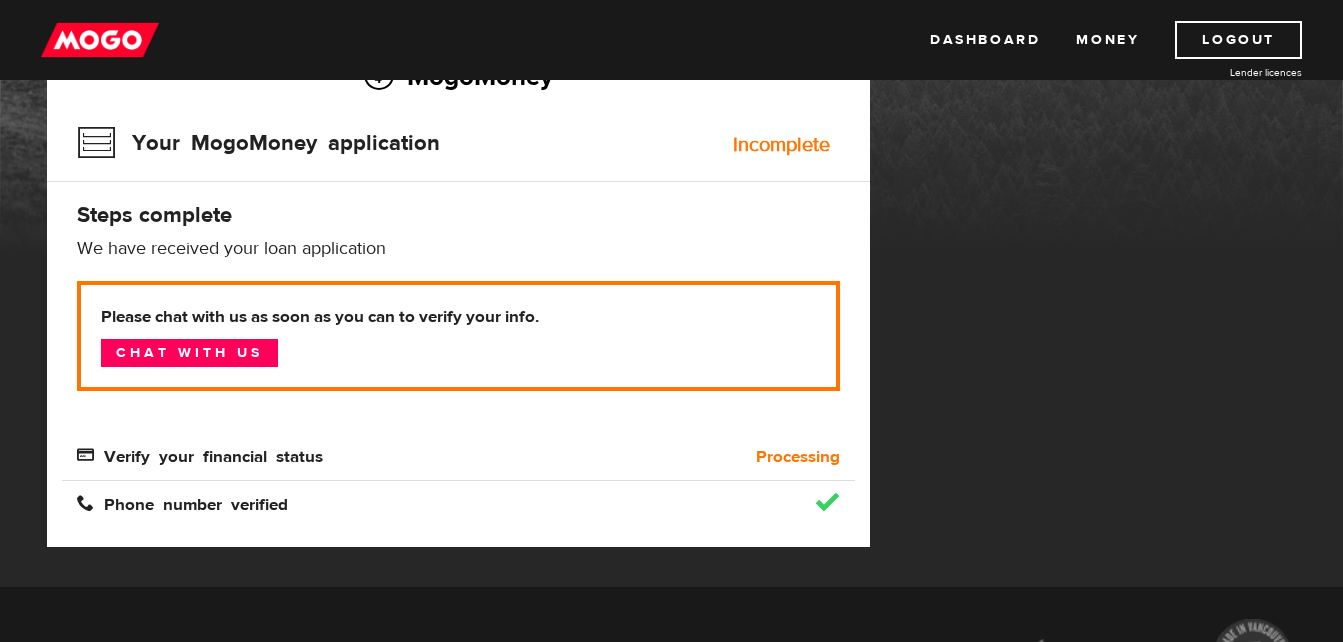 scroll, scrollTop: 200, scrollLeft: 0, axis: vertical 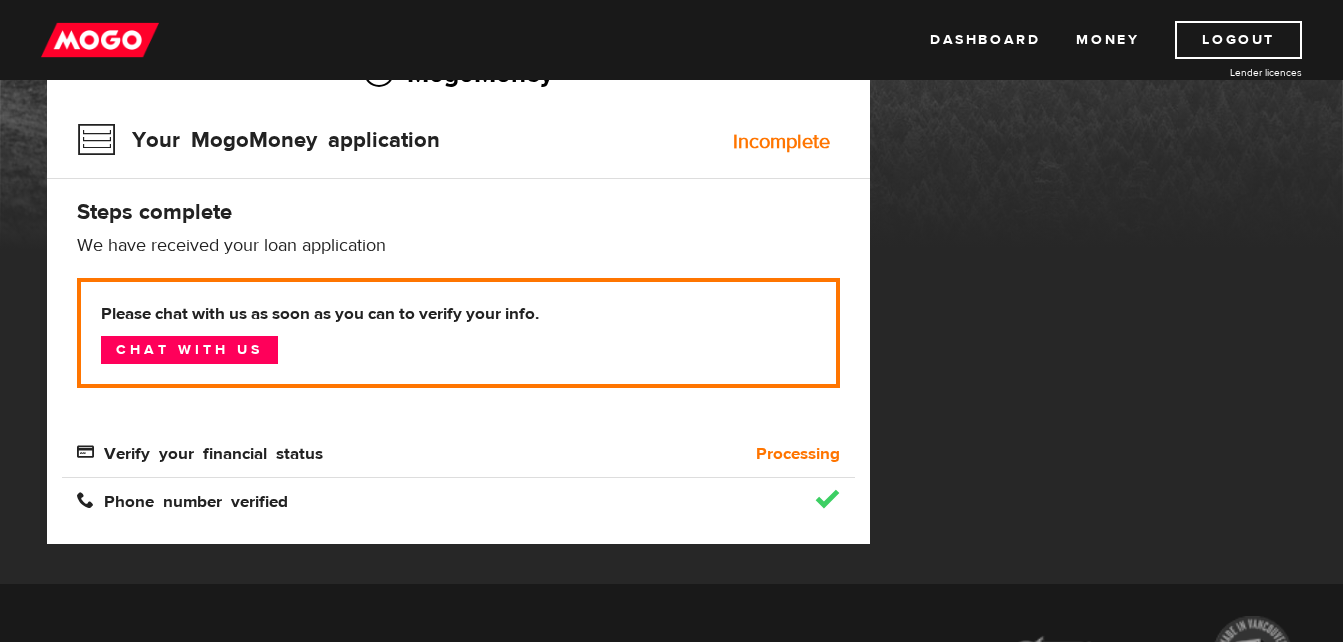 click on "Phone number verified" at bounding box center [359, 502] 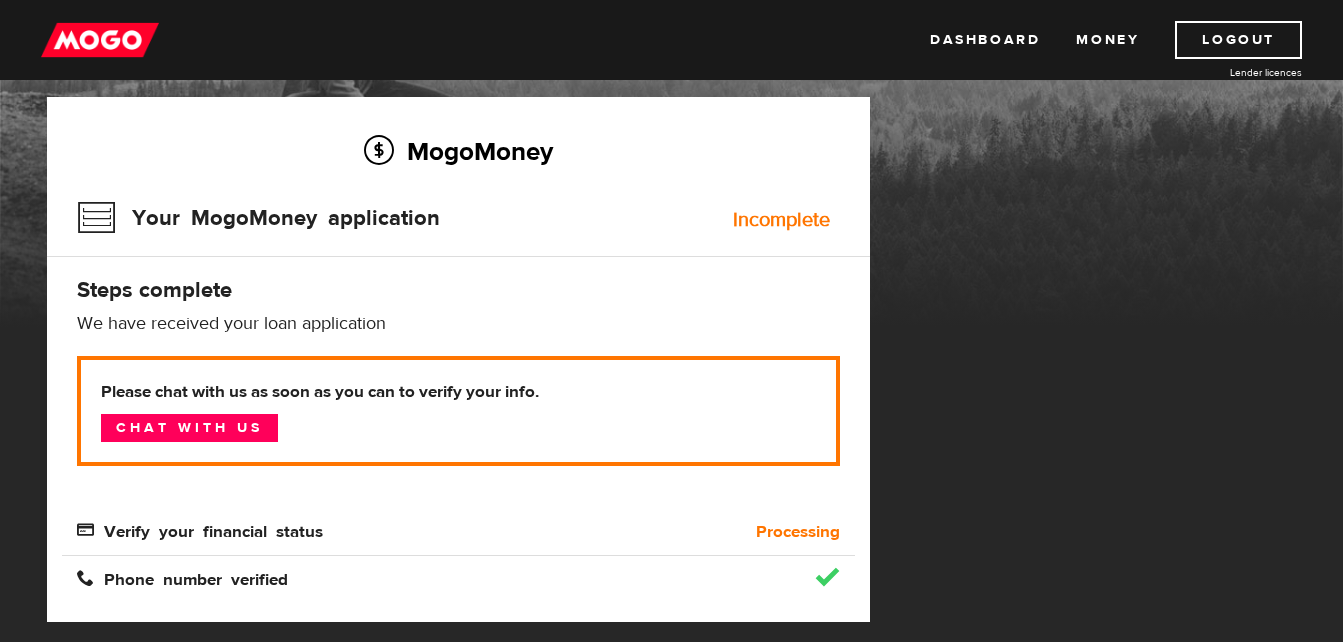 scroll, scrollTop: 0, scrollLeft: 0, axis: both 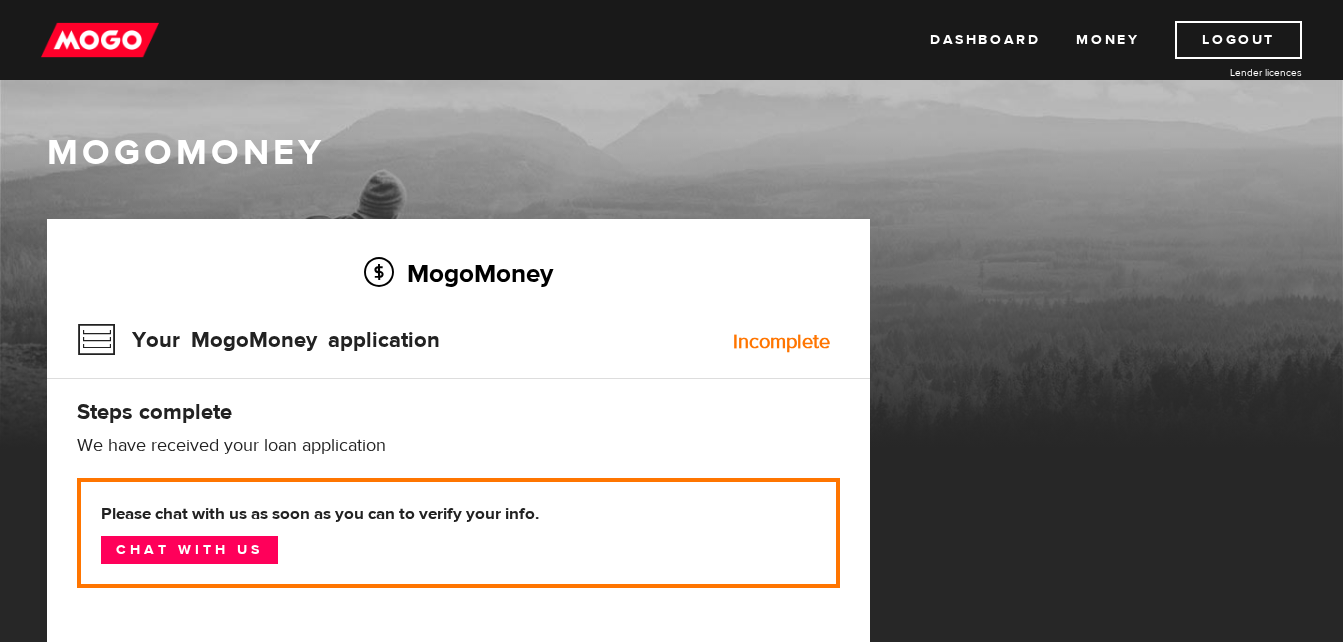 click on "Incomplete" at bounding box center (781, 342) 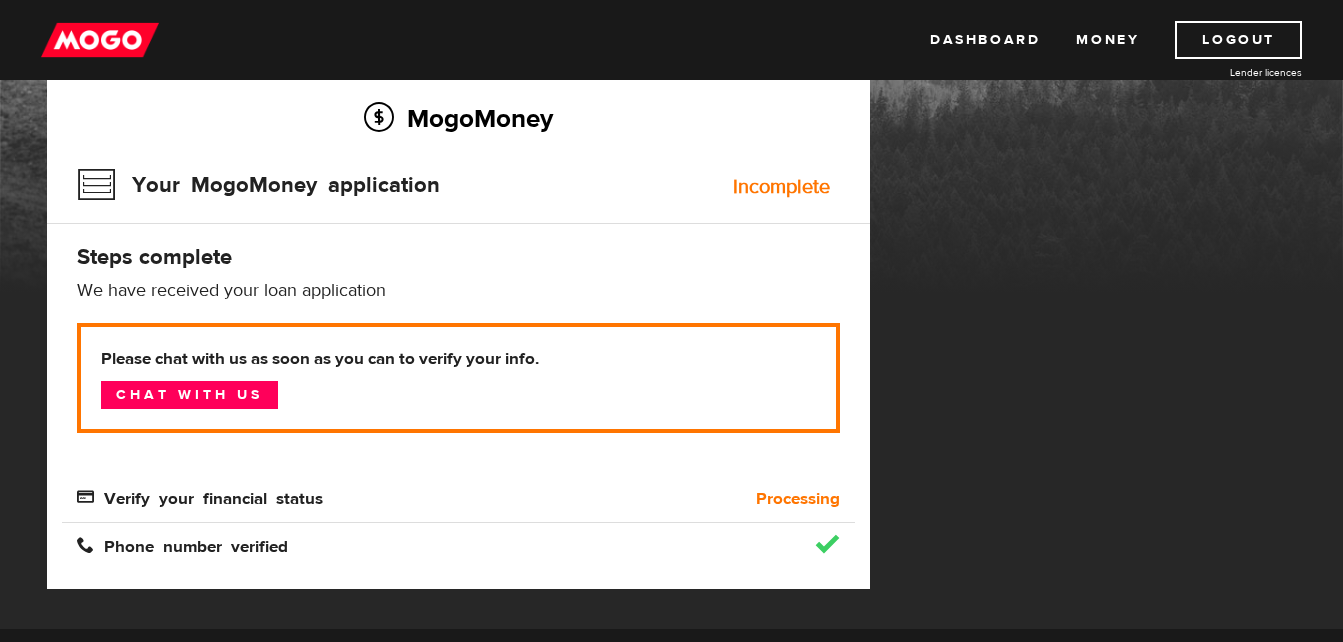 scroll, scrollTop: 200, scrollLeft: 0, axis: vertical 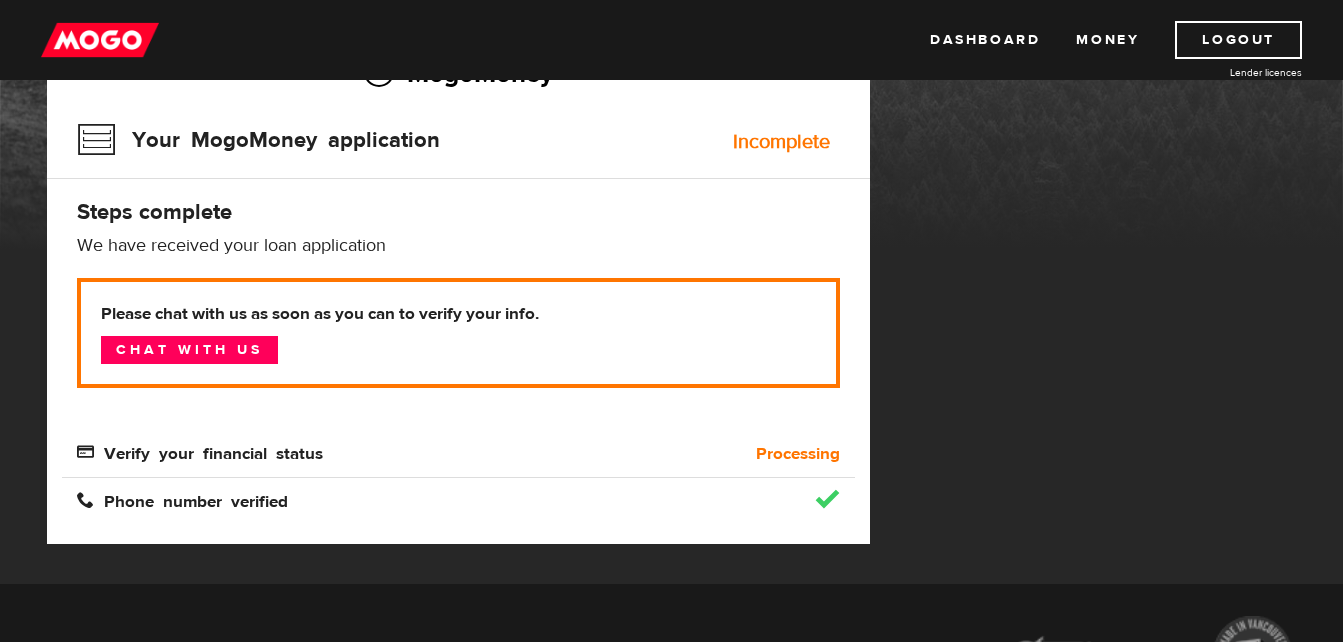 drag, startPoint x: 278, startPoint y: 454, endPoint x: 289, endPoint y: 454, distance: 11 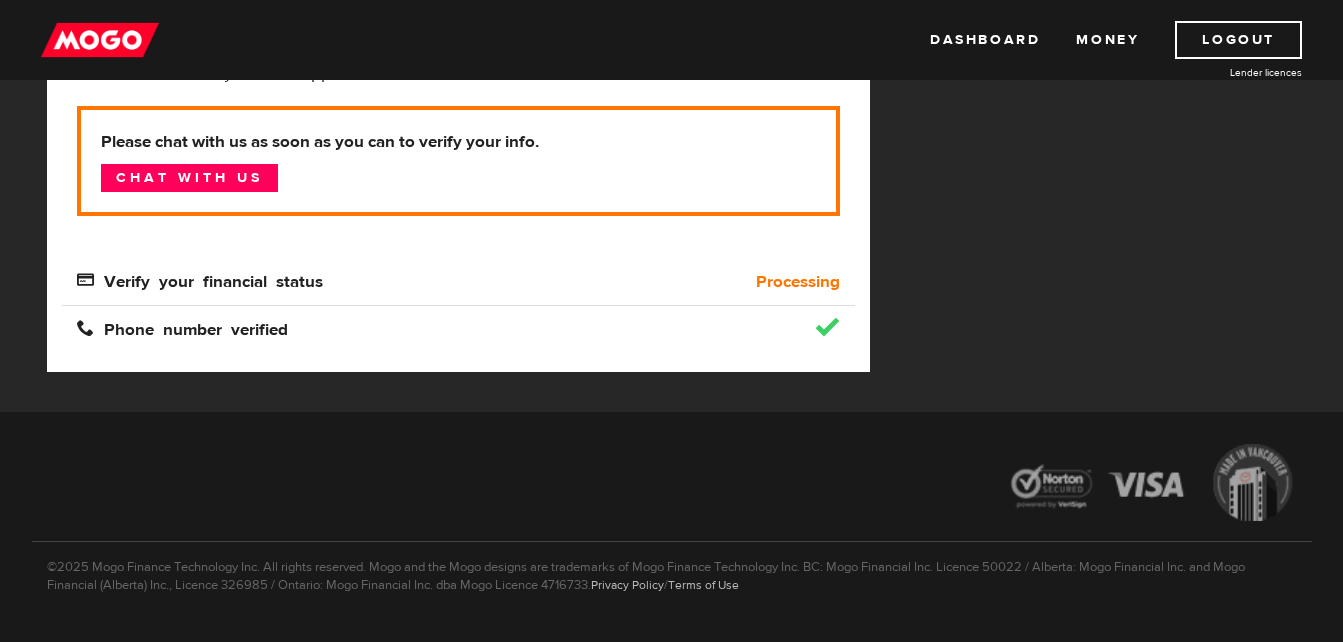 scroll, scrollTop: 422, scrollLeft: 0, axis: vertical 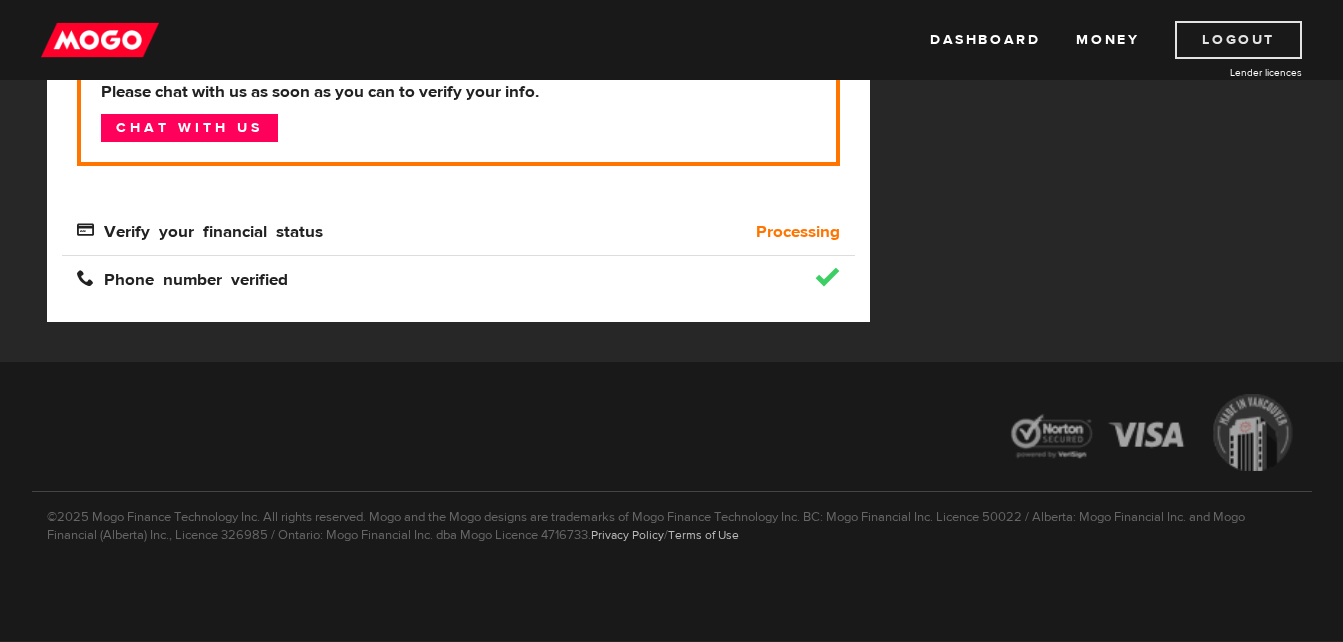 click on "Logout" at bounding box center (1238, 40) 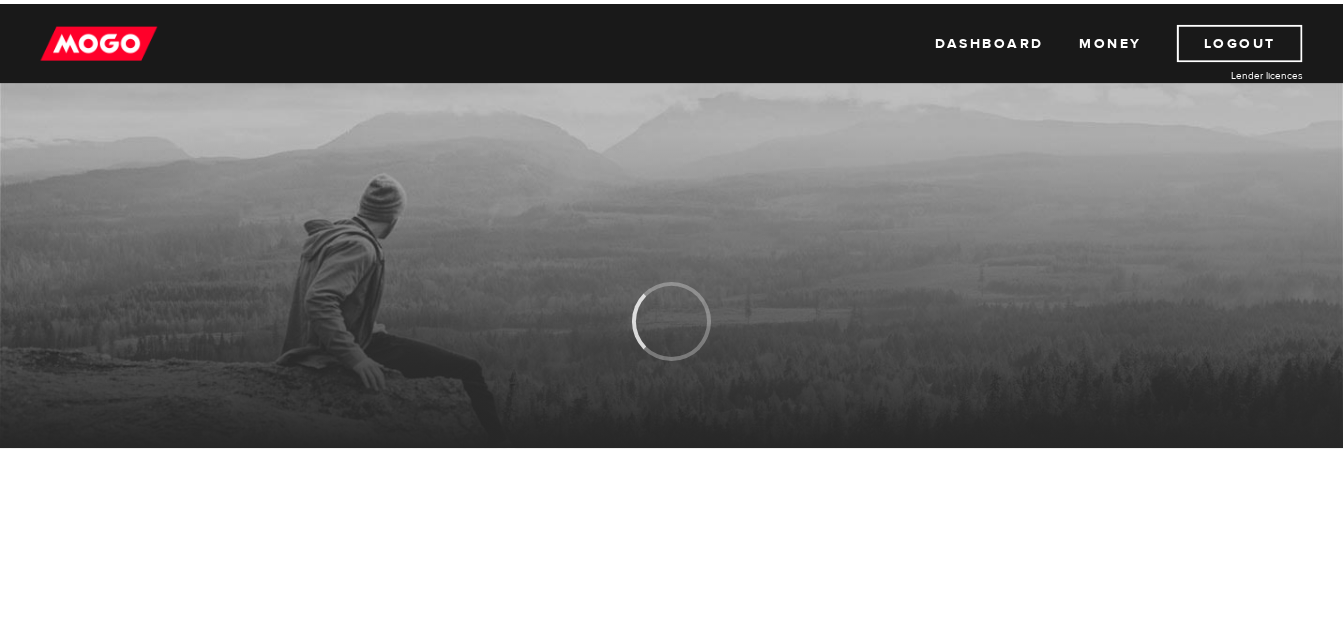 scroll, scrollTop: 0, scrollLeft: 0, axis: both 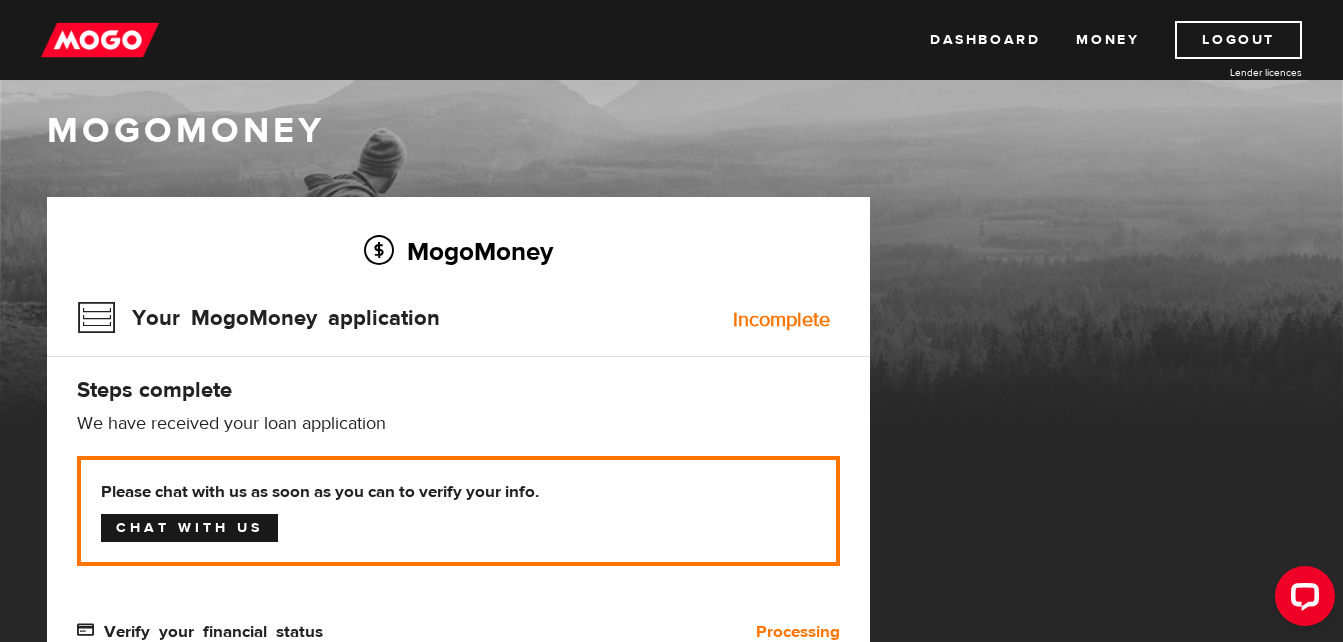 click on "Chat with us" at bounding box center [189, 528] 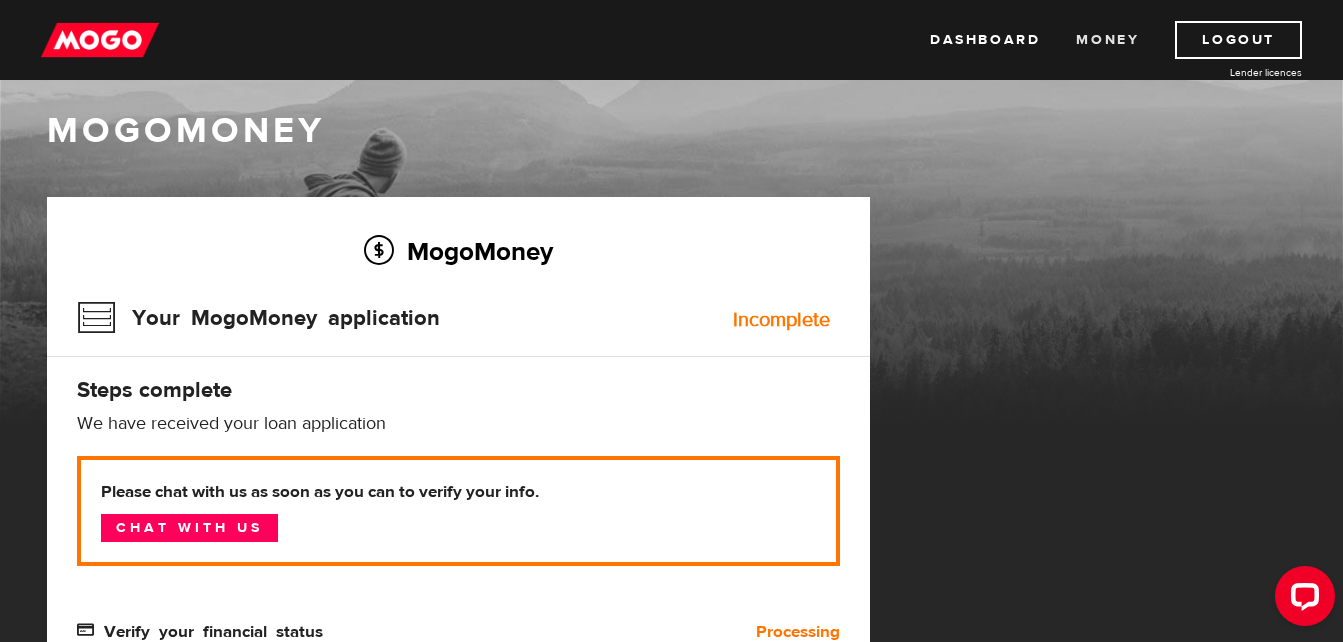 click on "Money" at bounding box center [1107, 40] 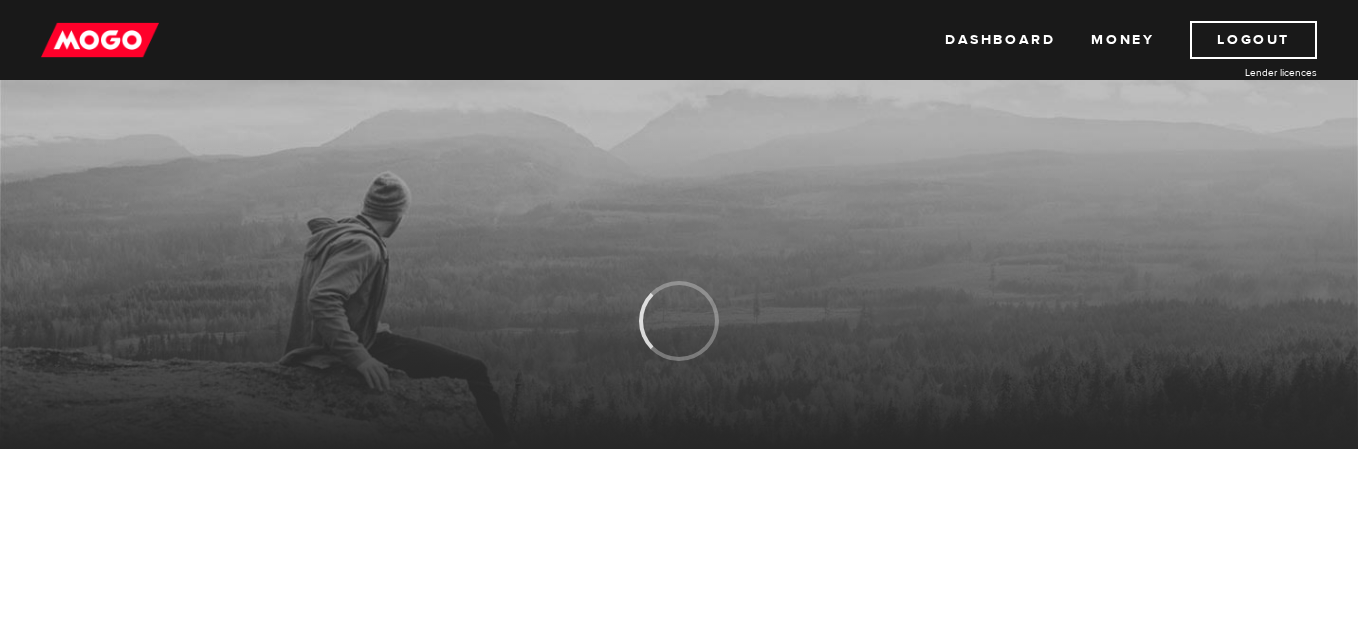 scroll, scrollTop: 0, scrollLeft: 0, axis: both 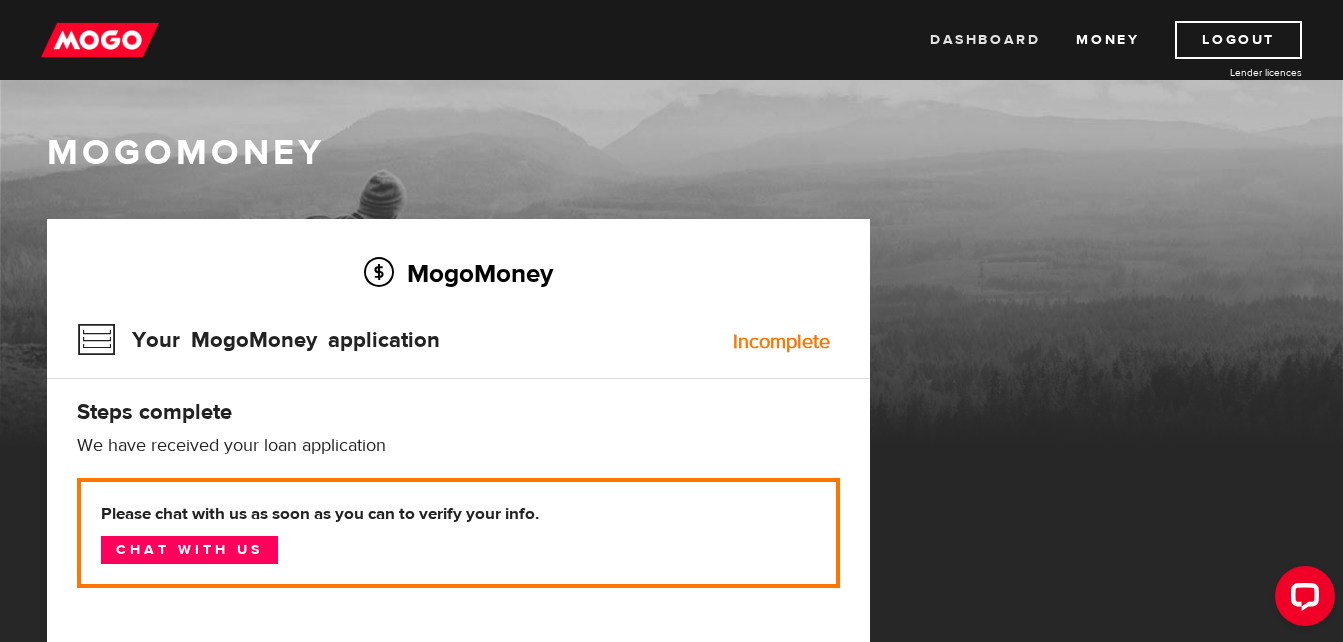 click on "Dashboard" at bounding box center (985, 40) 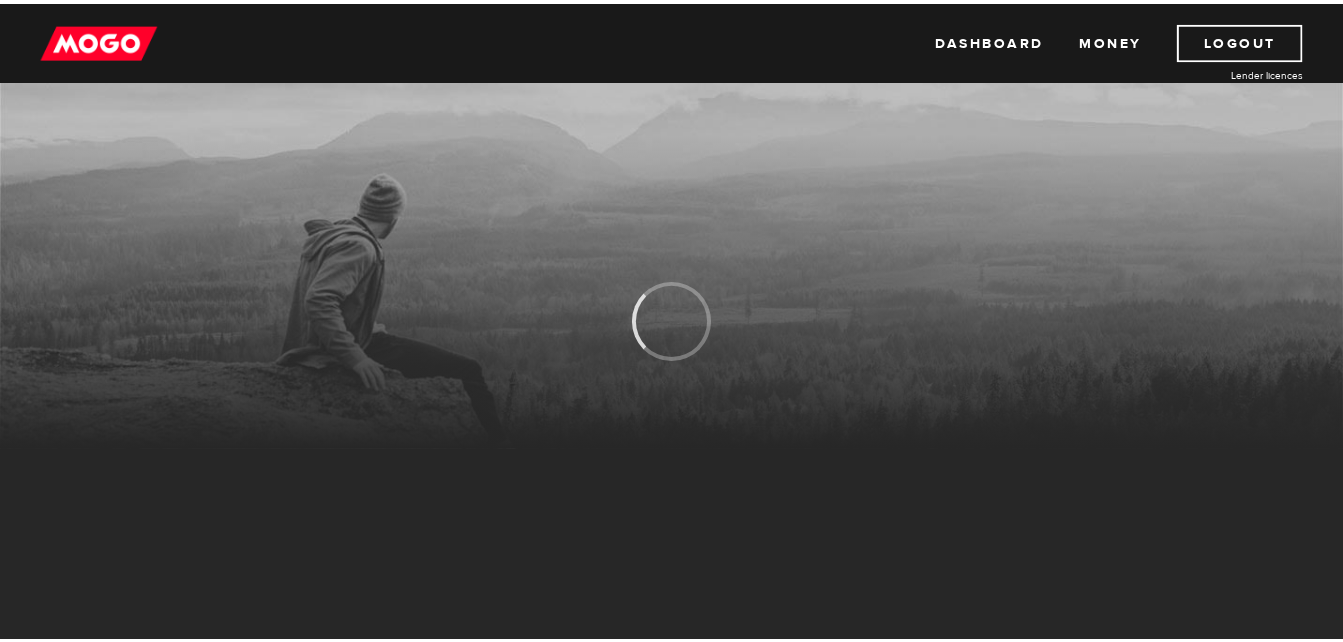scroll, scrollTop: 0, scrollLeft: 0, axis: both 